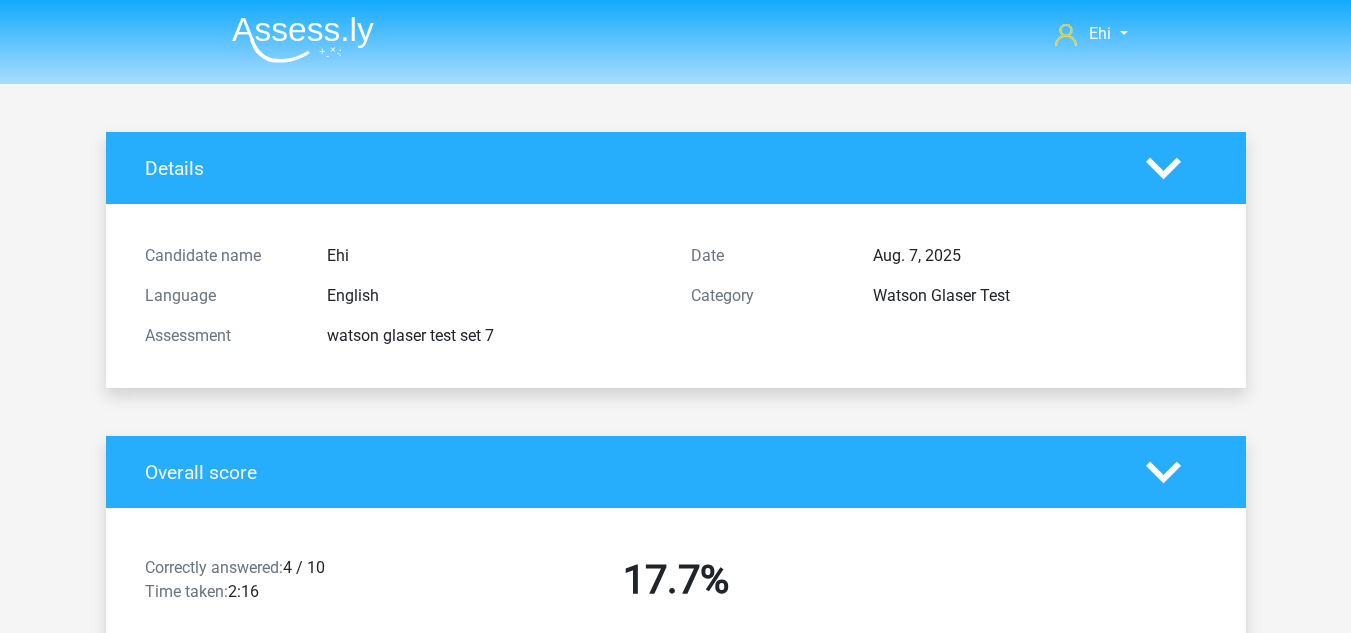 scroll, scrollTop: 3082, scrollLeft: 0, axis: vertical 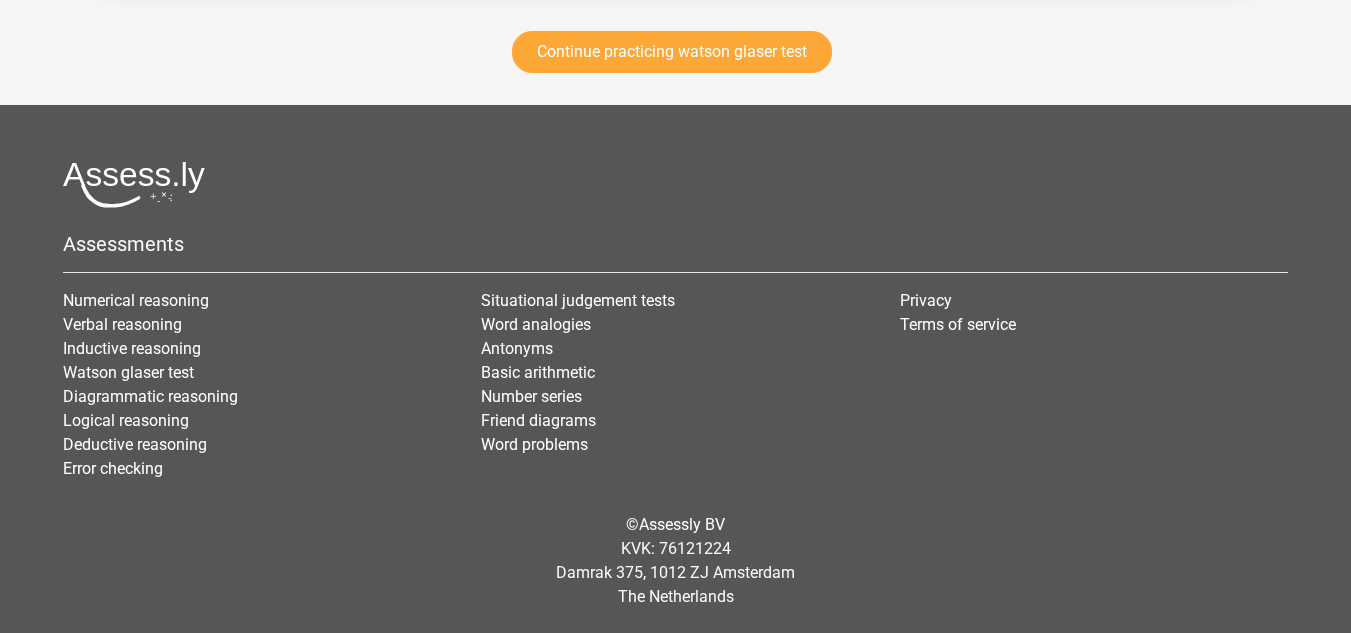 drag, startPoint x: 735, startPoint y: 269, endPoint x: 1207, endPoint y: 131, distance: 491.7601 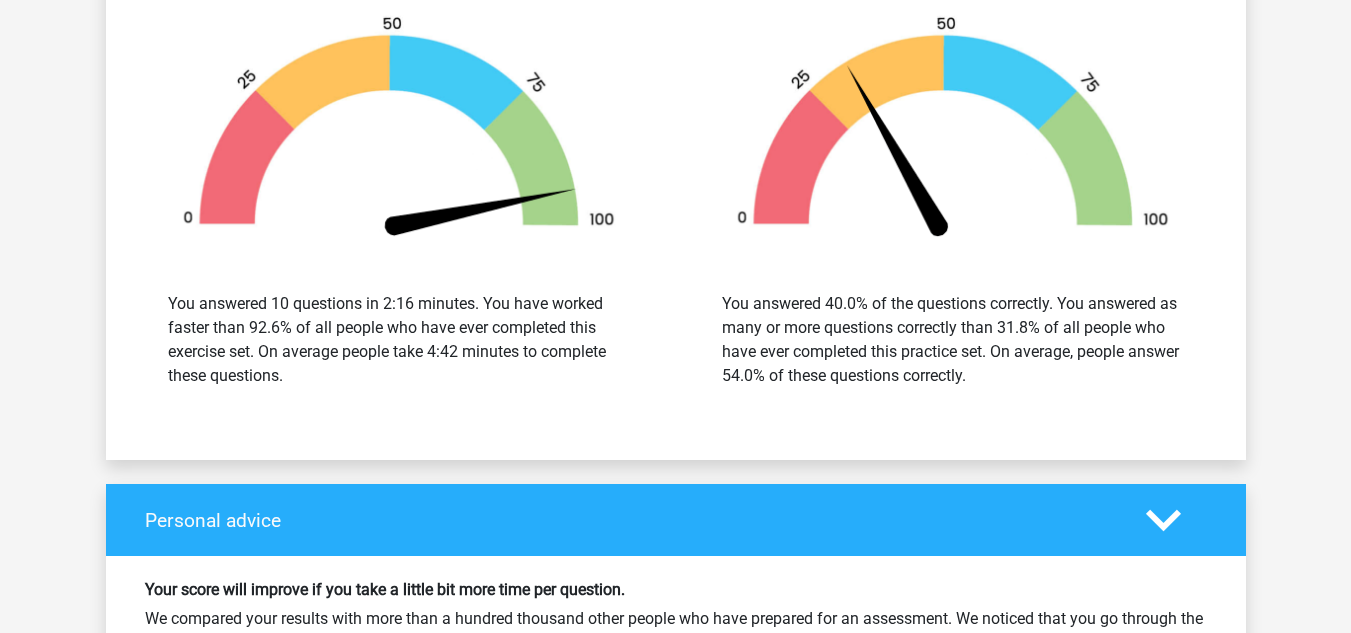 scroll, scrollTop: 2709, scrollLeft: 0, axis: vertical 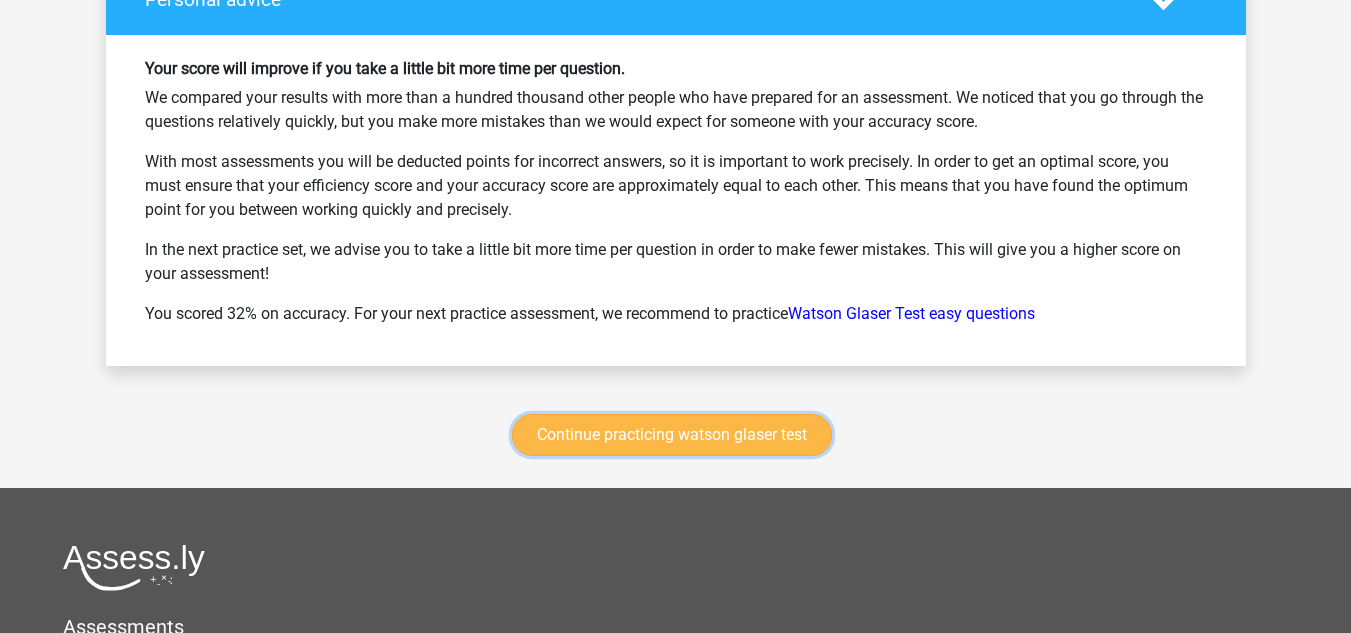 click on "Continue practicing watson glaser test" at bounding box center [672, 435] 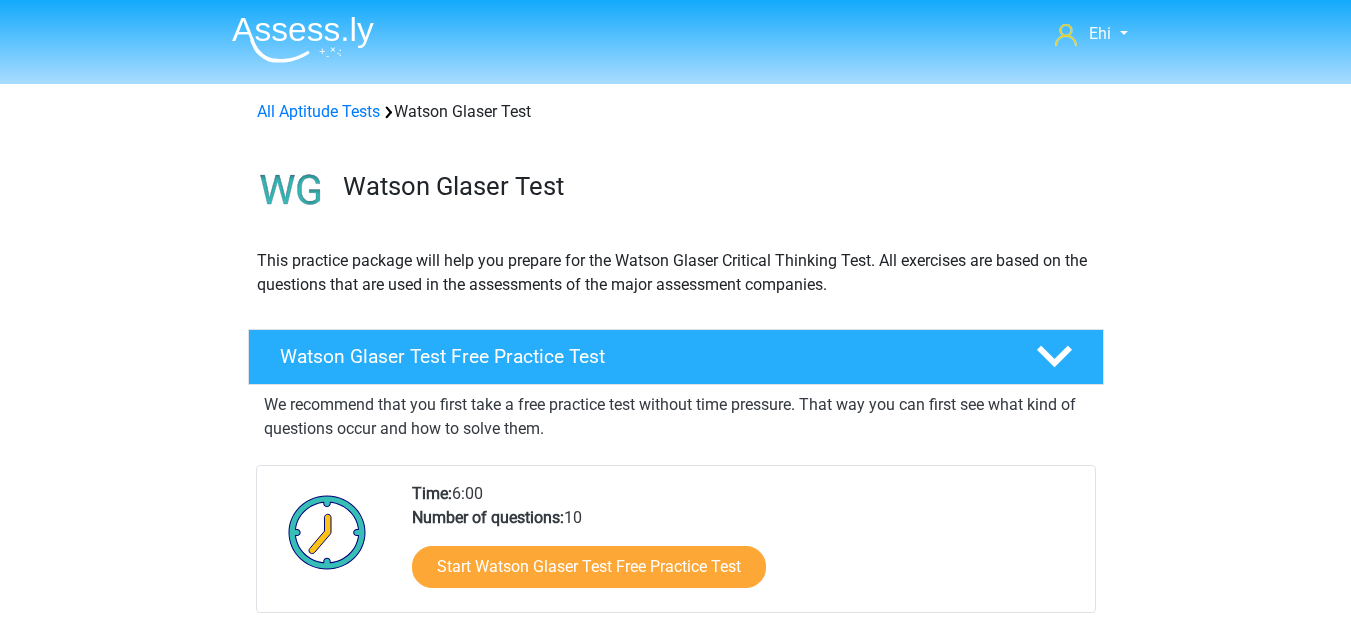 scroll, scrollTop: 1164, scrollLeft: 0, axis: vertical 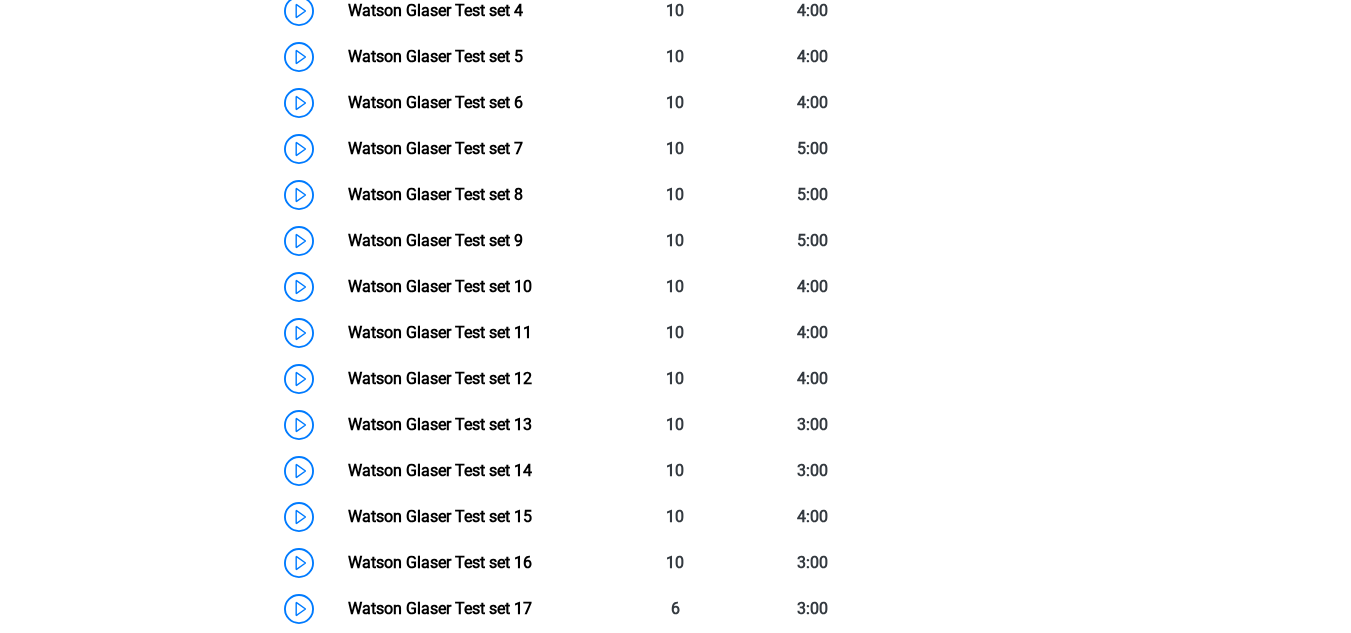 click on "We recommend that you do at least 3 practice sets with time pressure. At the end of each exercise set, we indicate how your score relates to the norm group and whether you need to work faster or more precisely to get the highest possible score on your assessment. This way you know exactly when you are optimally prepared.
[NAME]
Nr of questions
Available time" at bounding box center [676, 272] 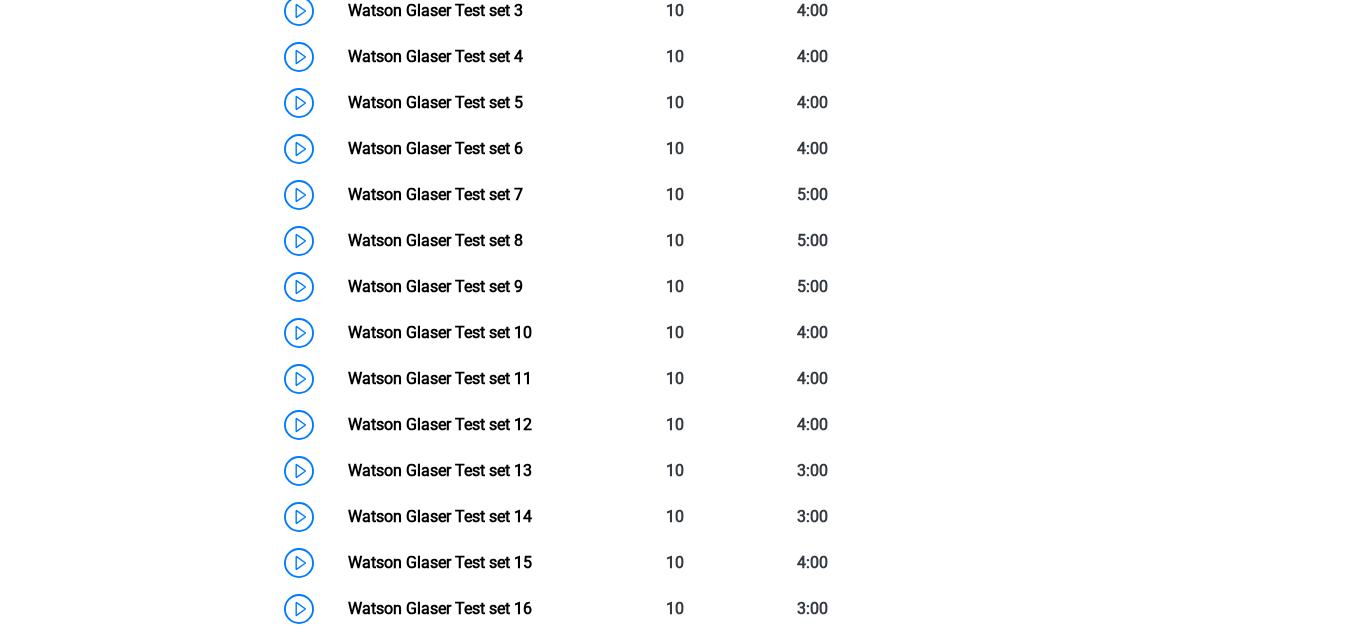 scroll, scrollTop: 1124, scrollLeft: 0, axis: vertical 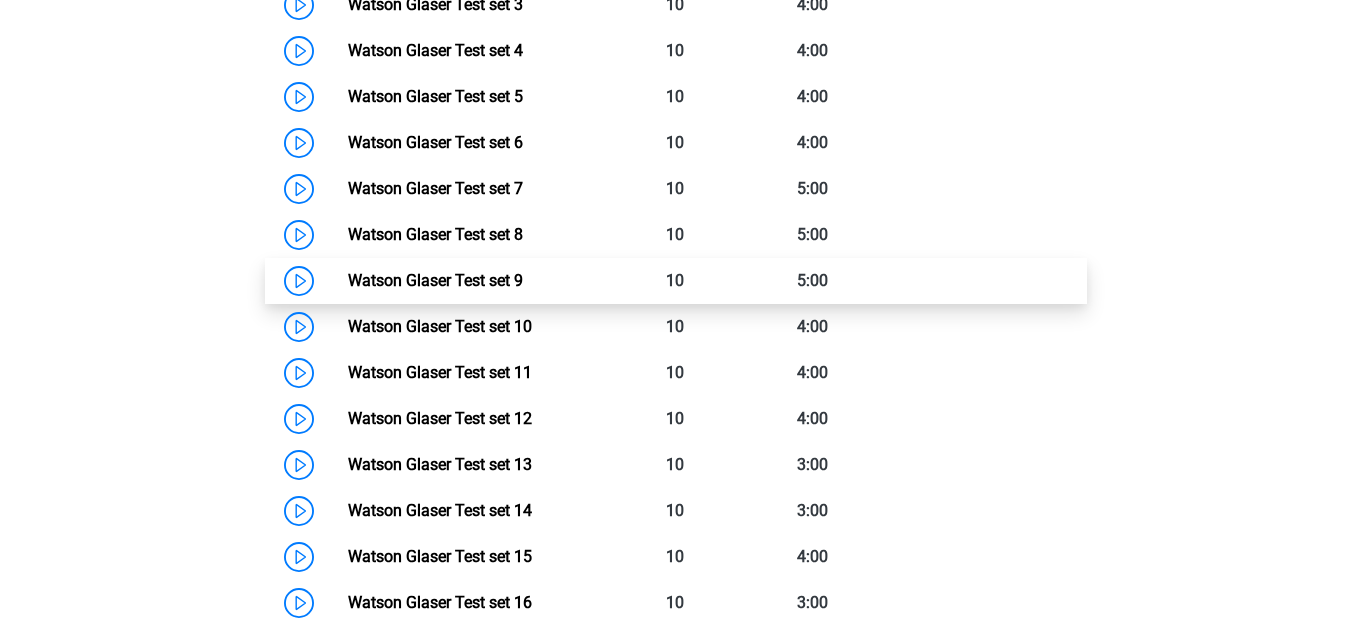 click on "Watson Glaser Test
set 9" at bounding box center (435, 280) 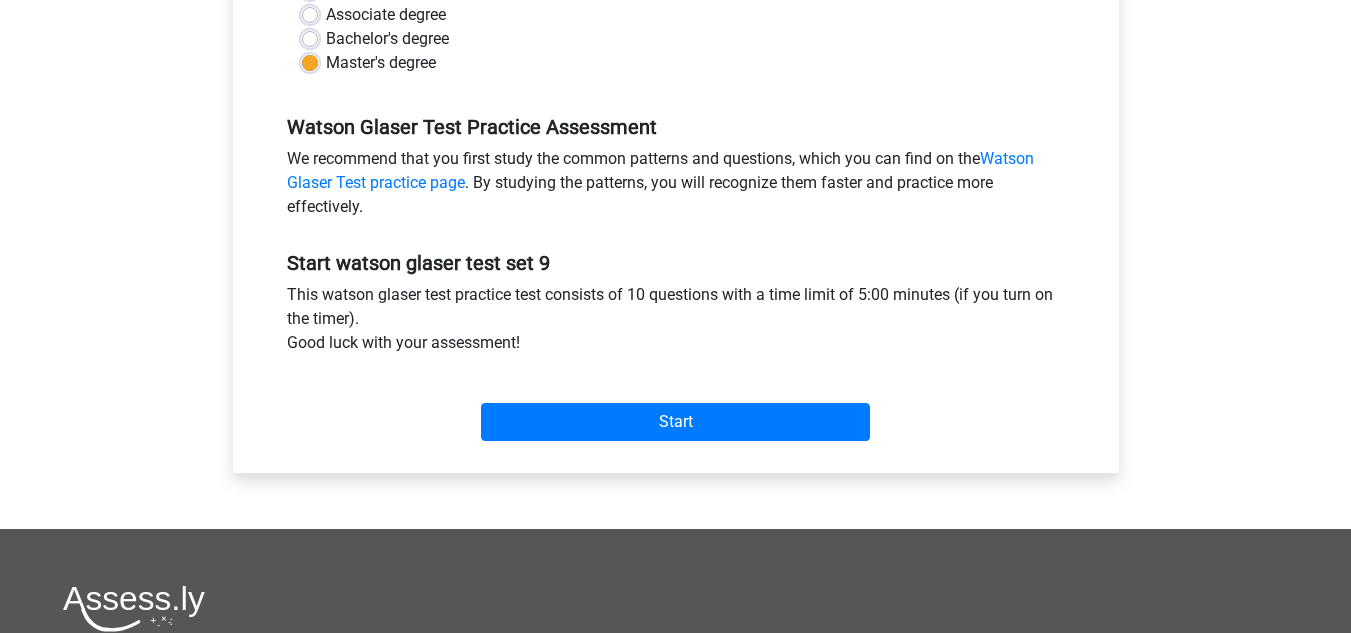 scroll, scrollTop: 530, scrollLeft: 0, axis: vertical 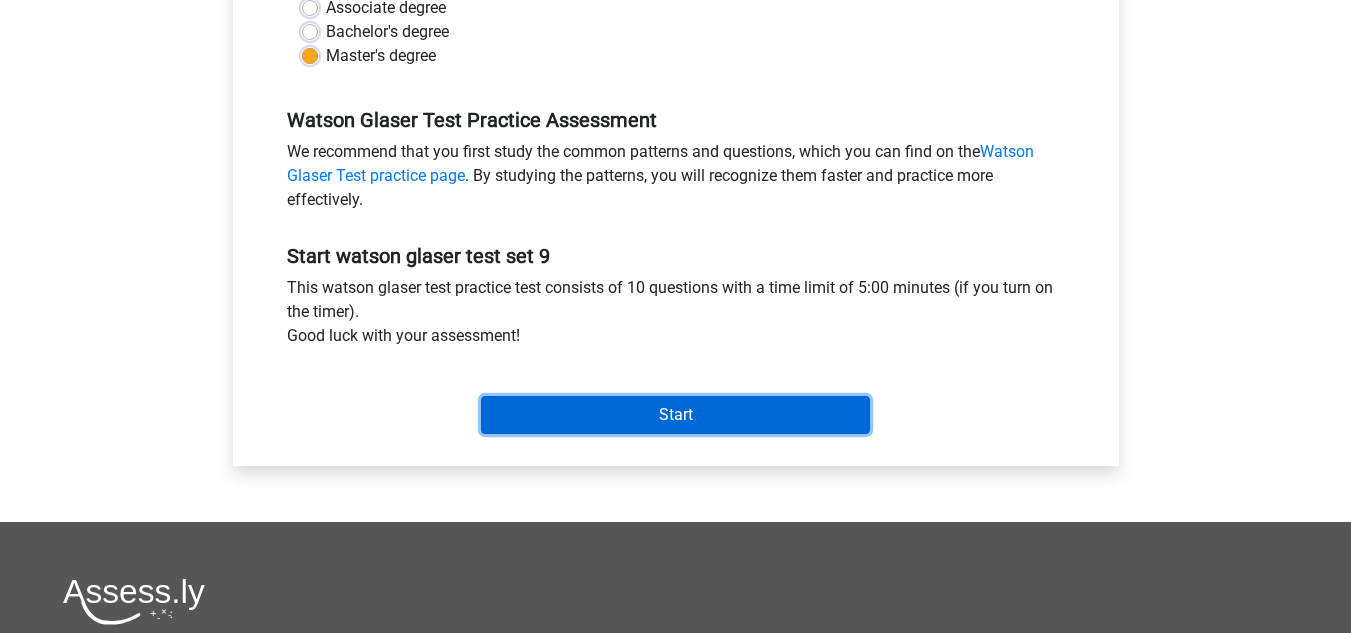 click on "Start" at bounding box center (675, 415) 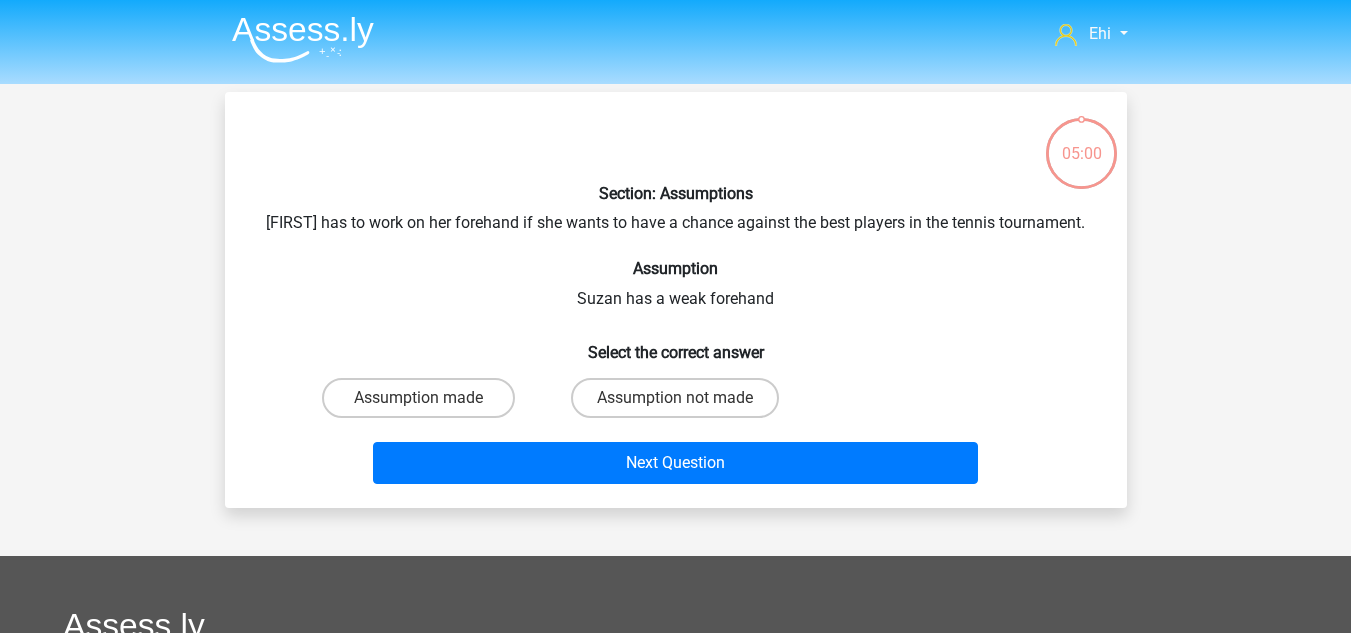scroll, scrollTop: 0, scrollLeft: 0, axis: both 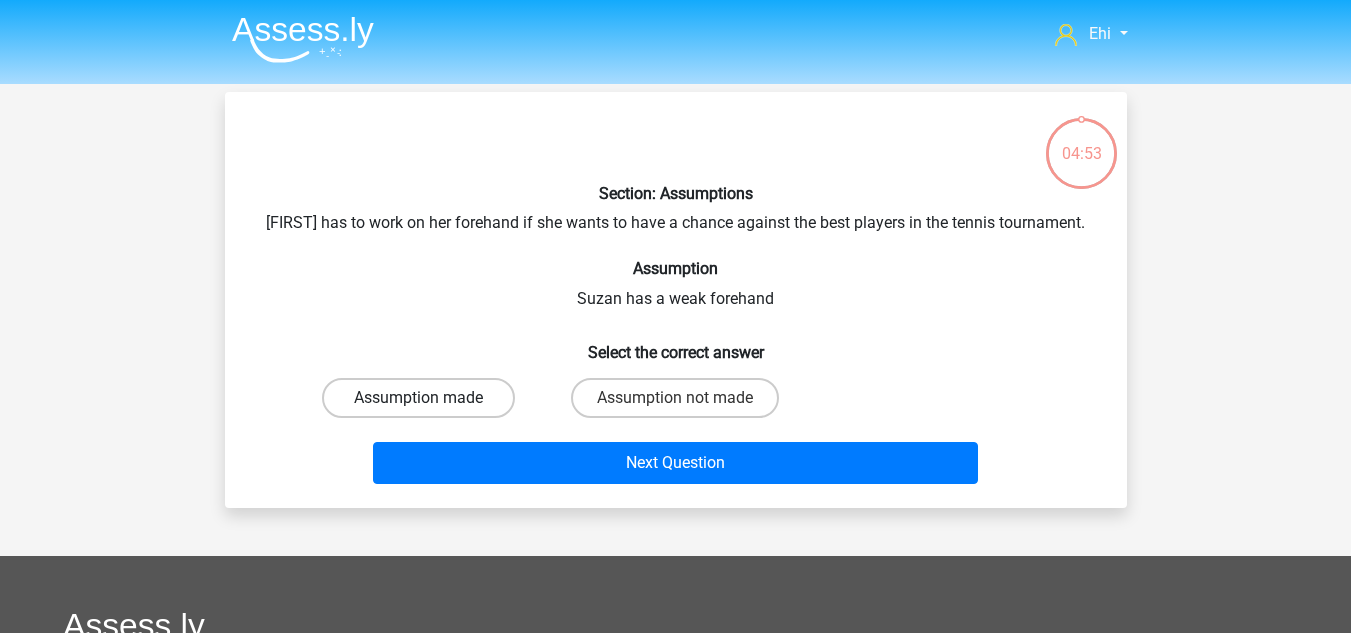 click on "Assumption made" at bounding box center [418, 398] 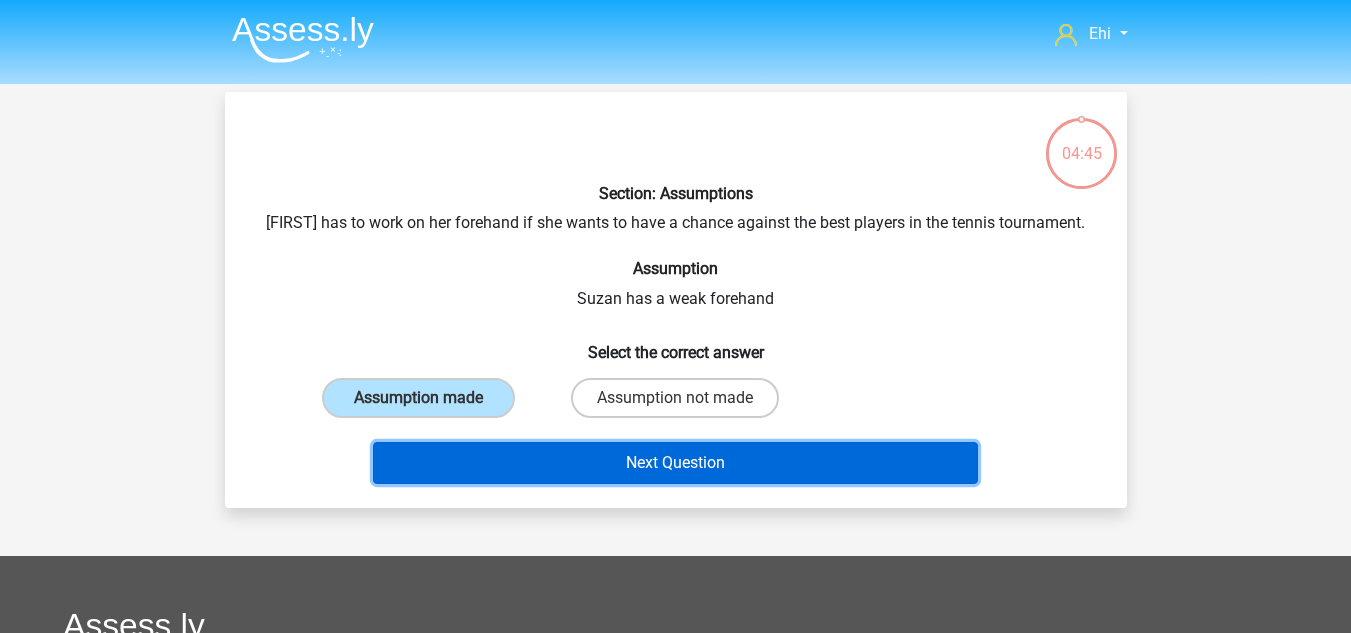 click on "Next Question" at bounding box center (675, 463) 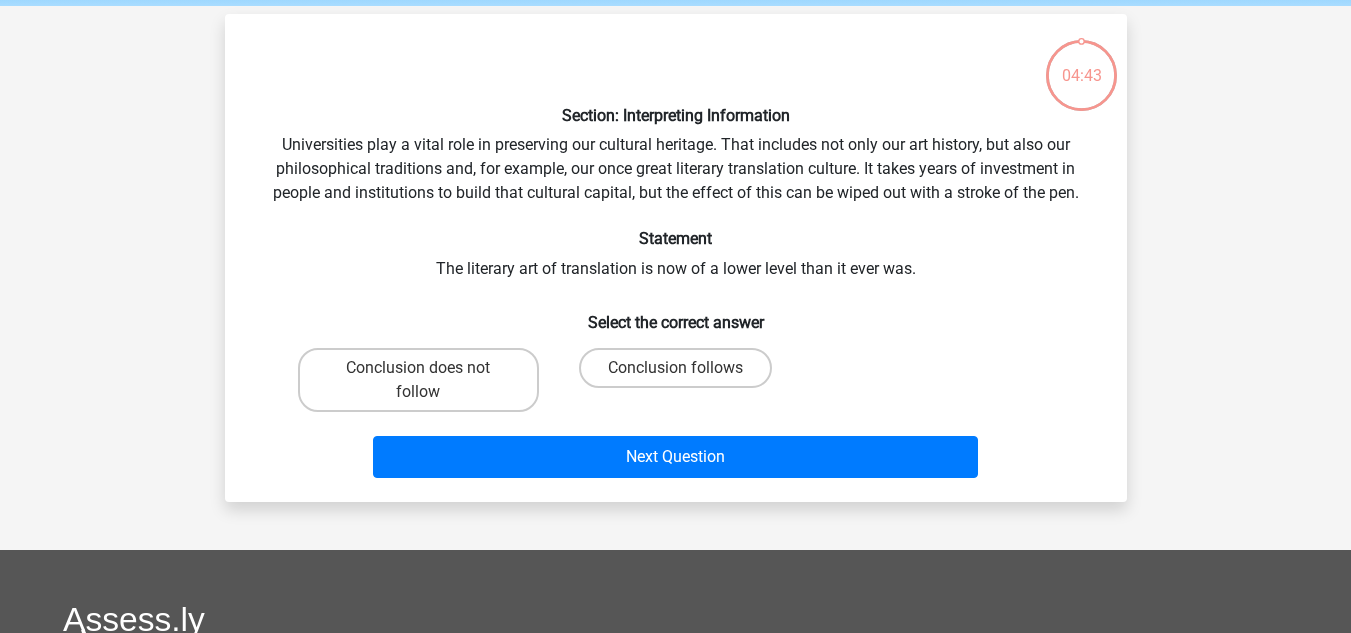 scroll, scrollTop: 92, scrollLeft: 0, axis: vertical 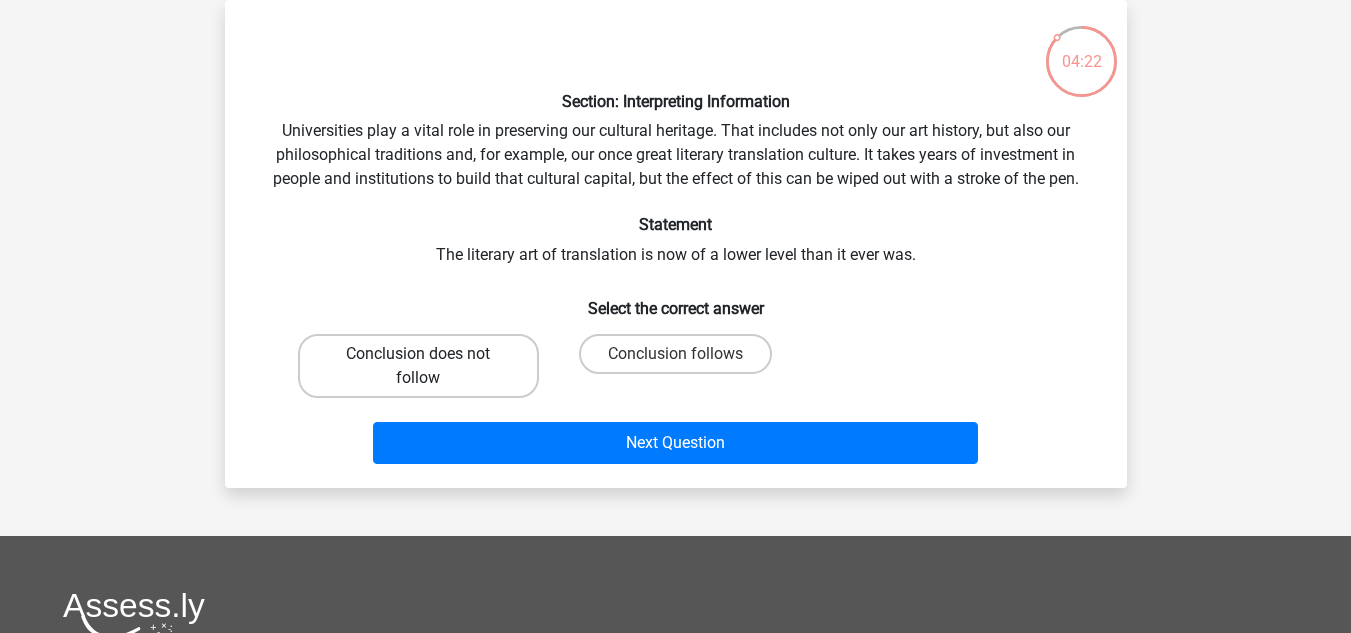 click on "Conclusion does not follow" at bounding box center (418, 366) 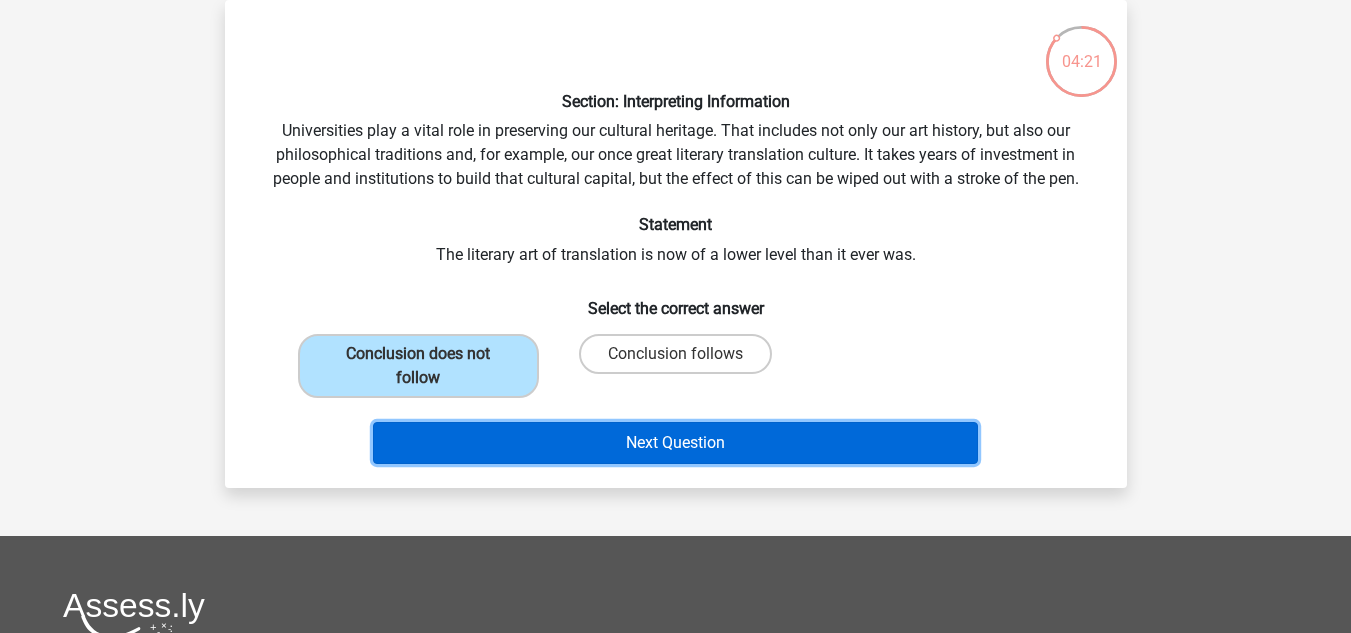 click on "Next Question" at bounding box center [675, 443] 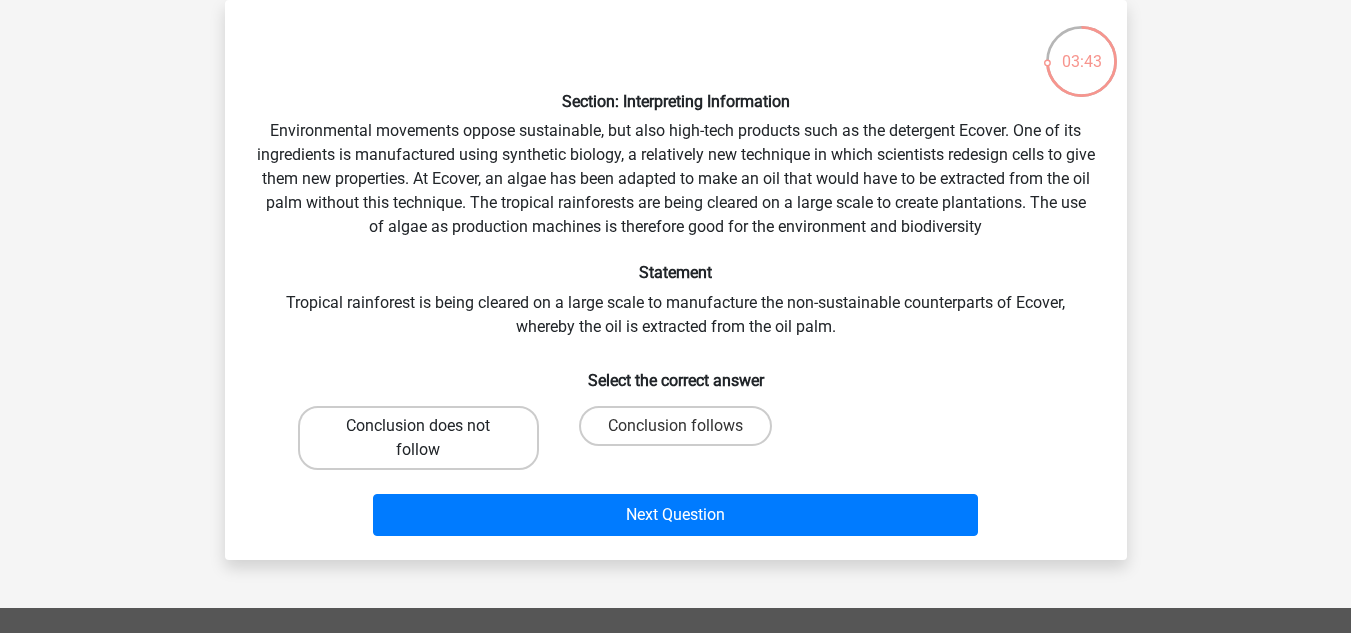 click on "Conclusion does not follow" at bounding box center [418, 438] 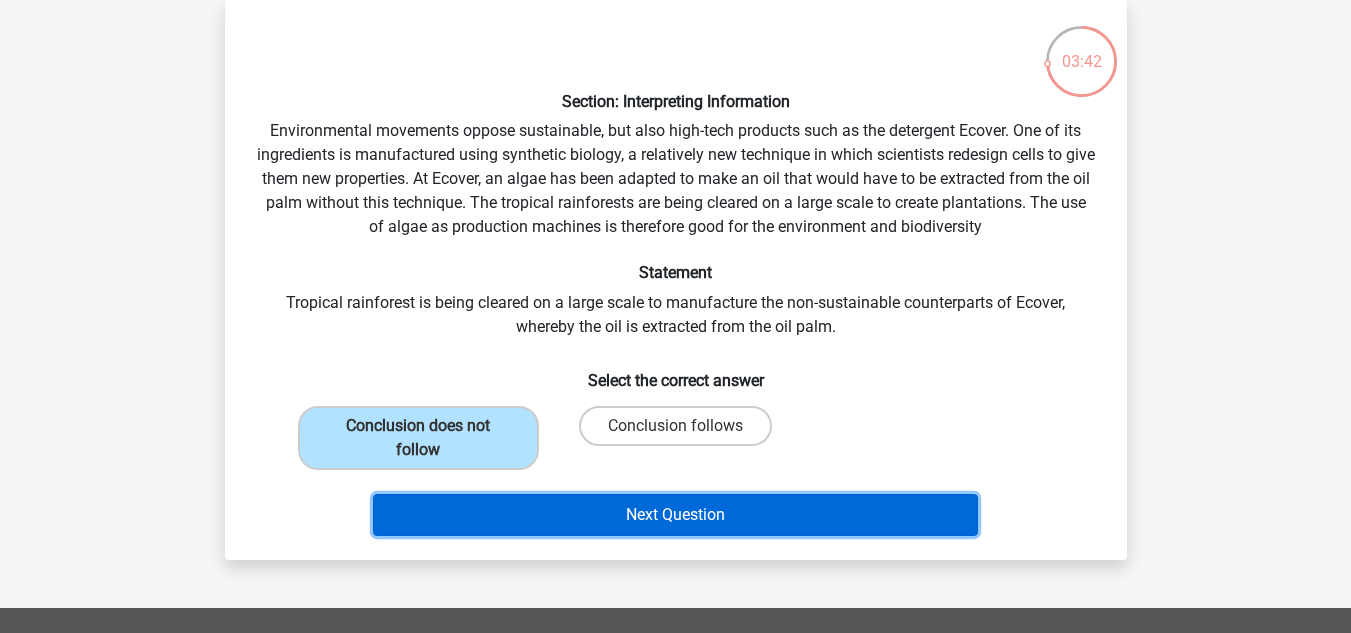 click on "Next Question" at bounding box center (675, 515) 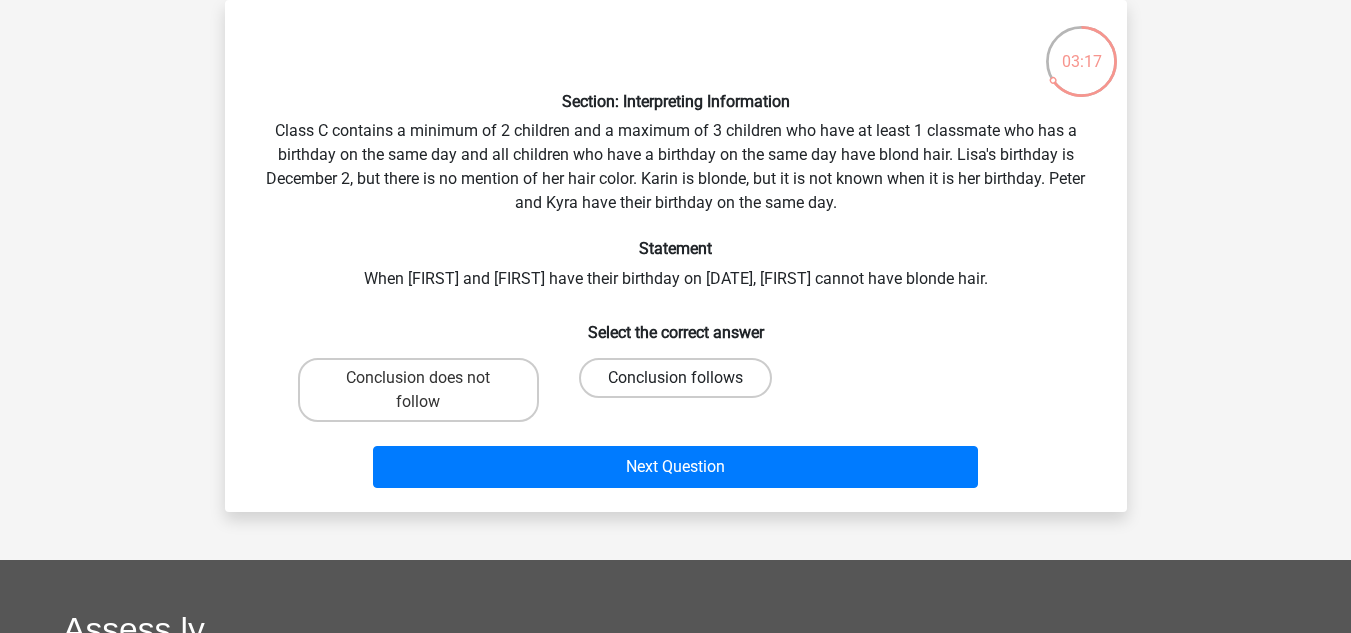 click on "Conclusion follows" at bounding box center [675, 378] 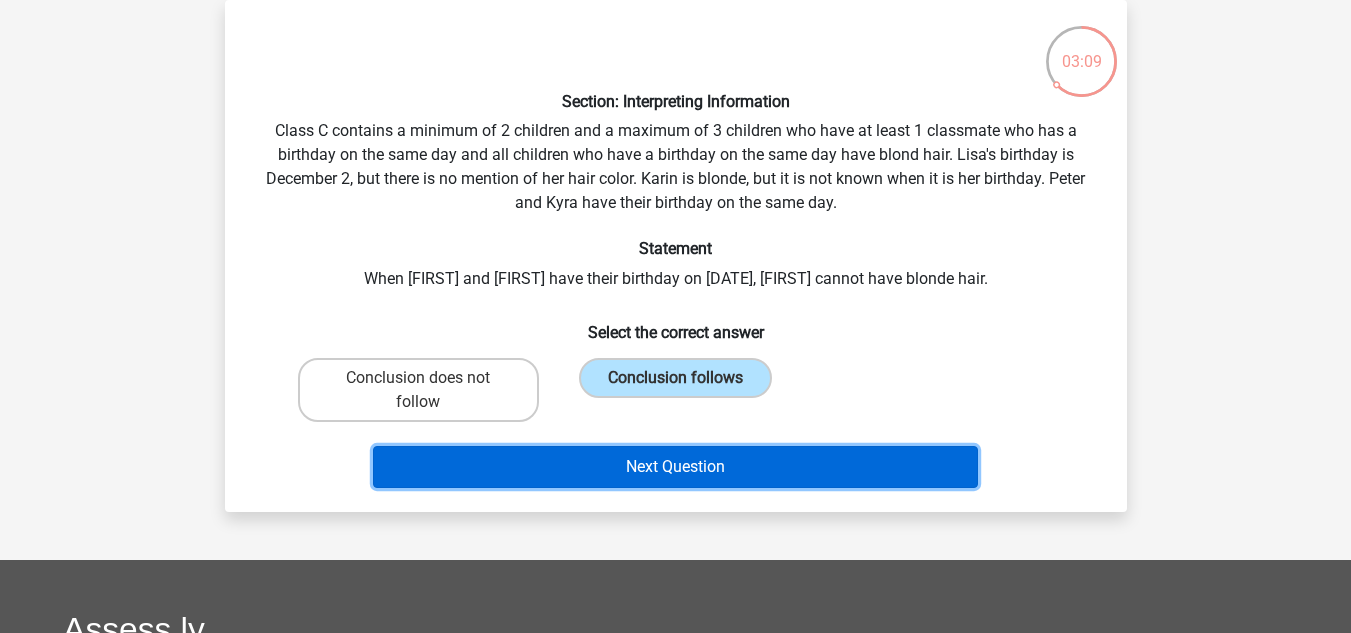 click on "Next Question" at bounding box center (675, 467) 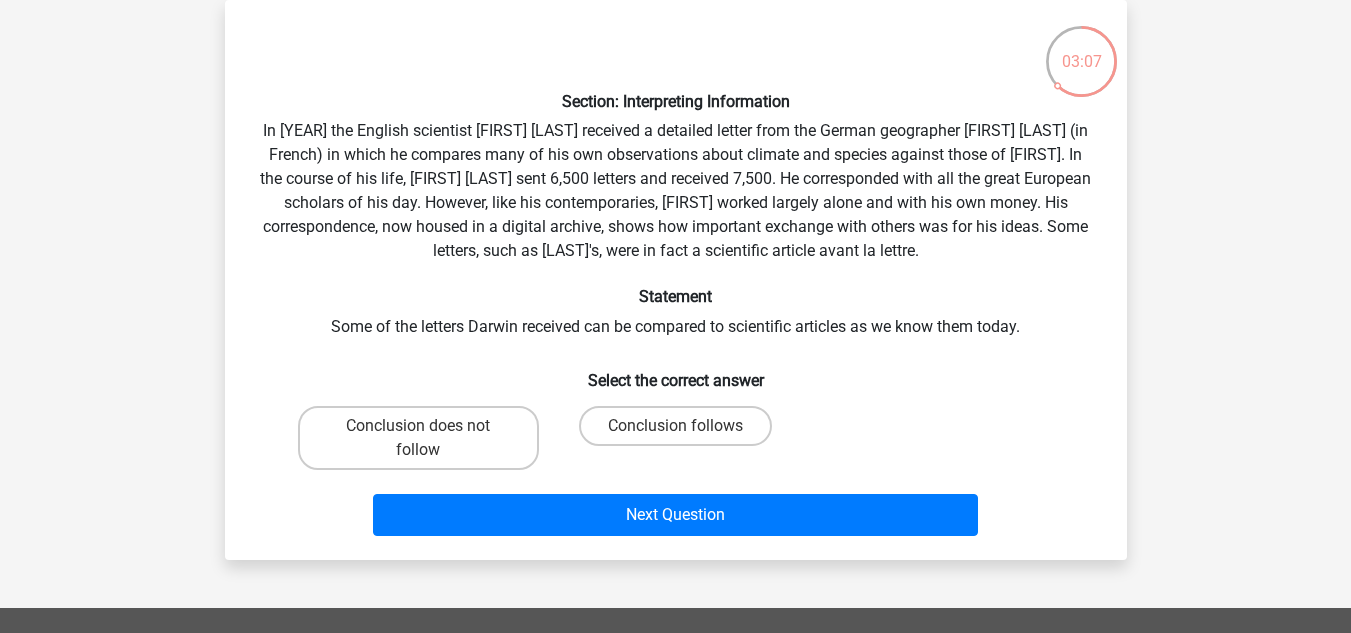 scroll, scrollTop: 96, scrollLeft: 0, axis: vertical 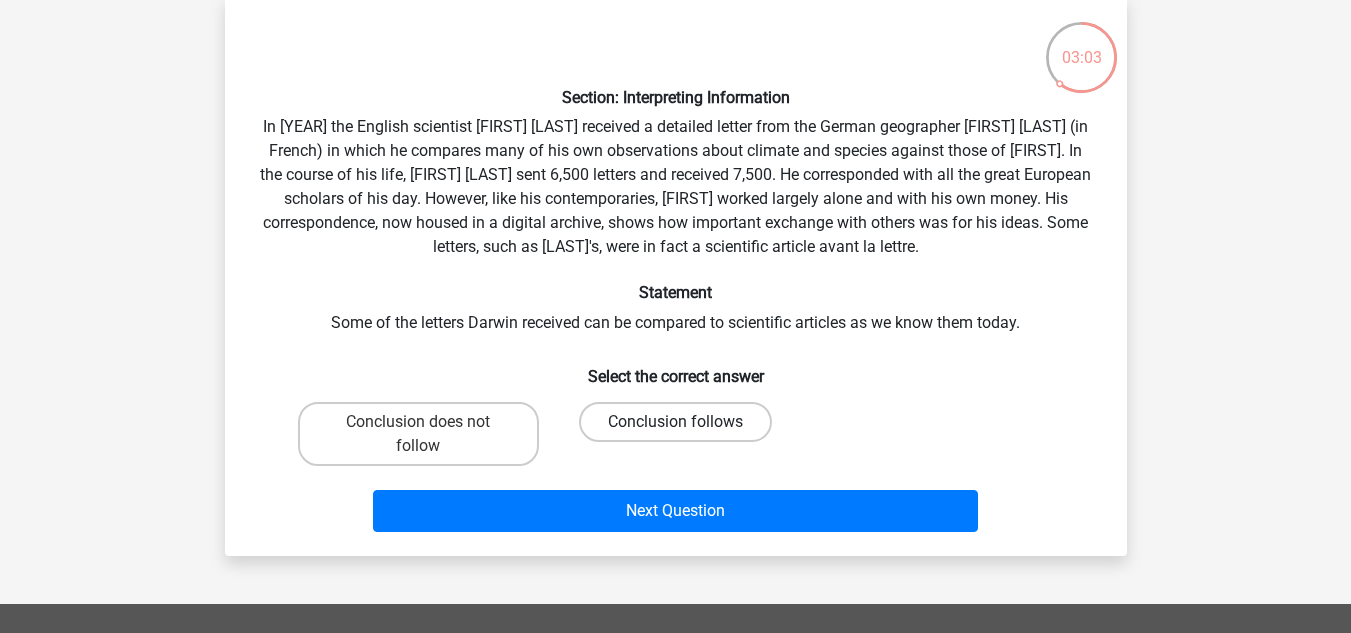 click on "Conclusion follows" at bounding box center [675, 422] 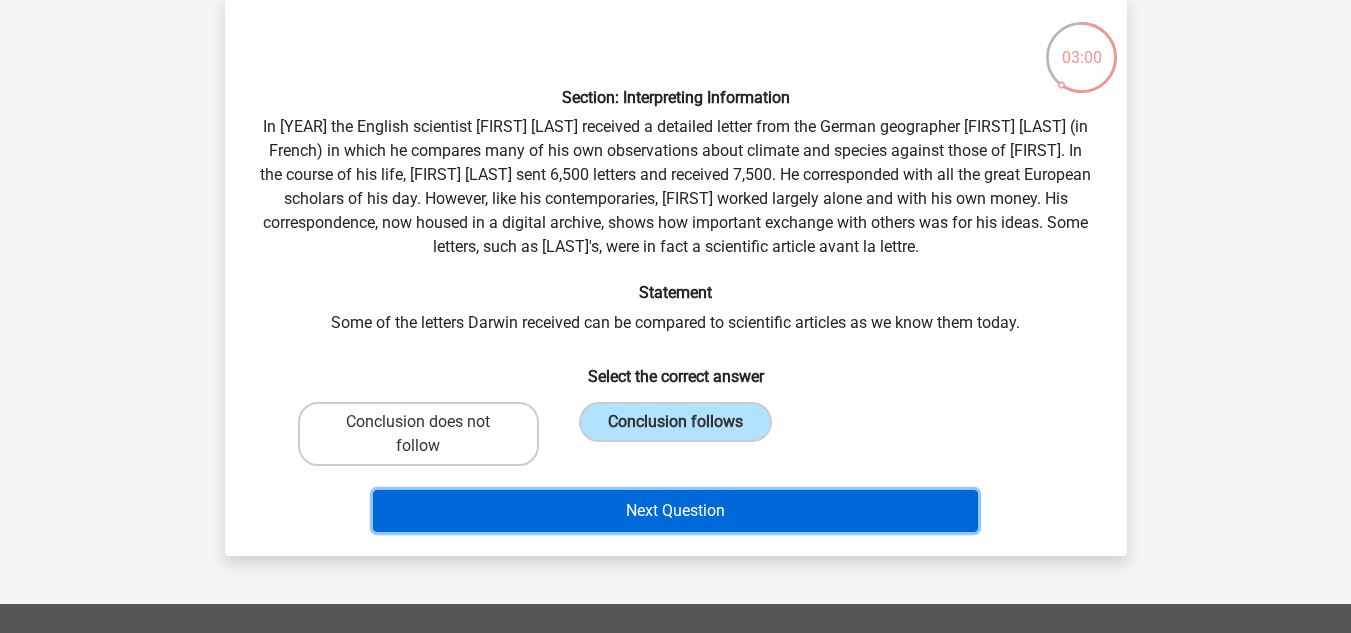 click on "Next Question" at bounding box center (675, 511) 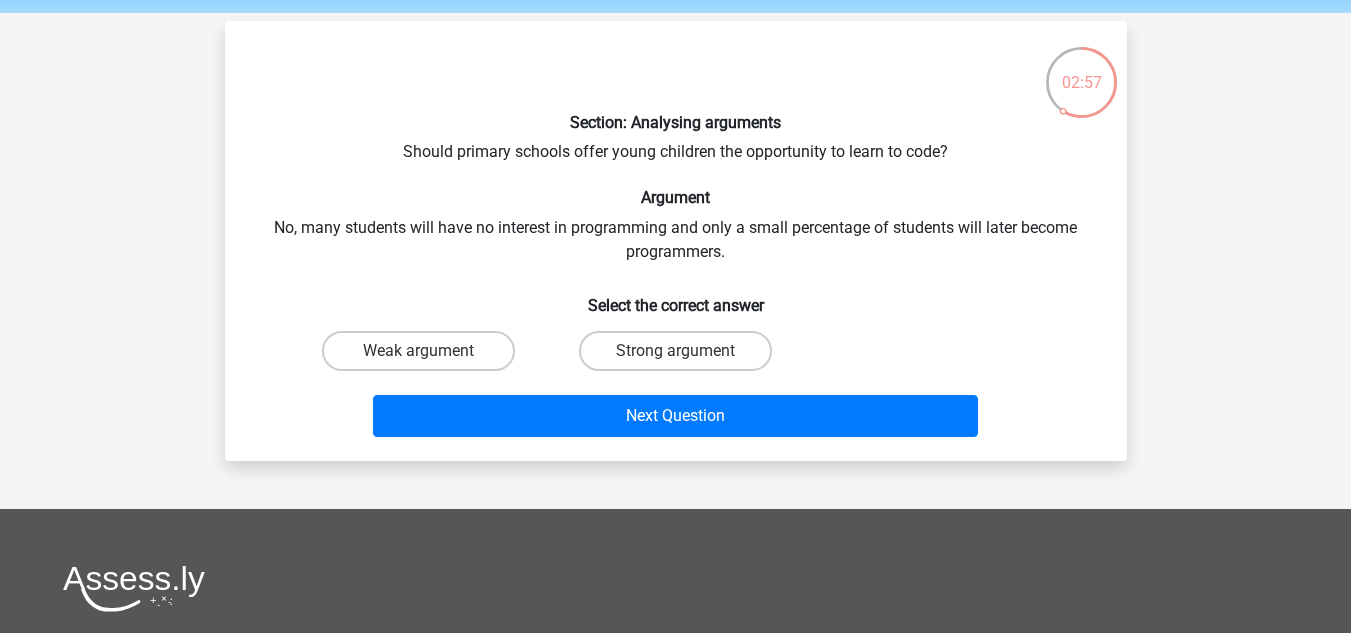 scroll, scrollTop: 69, scrollLeft: 0, axis: vertical 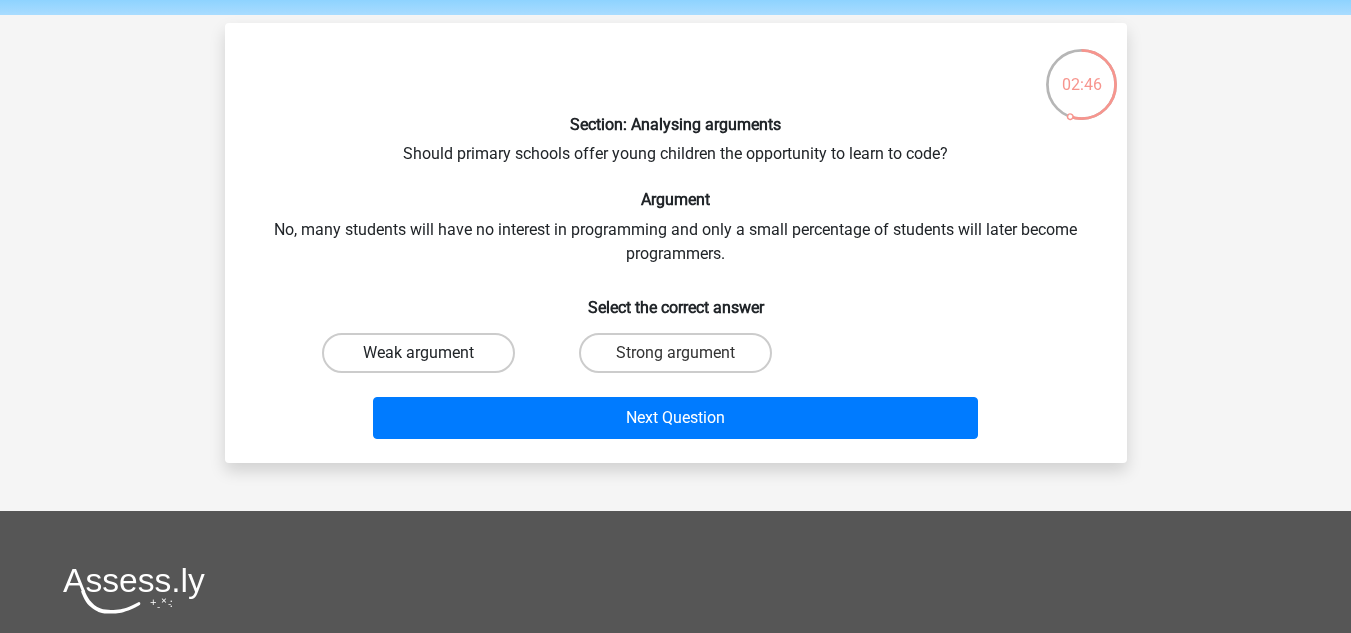 click on "Weak argument" at bounding box center (418, 353) 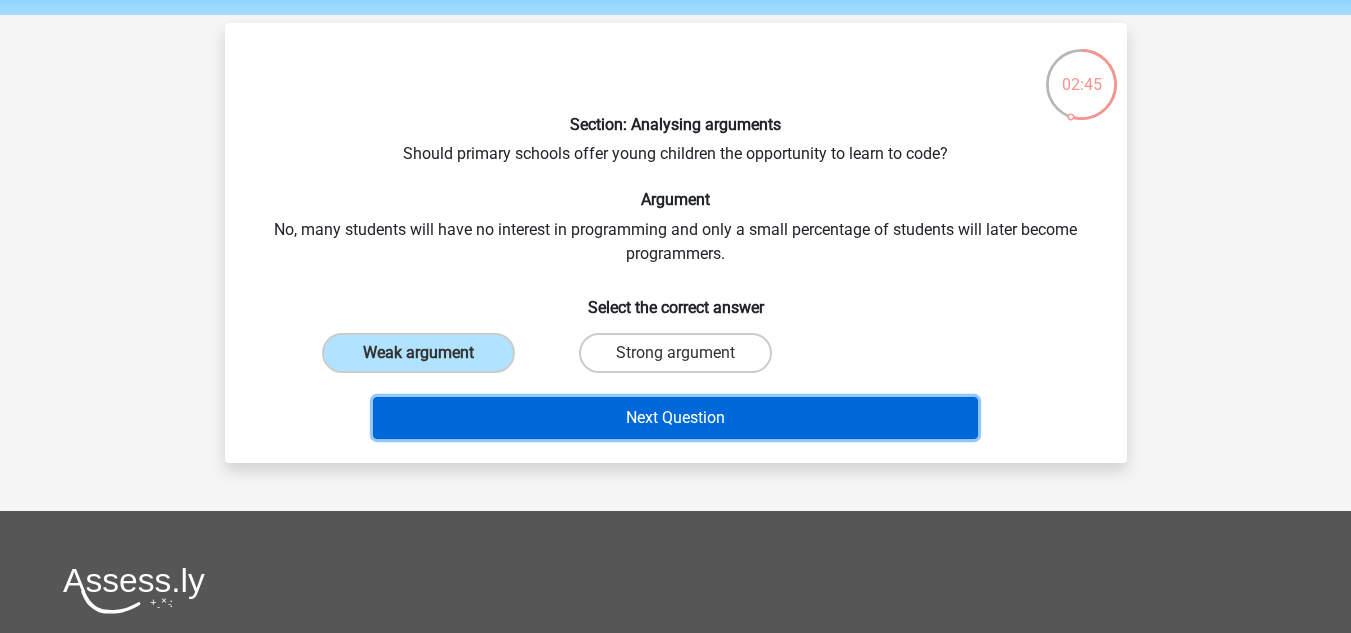 click on "Next Question" at bounding box center [675, 418] 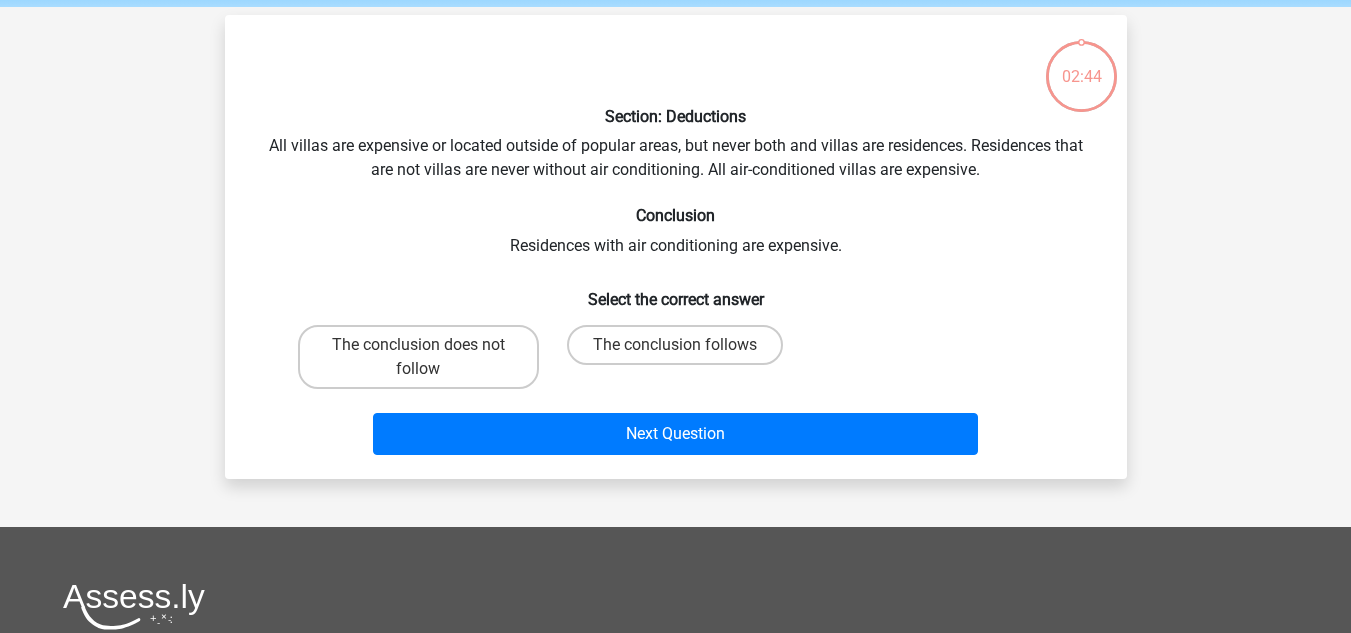 scroll, scrollTop: 92, scrollLeft: 0, axis: vertical 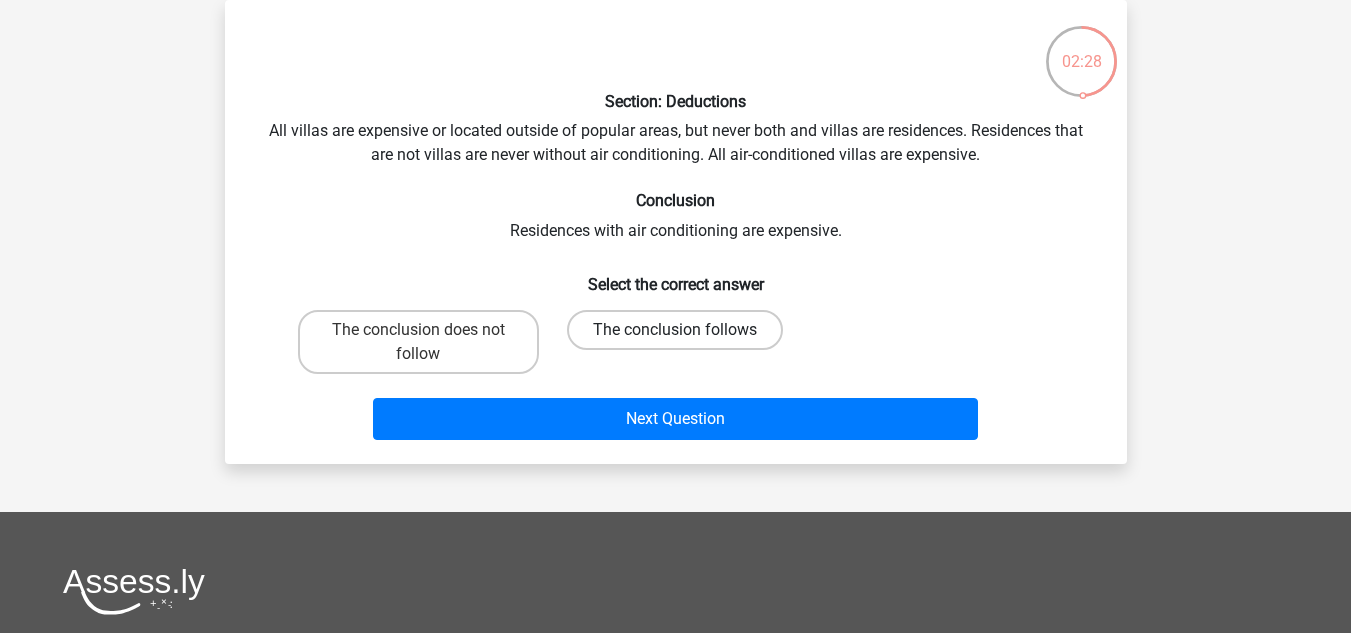 click on "The conclusion follows" at bounding box center [675, 330] 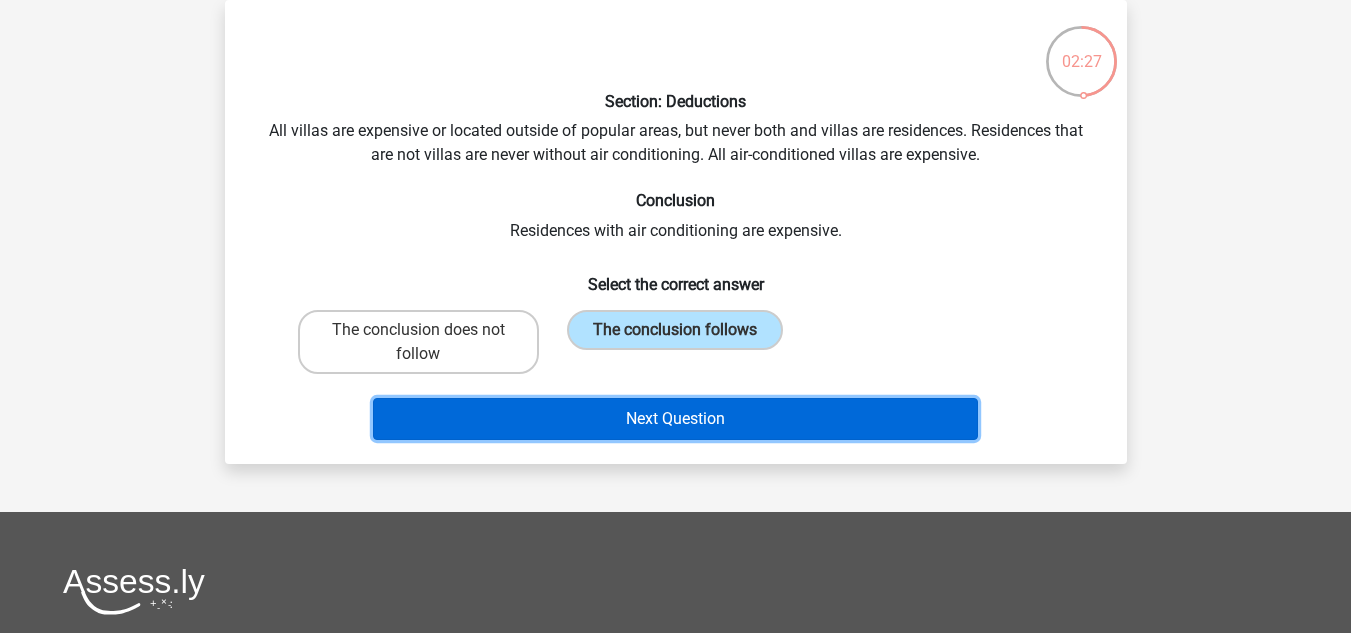 click on "Next Question" at bounding box center (675, 419) 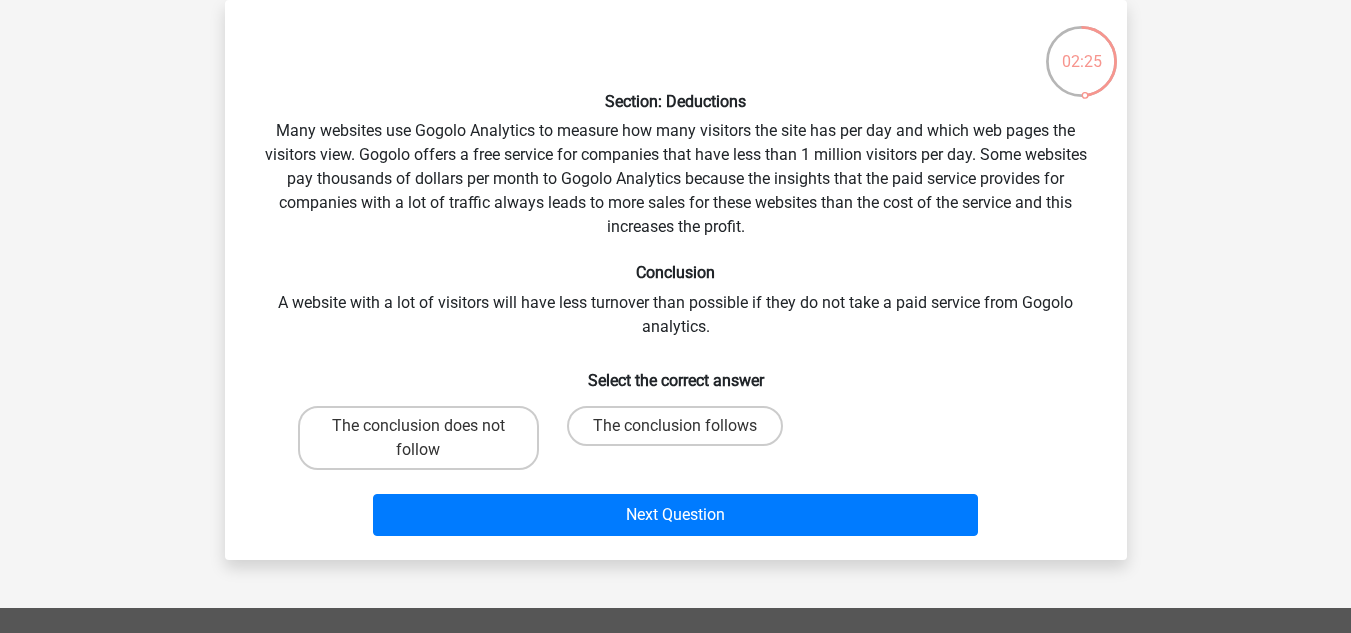 scroll, scrollTop: 91, scrollLeft: 0, axis: vertical 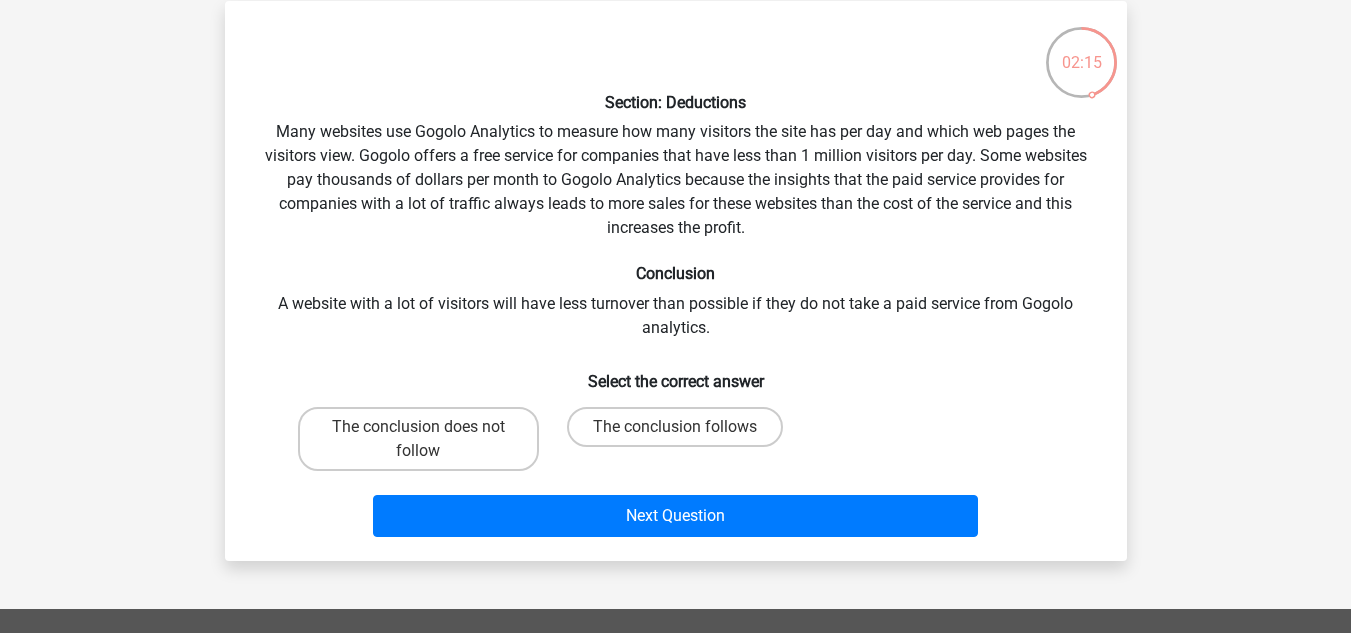 click on "The conclusion follows" at bounding box center (675, 427) 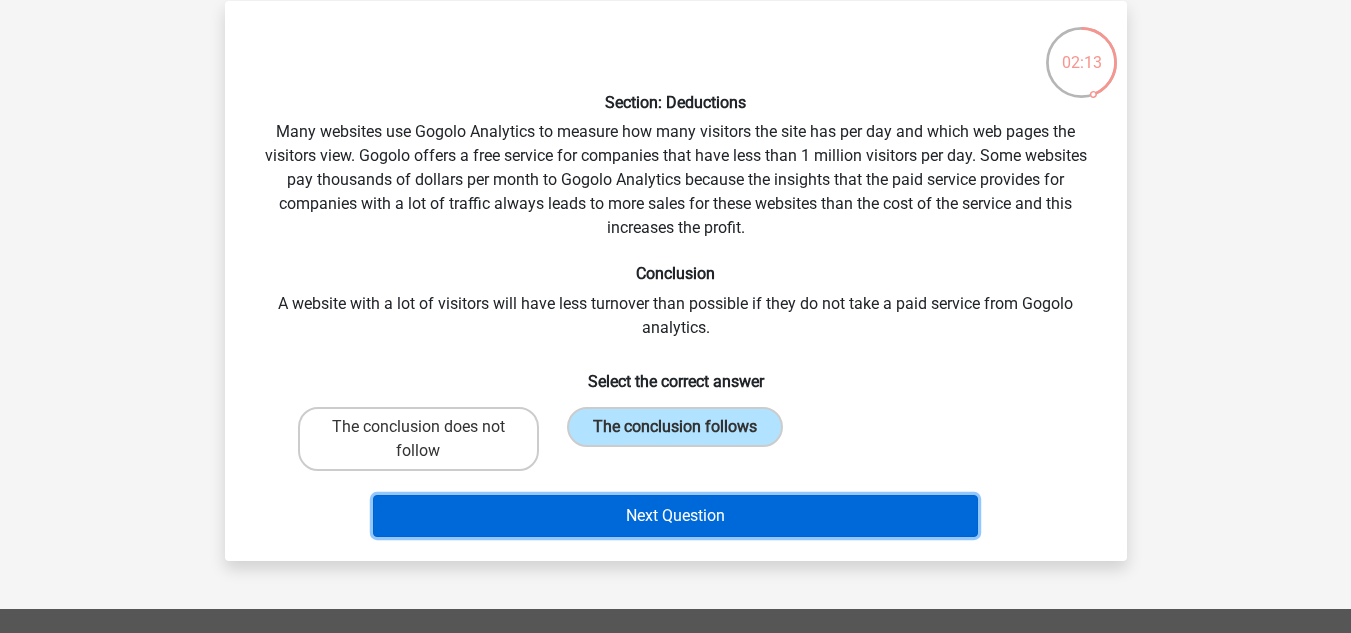 click on "Next Question" at bounding box center [675, 516] 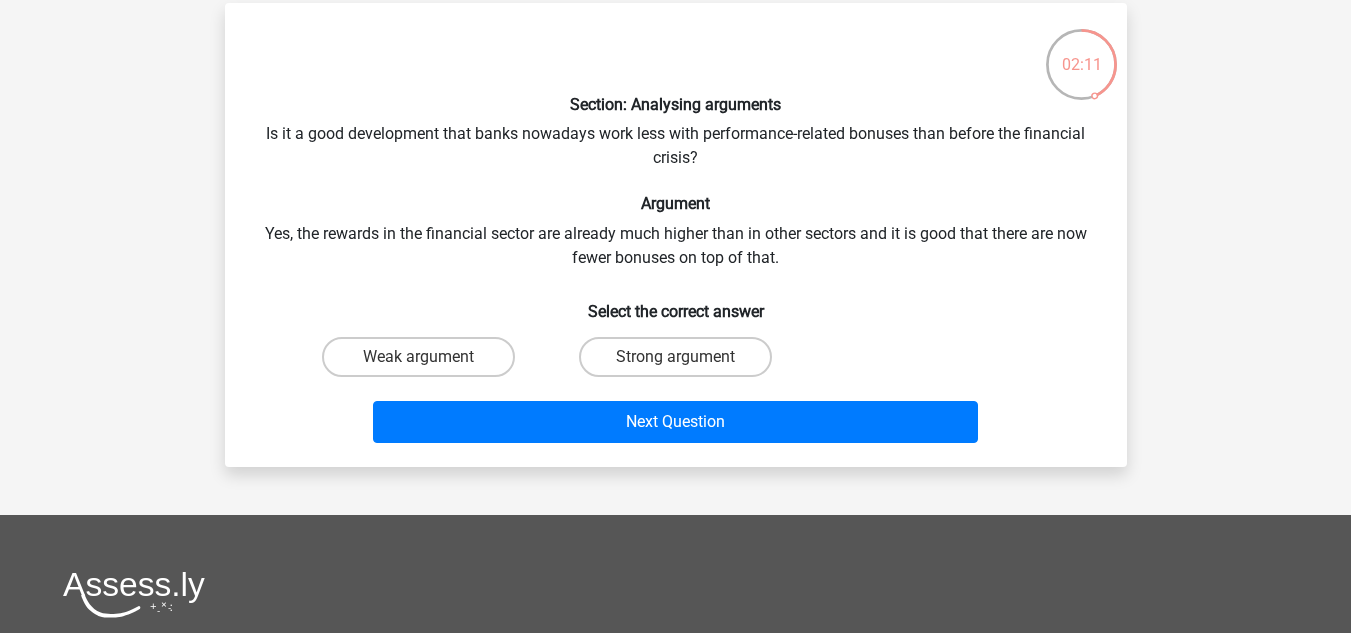 scroll, scrollTop: 86, scrollLeft: 0, axis: vertical 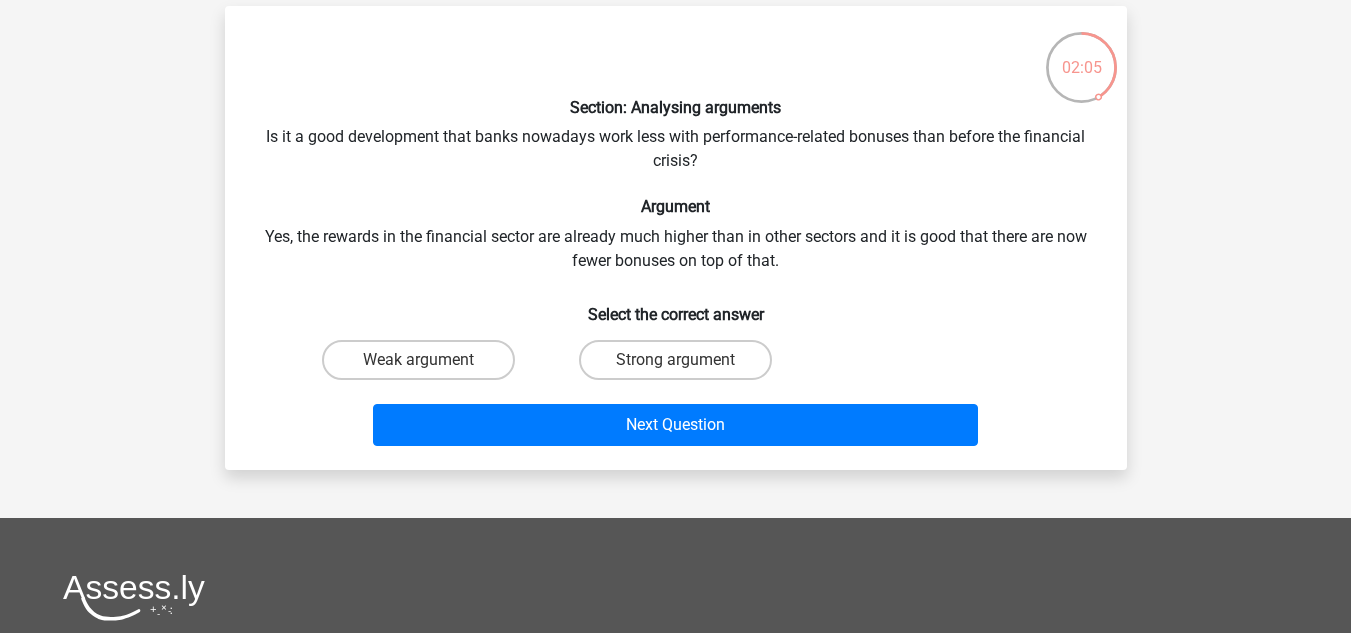 click on "Weak argument" at bounding box center [424, 366] 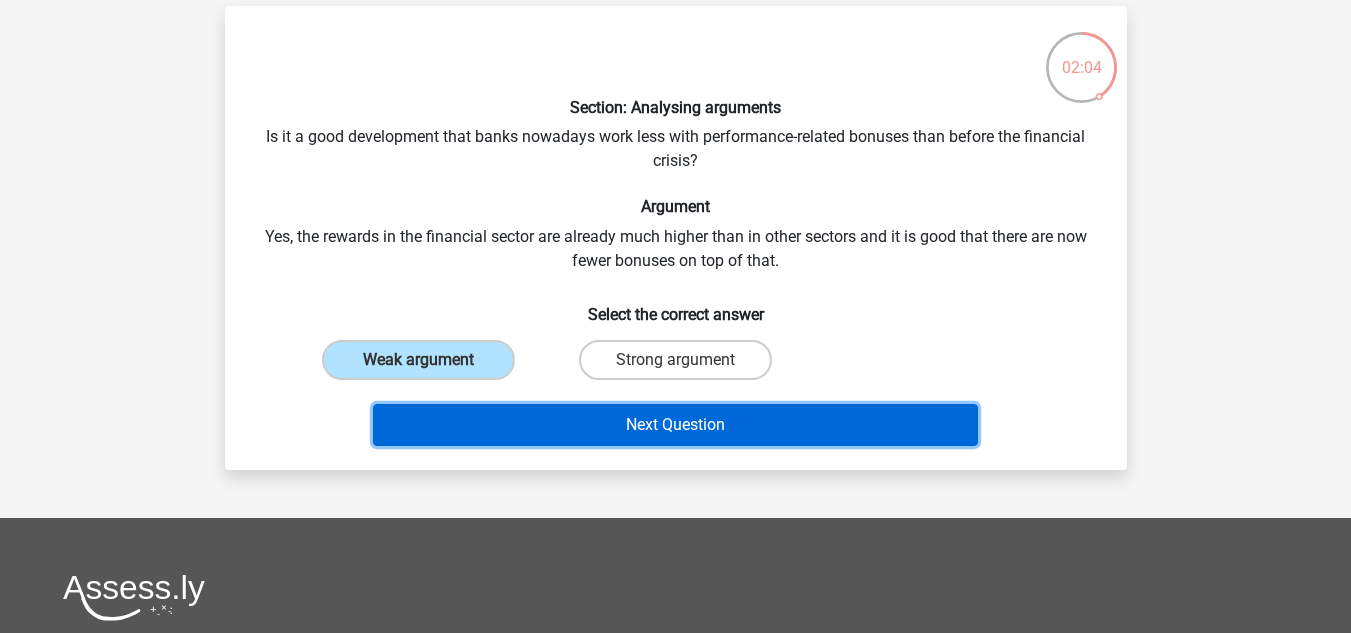 click on "Next Question" at bounding box center [675, 425] 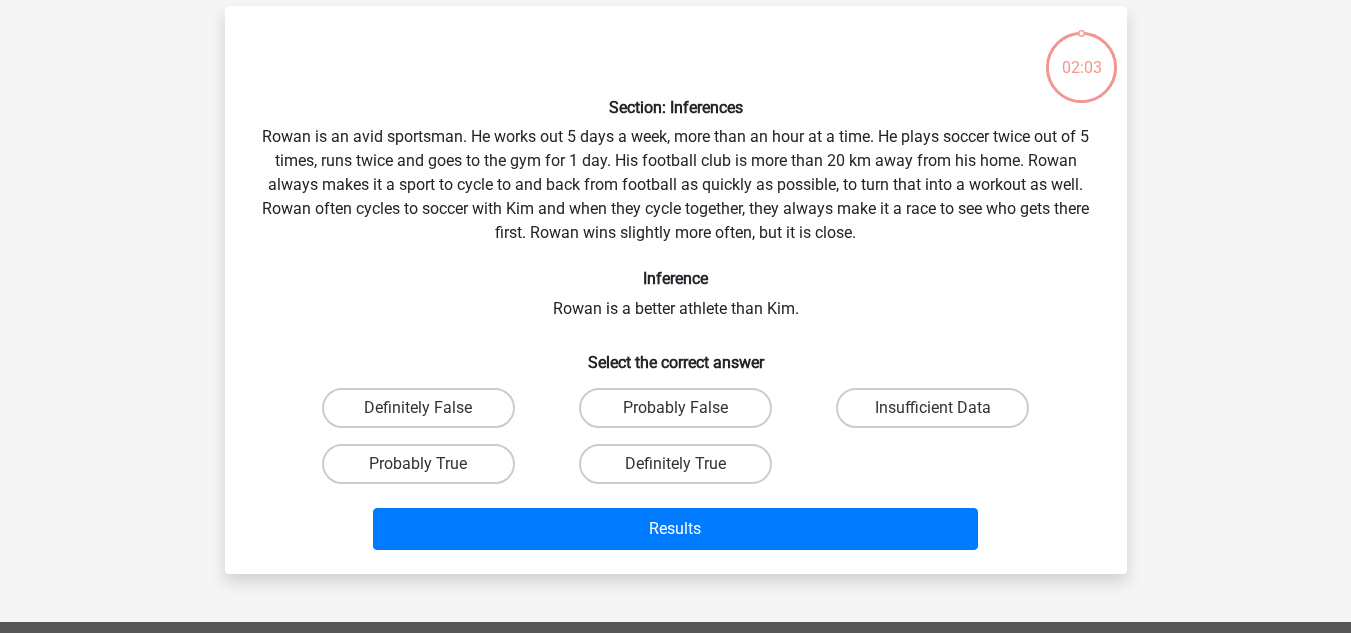 scroll, scrollTop: 92, scrollLeft: 0, axis: vertical 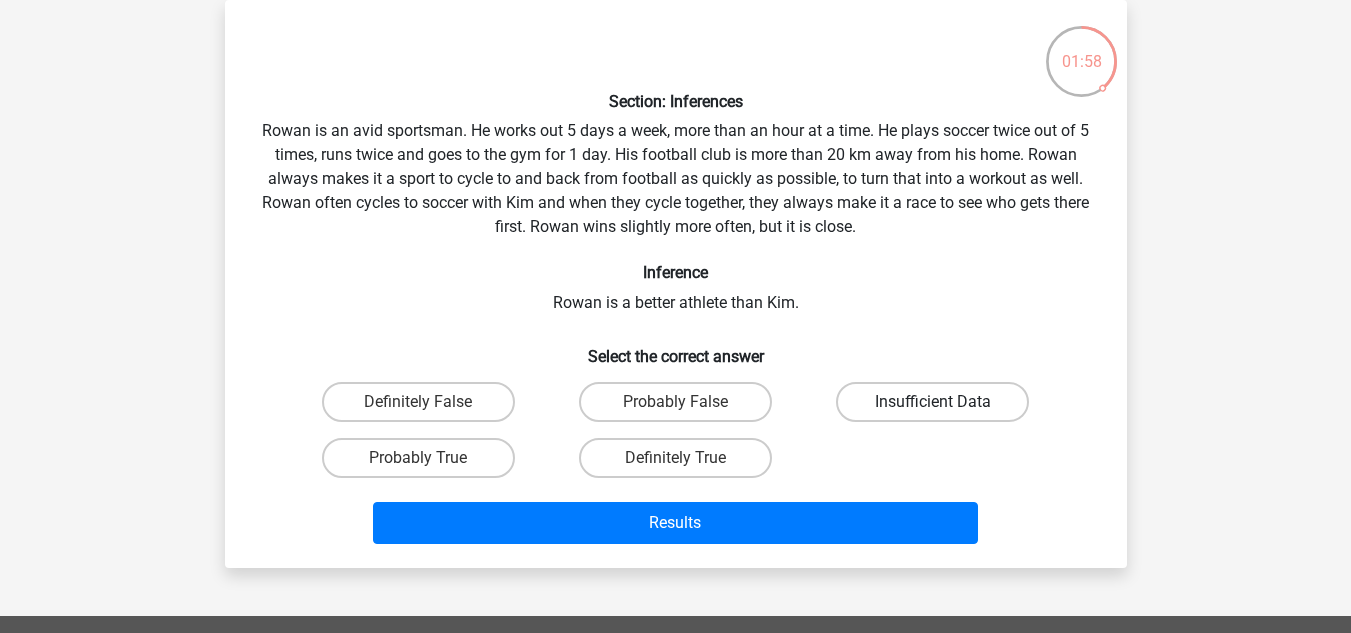 click on "Insufficient Data" at bounding box center (932, 402) 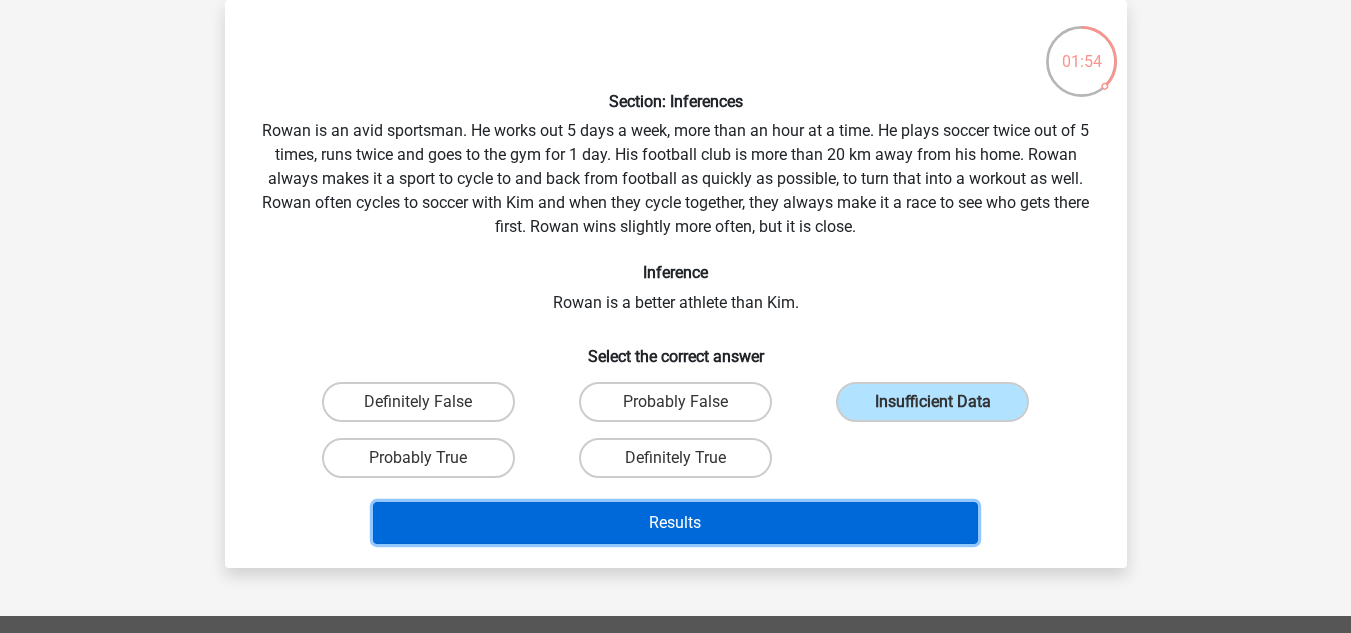 click on "Results" at bounding box center (675, 523) 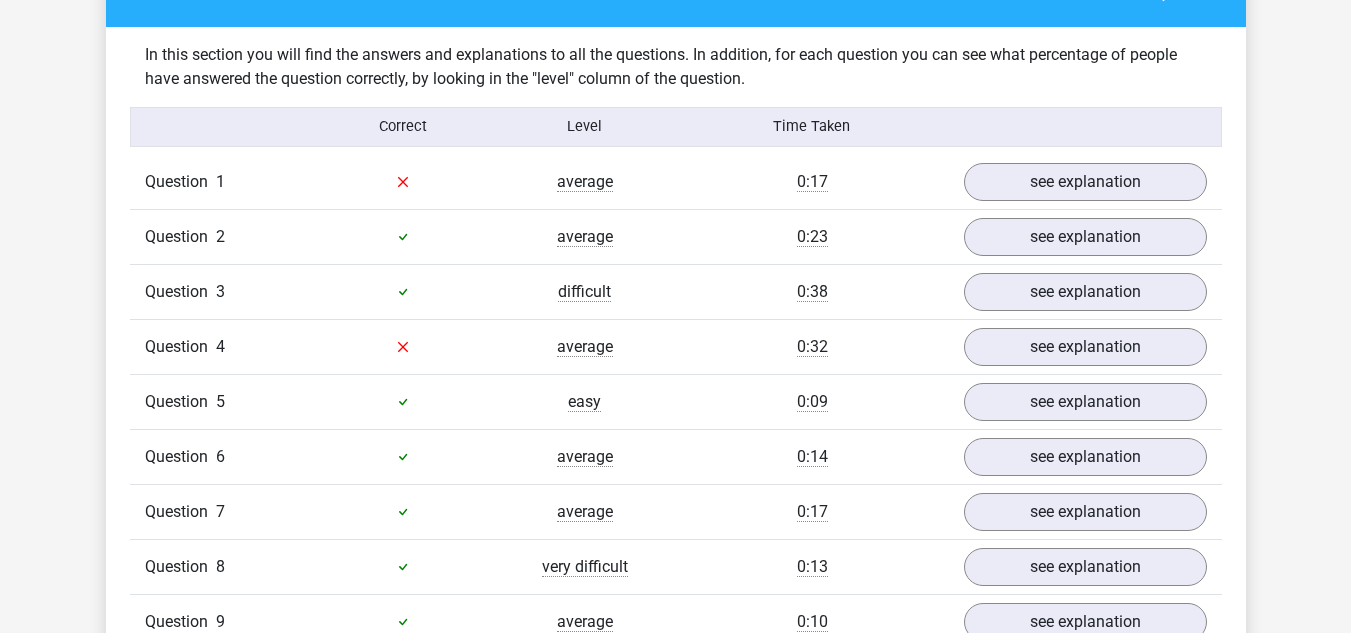 scroll, scrollTop: 1236, scrollLeft: 0, axis: vertical 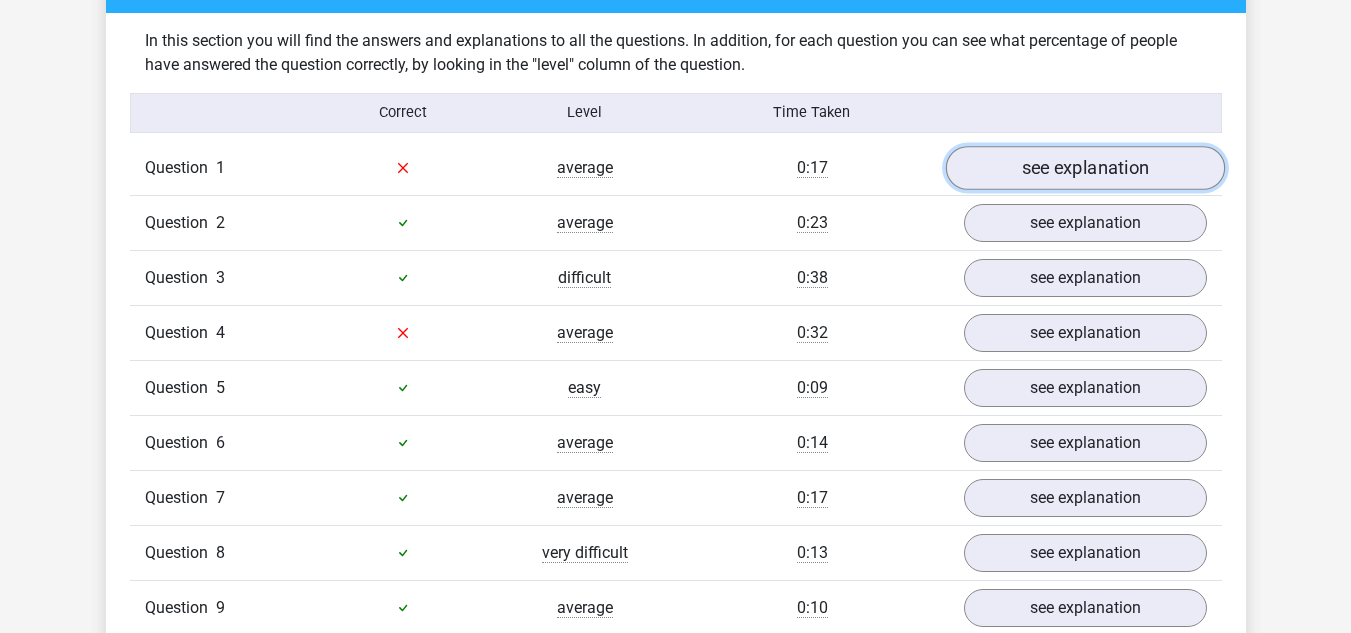 click on "see explanation" at bounding box center (1084, 168) 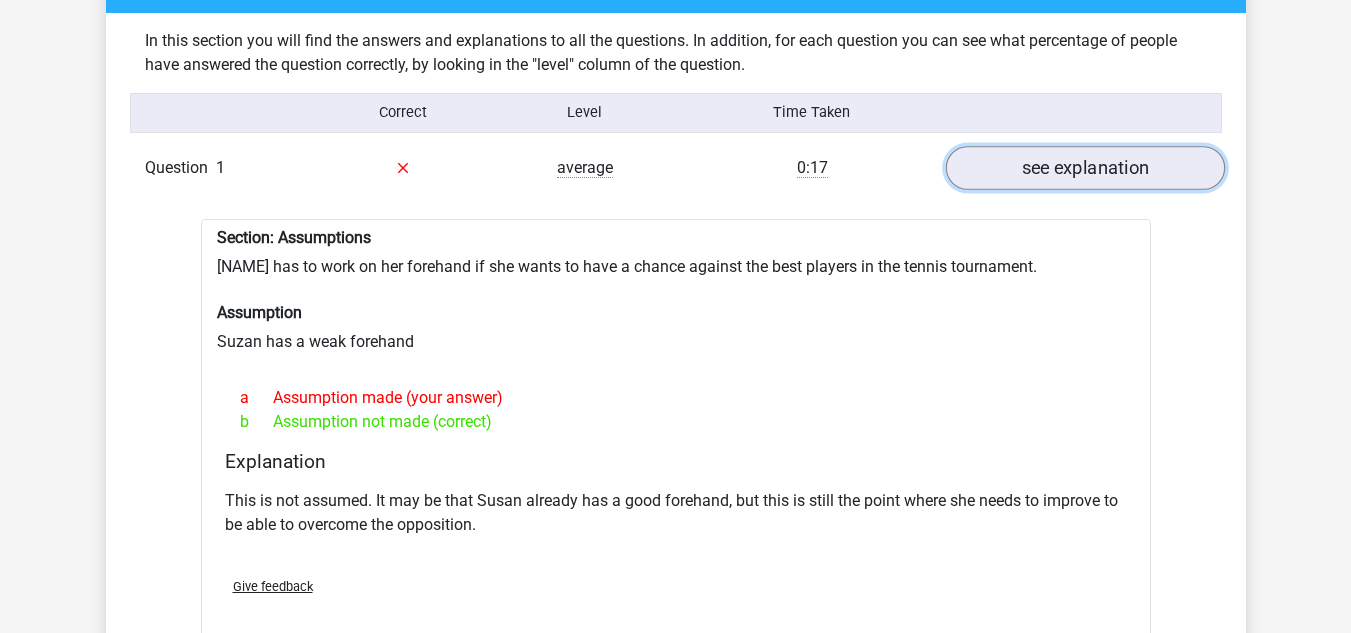 click on "see explanation" at bounding box center (1084, 168) 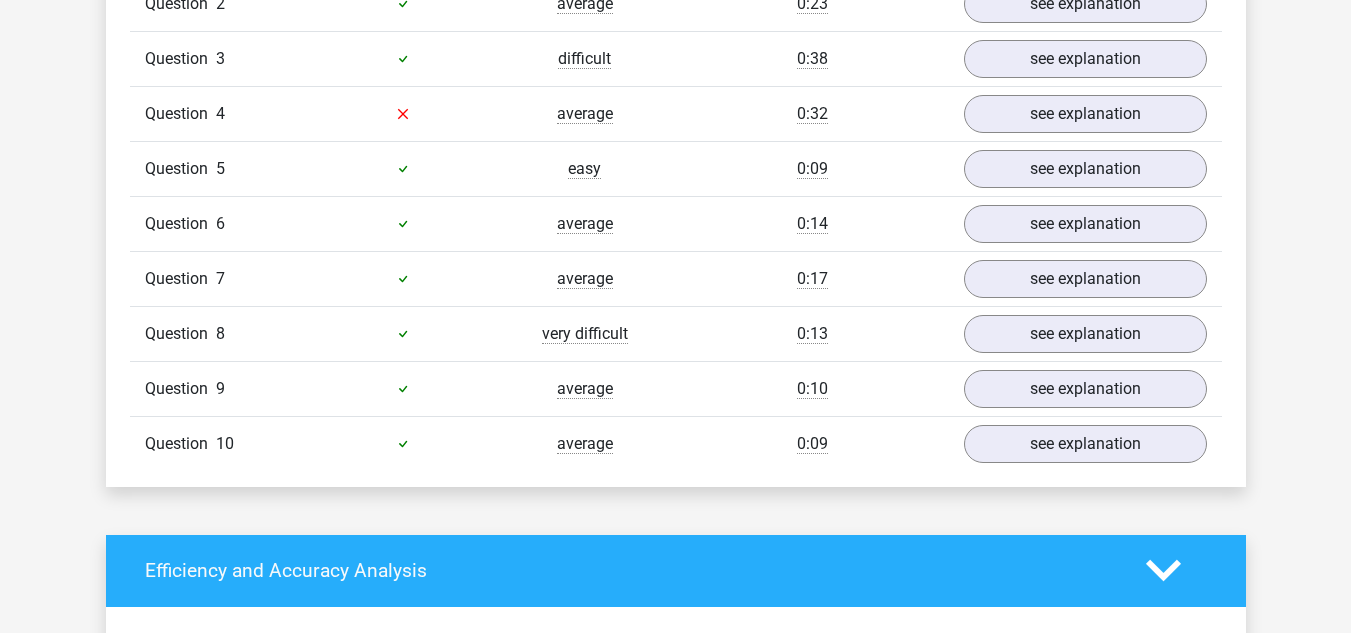scroll, scrollTop: 1474, scrollLeft: 0, axis: vertical 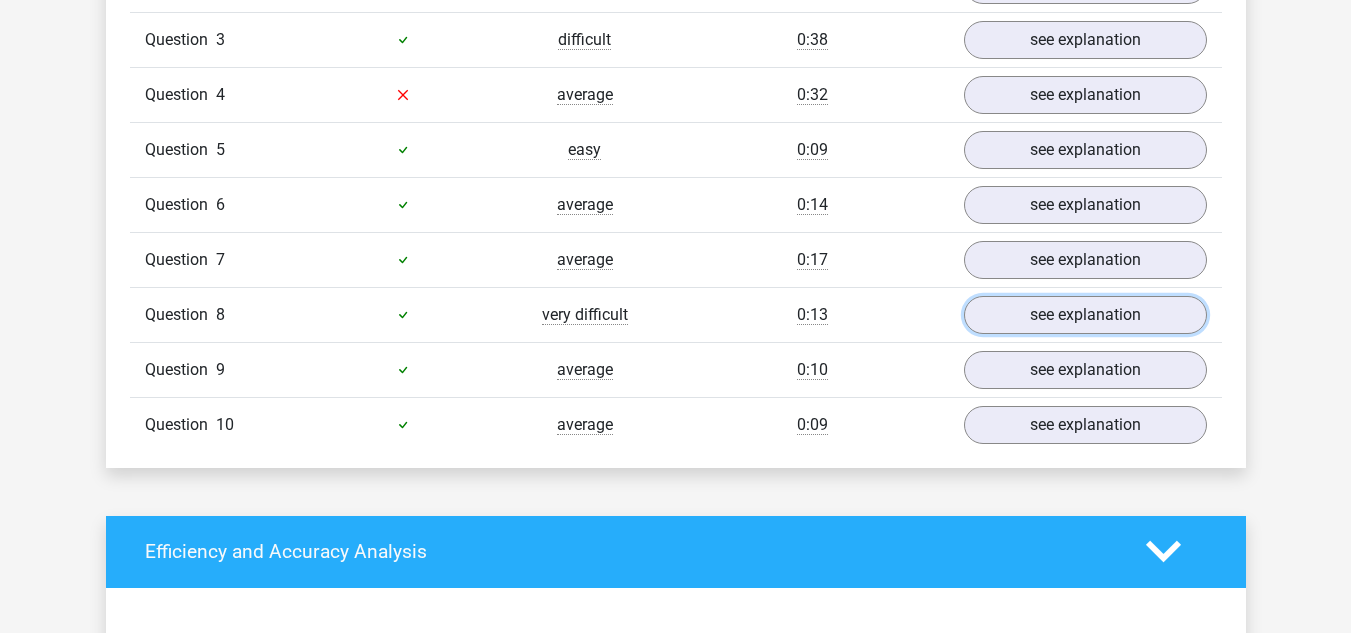 click on "see explanation" at bounding box center (1085, 315) 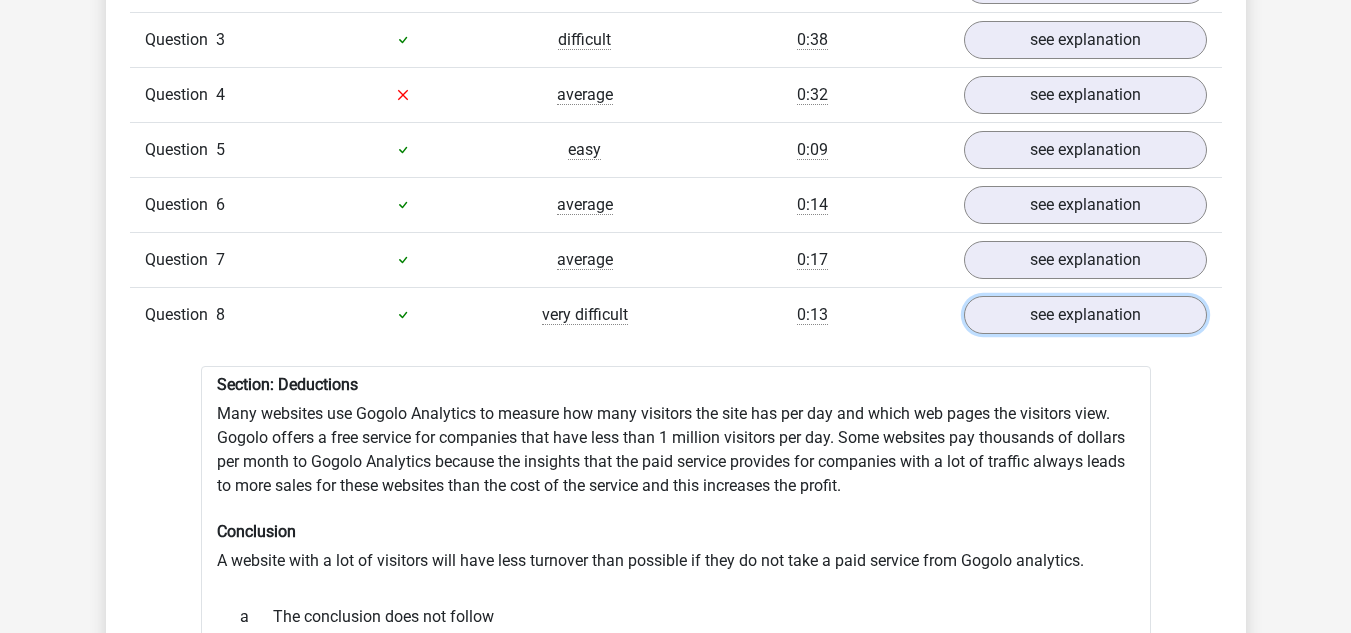 click on "see explanation" at bounding box center [1085, 315] 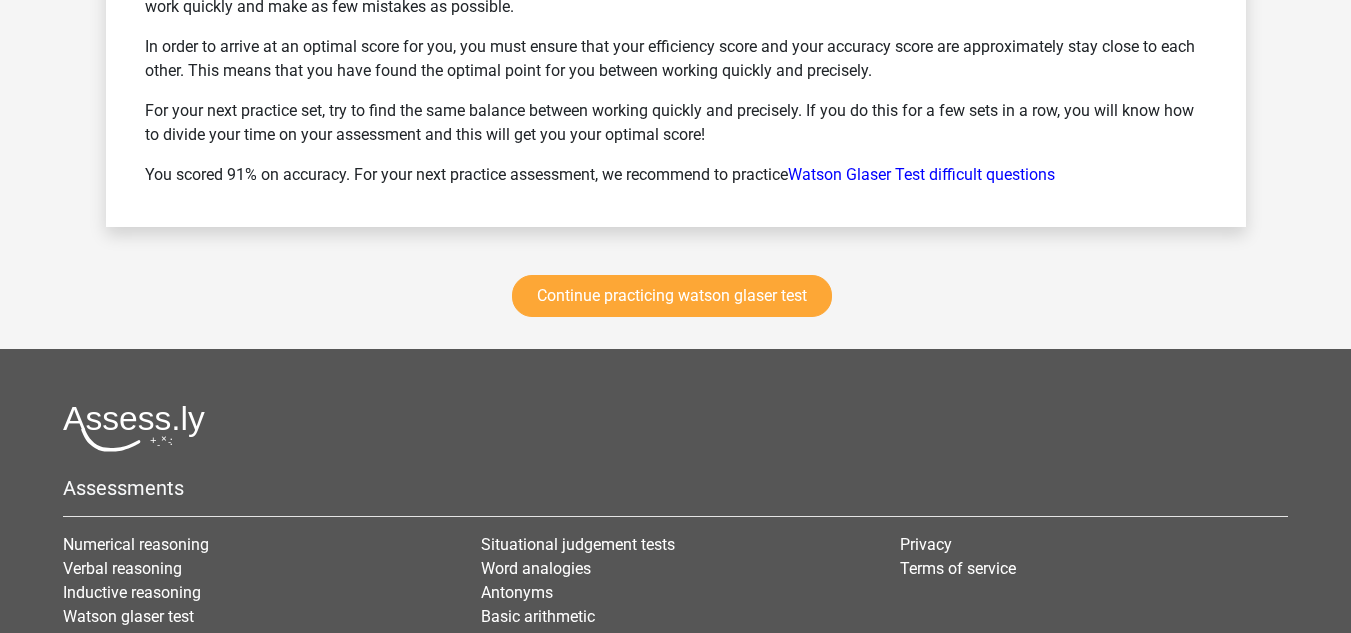 scroll, scrollTop: 2870, scrollLeft: 0, axis: vertical 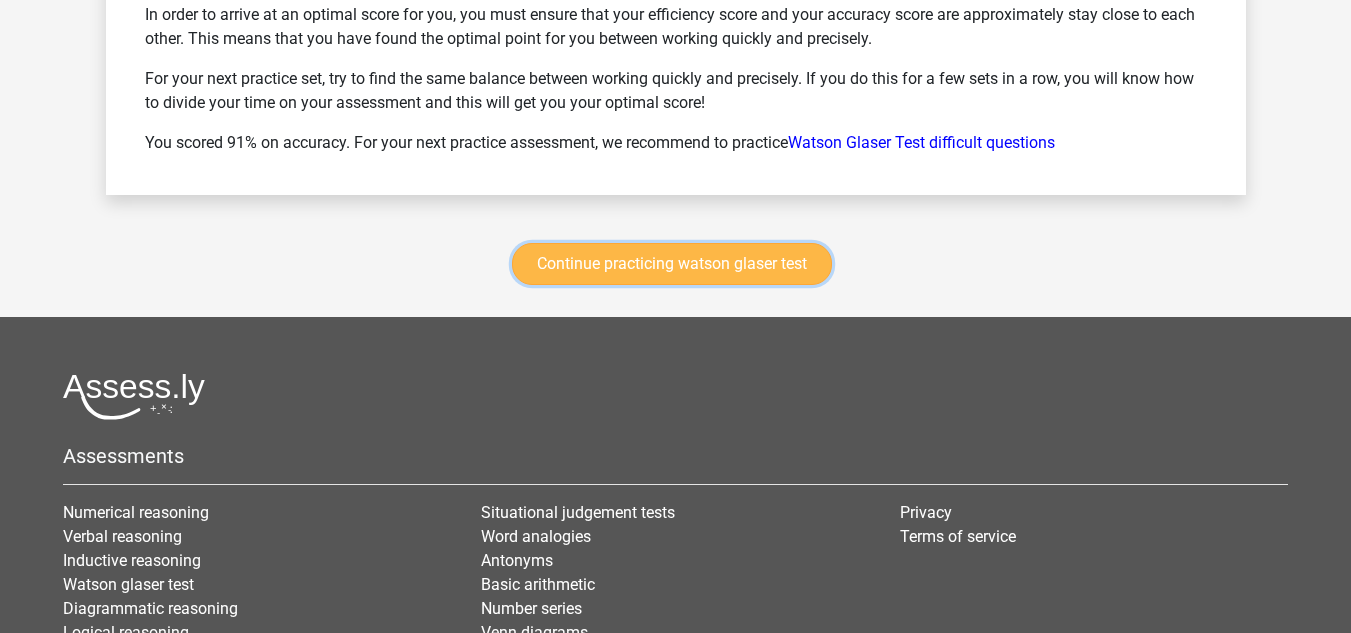 click on "Continue practicing watson glaser test" at bounding box center (672, 264) 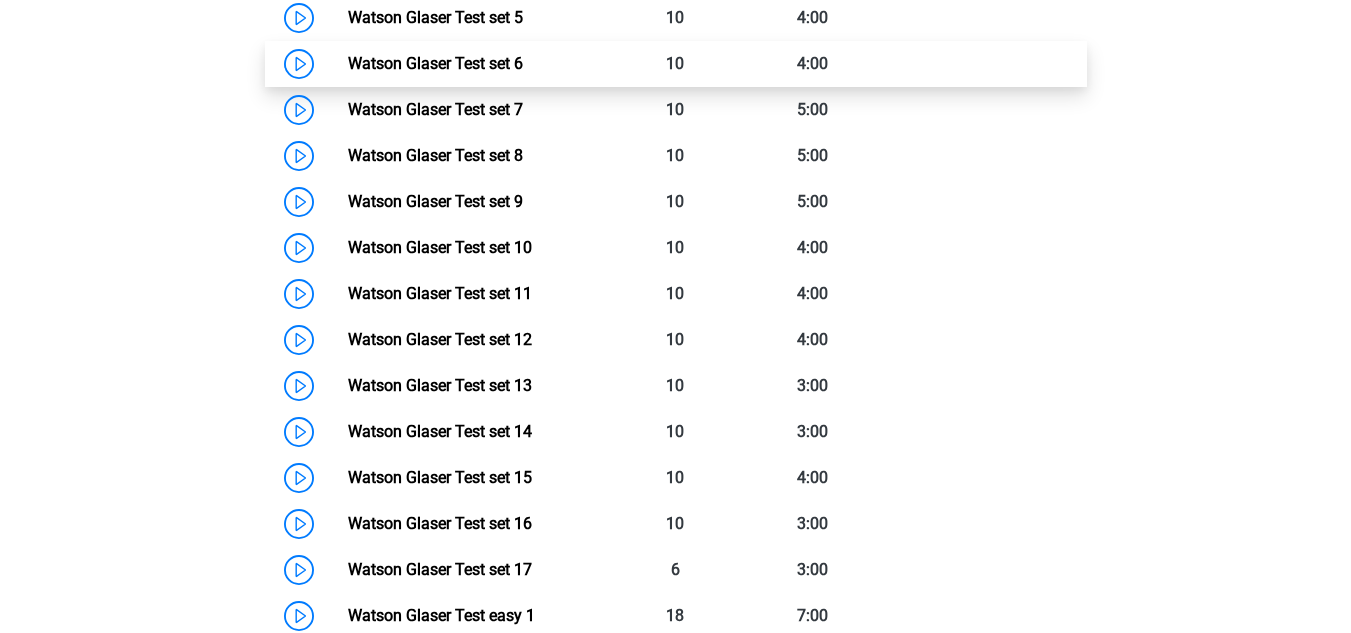 scroll, scrollTop: 1226, scrollLeft: 0, axis: vertical 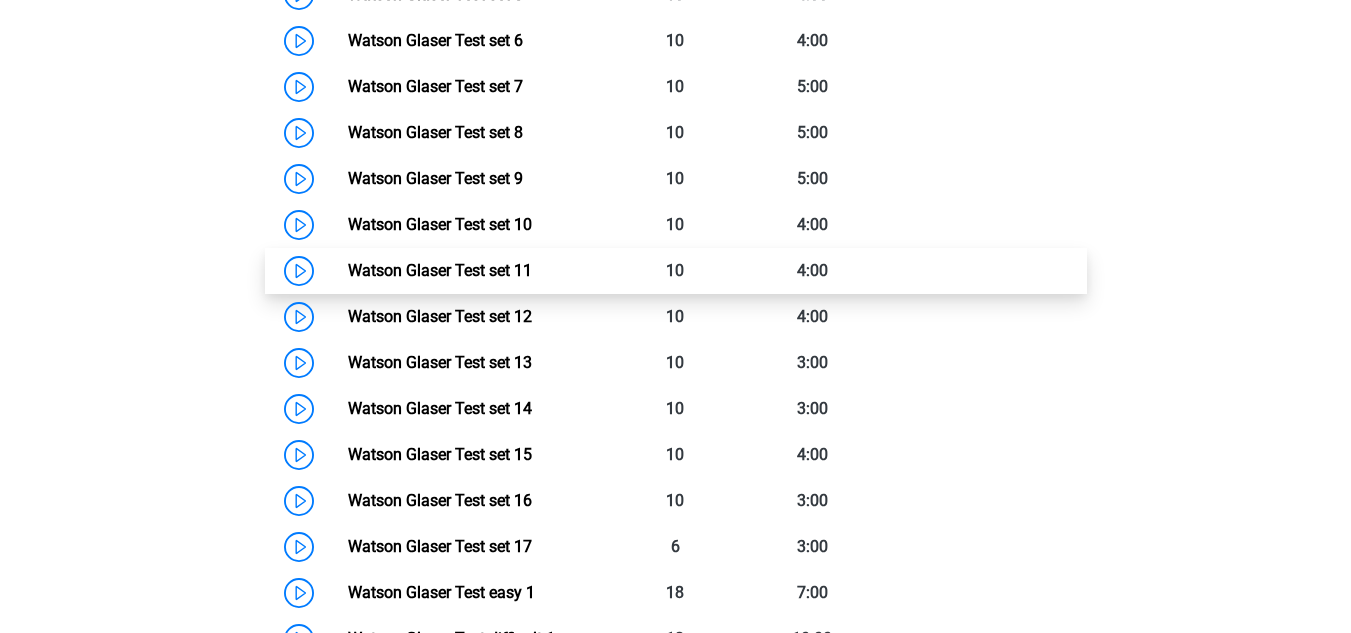 click on "Watson Glaser Test
set 11" at bounding box center (440, 270) 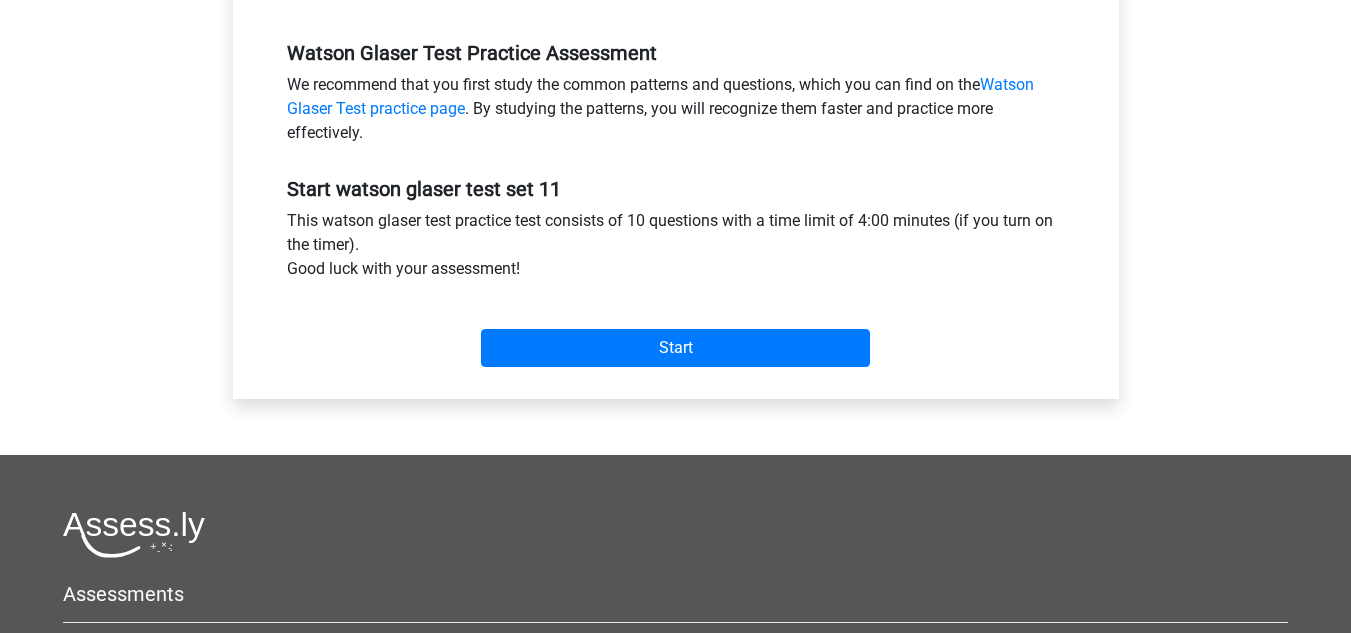 scroll, scrollTop: 594, scrollLeft: 0, axis: vertical 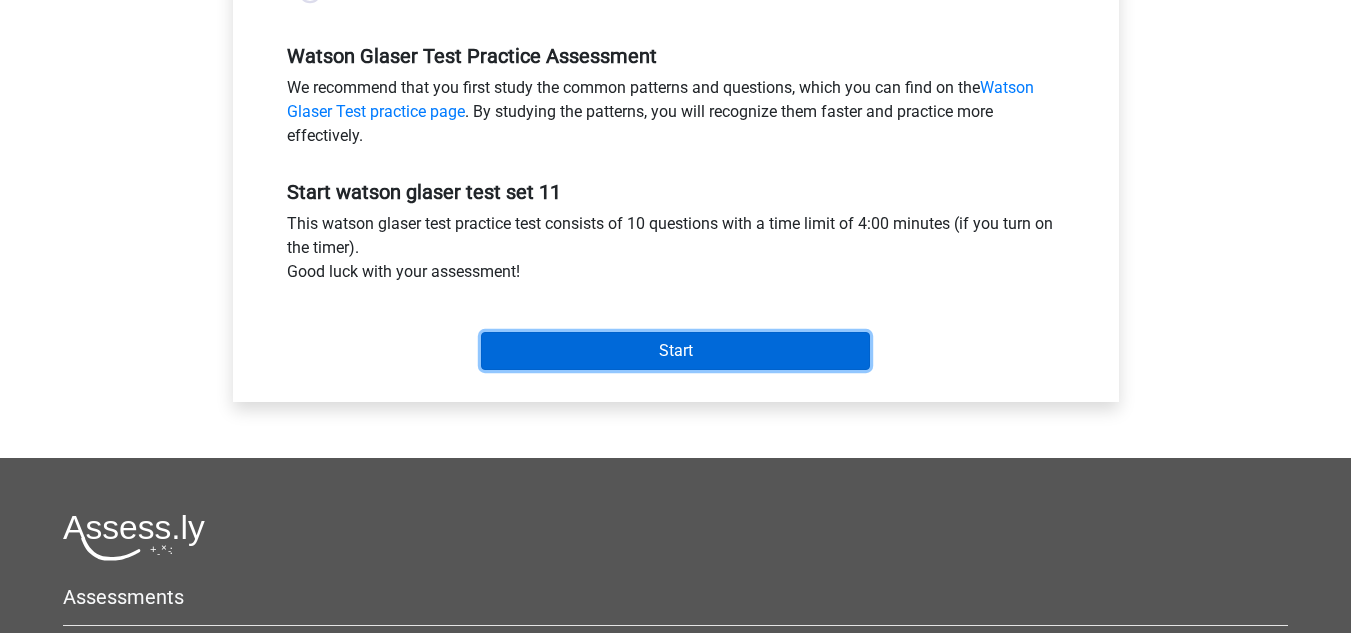 click on "Start" at bounding box center (675, 351) 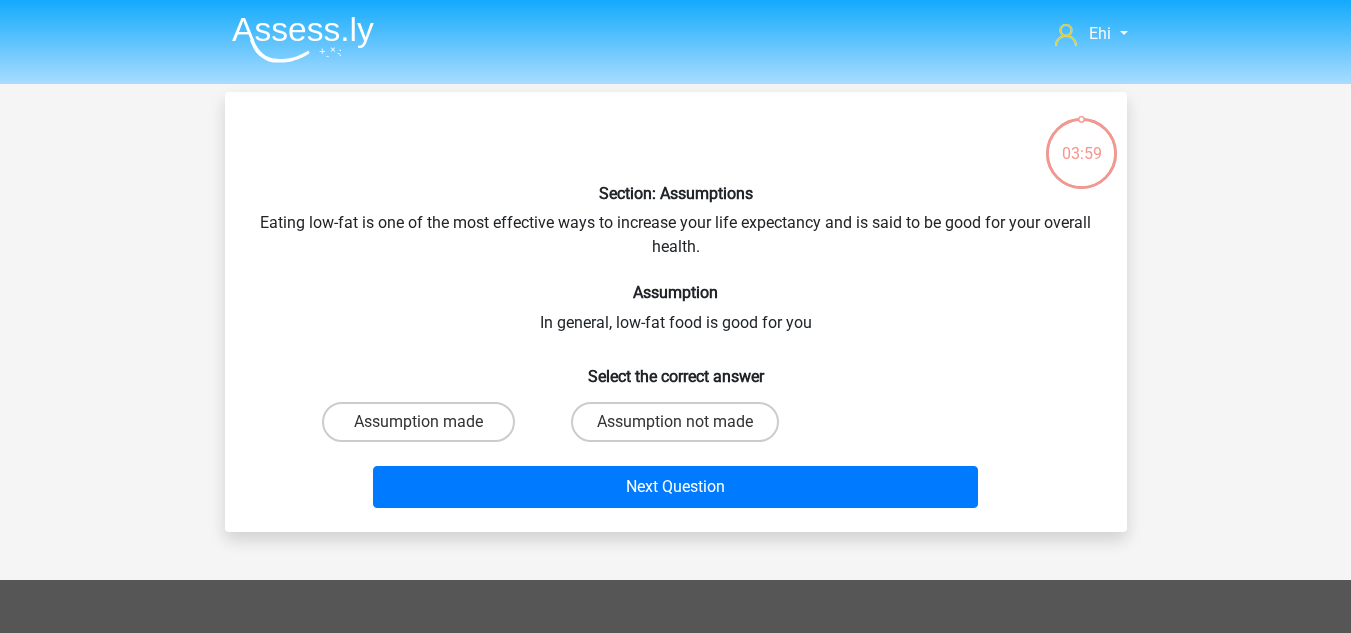 scroll, scrollTop: 0, scrollLeft: 0, axis: both 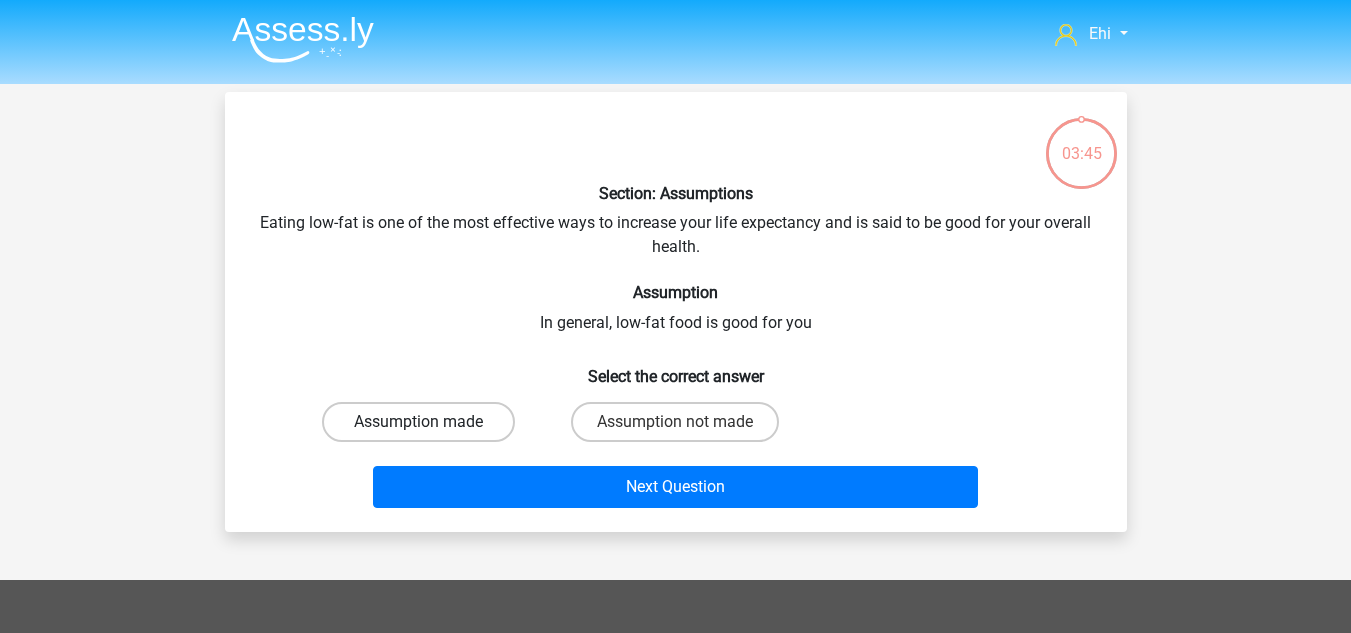 click on "Assumption made" at bounding box center (418, 422) 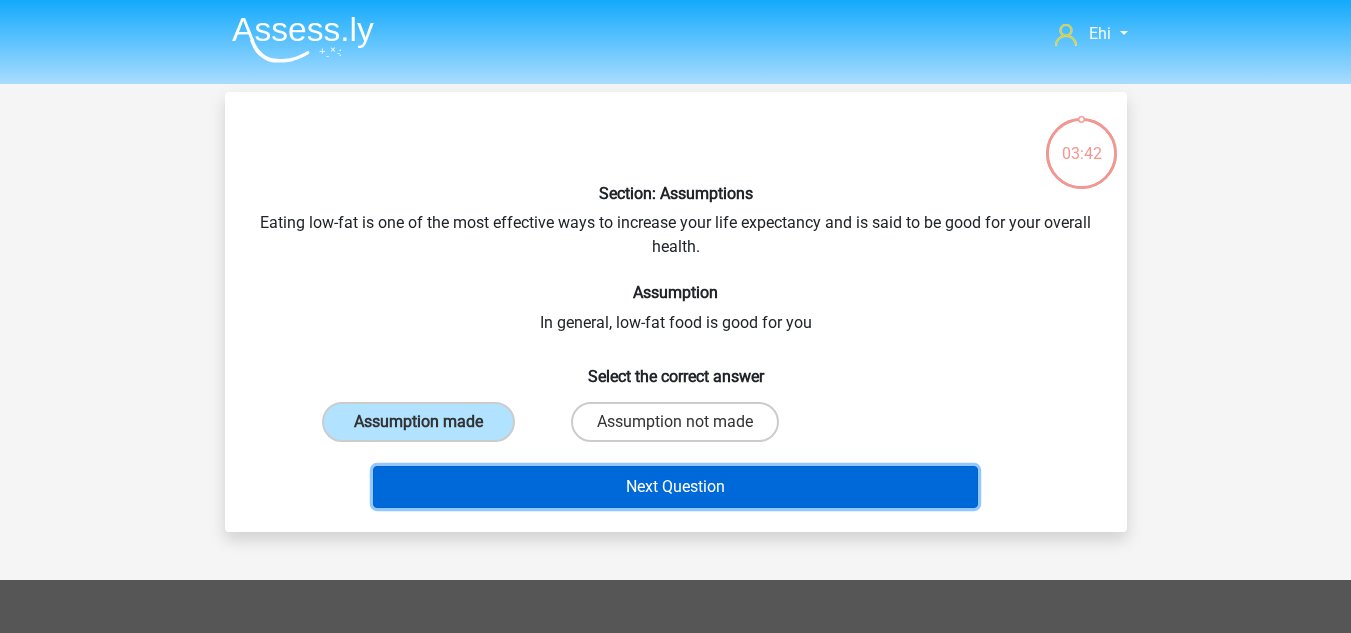 click on "Next Question" at bounding box center [675, 487] 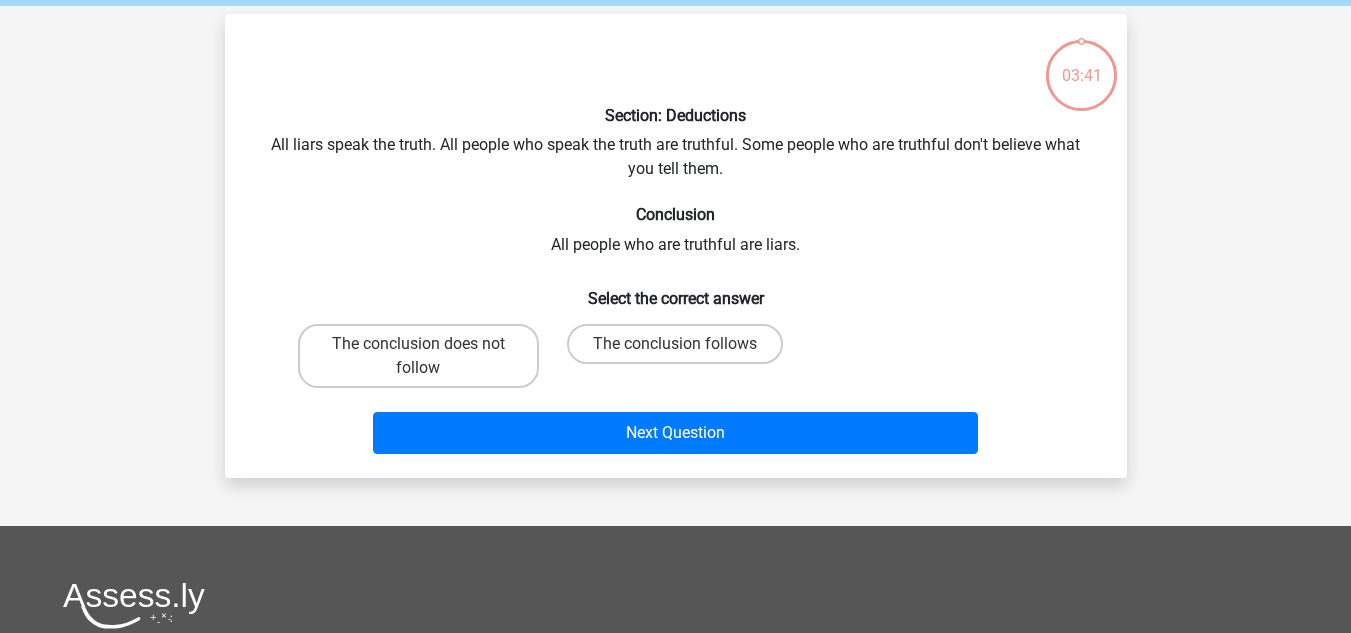 scroll, scrollTop: 92, scrollLeft: 0, axis: vertical 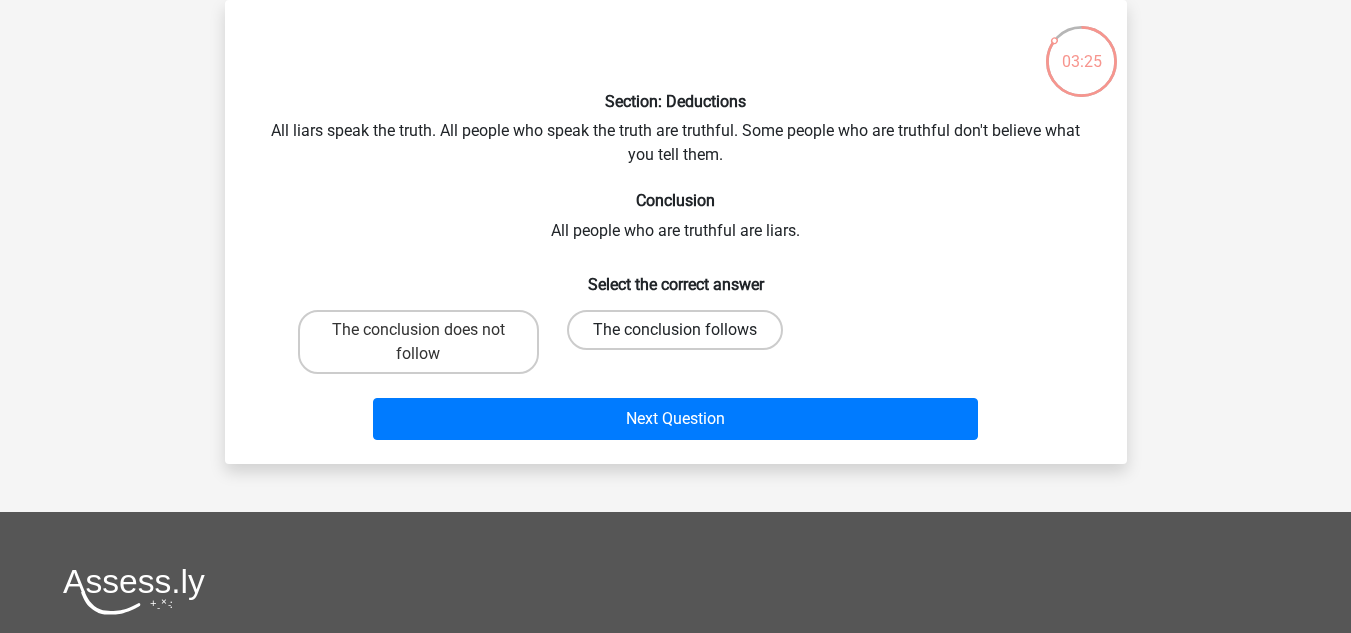 click on "The conclusion follows" at bounding box center (675, 330) 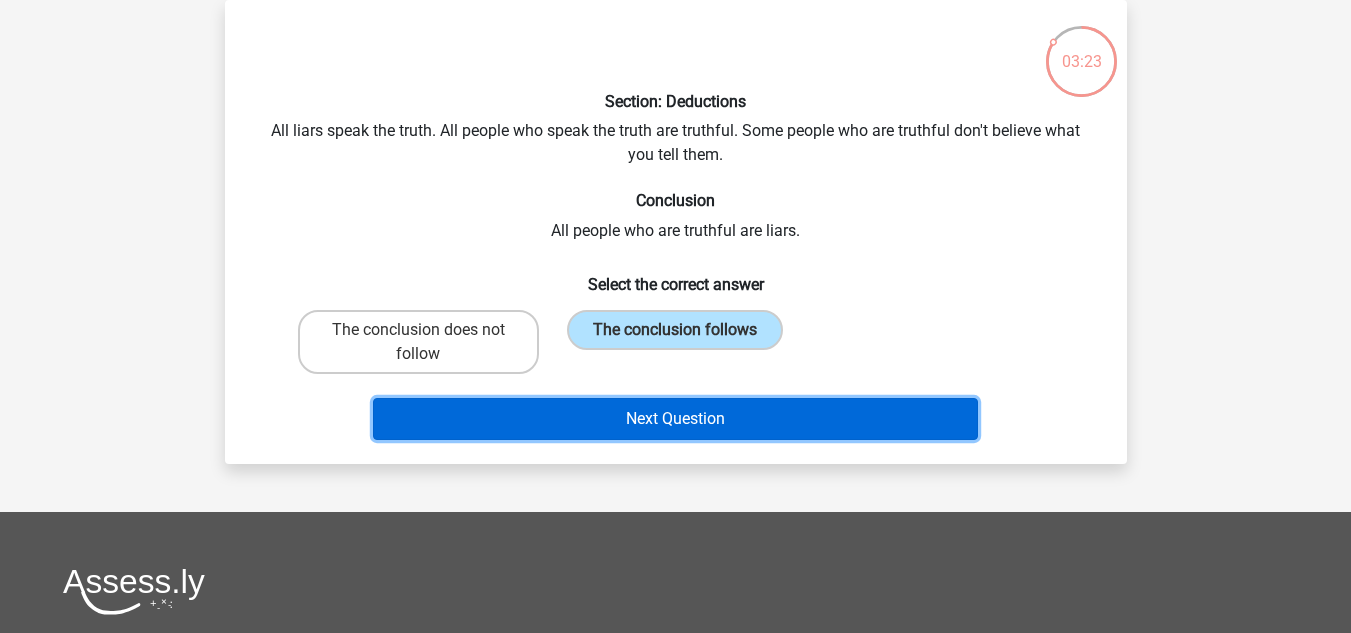 click on "Next Question" at bounding box center [675, 419] 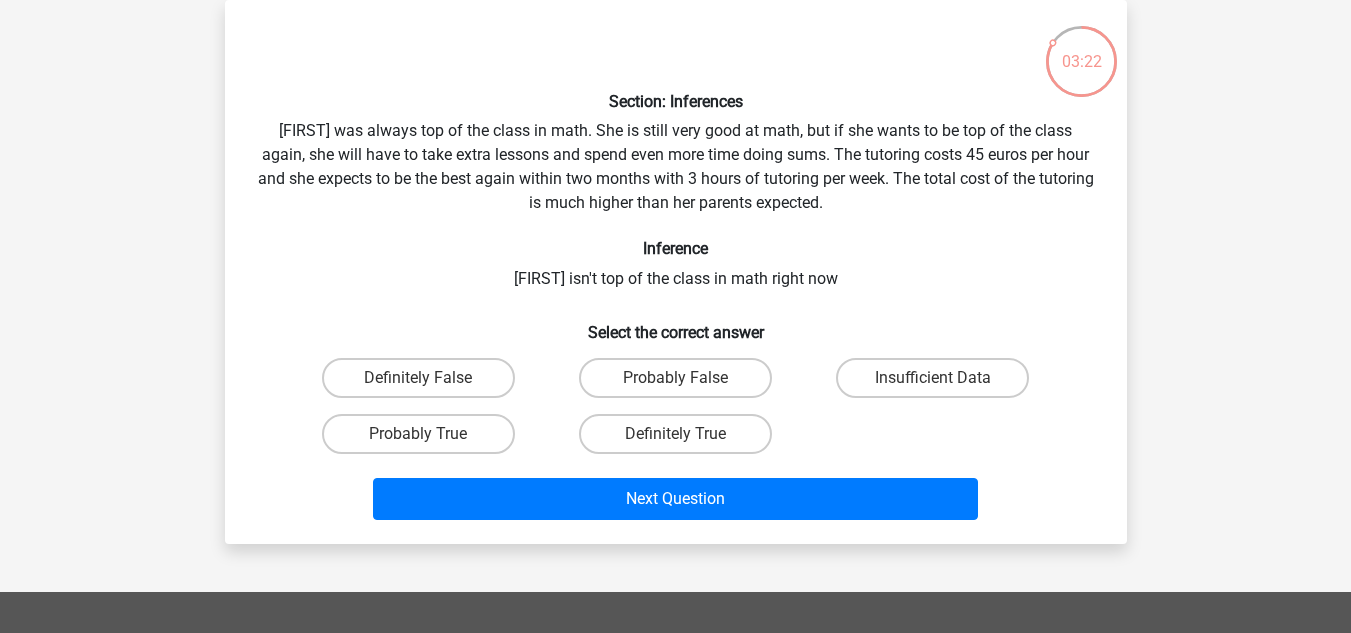 scroll, scrollTop: 89, scrollLeft: 0, axis: vertical 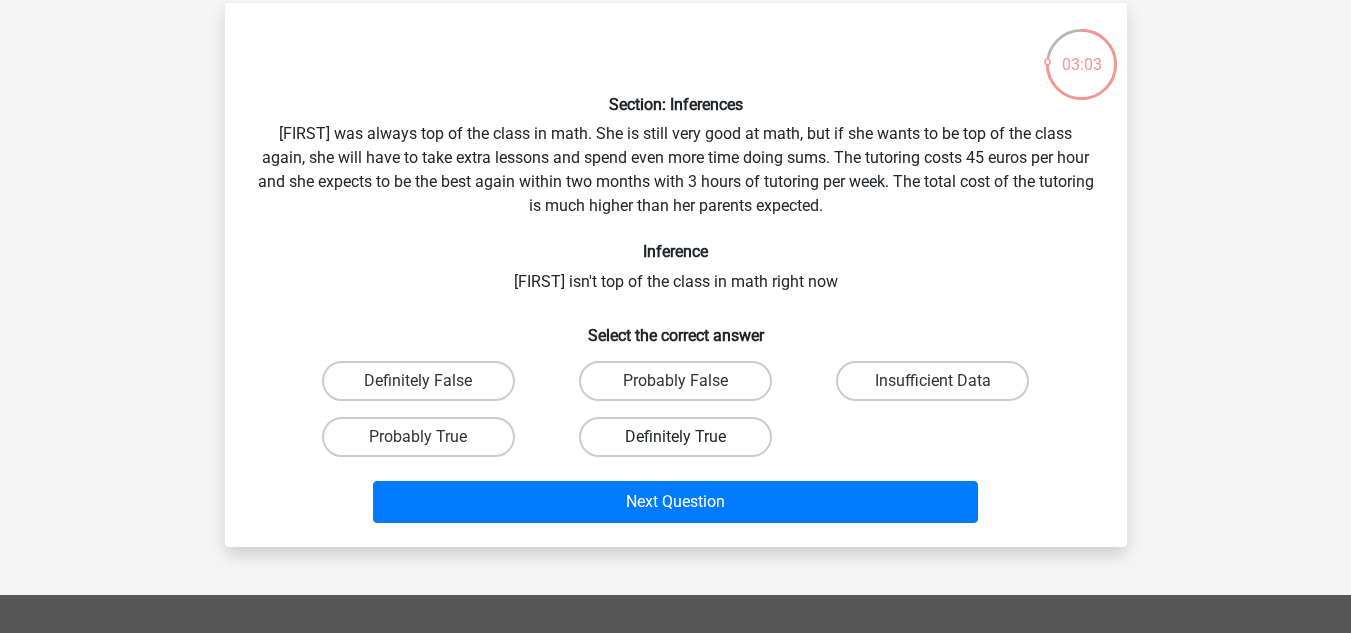 click on "Definitely True" at bounding box center (675, 437) 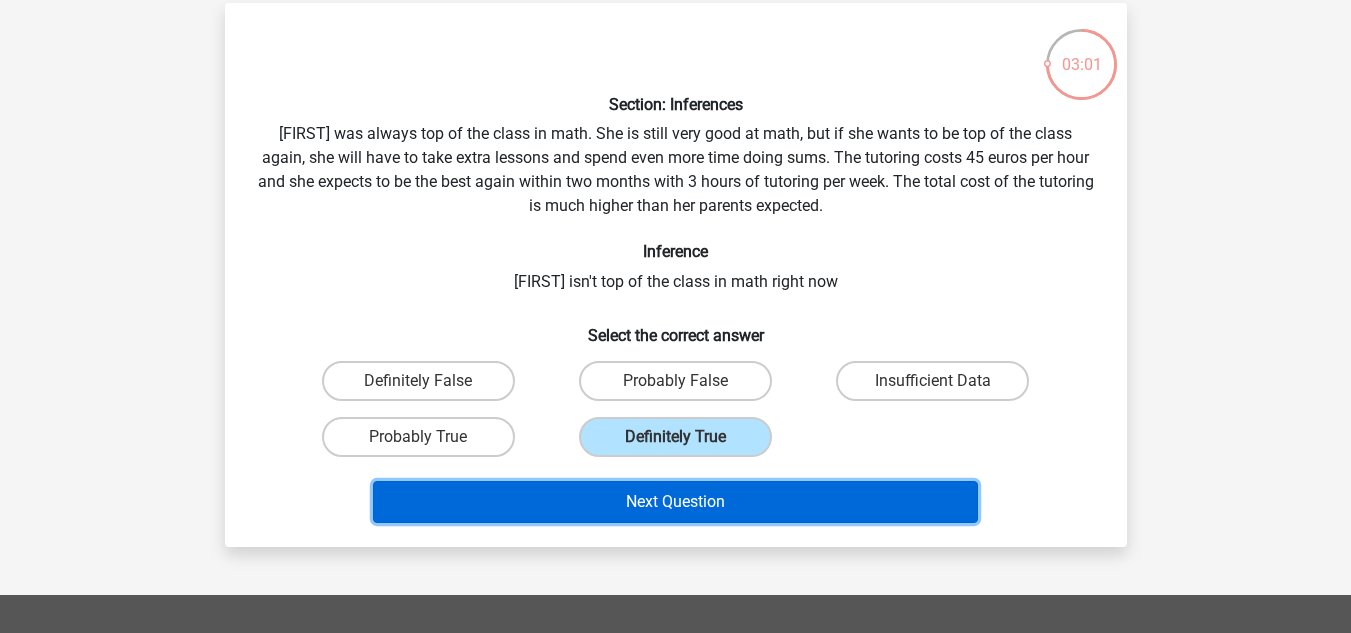 click on "Next Question" at bounding box center (675, 502) 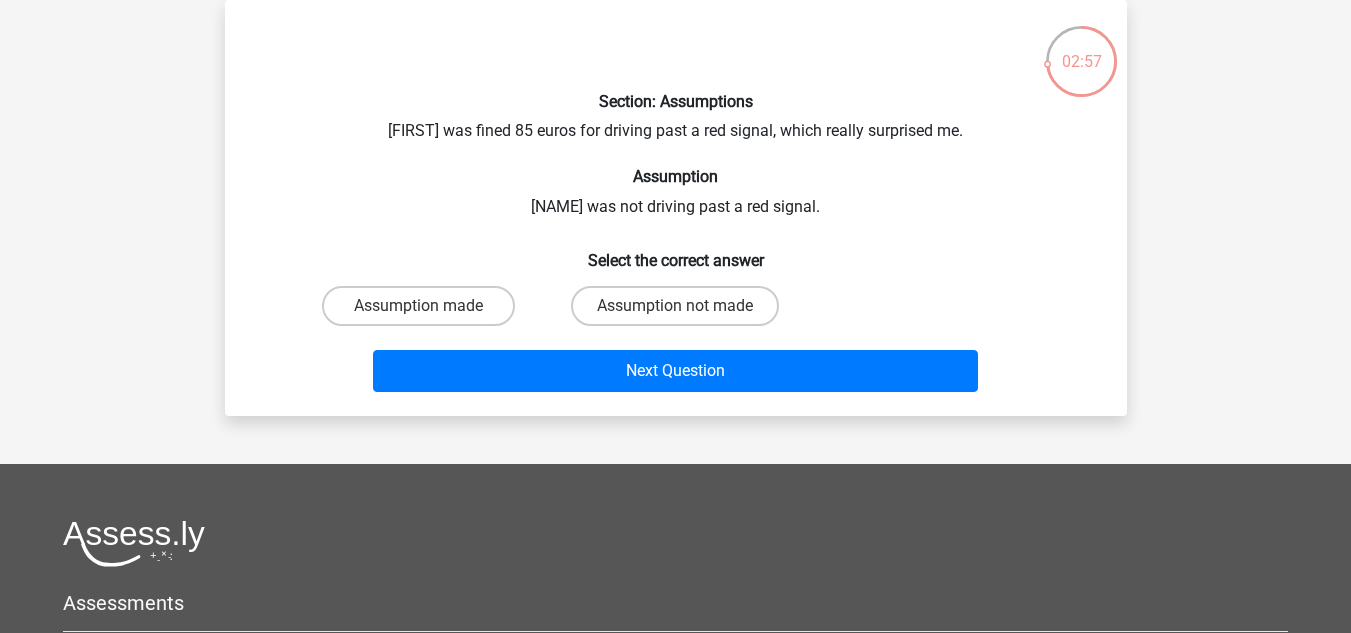 scroll, scrollTop: 86, scrollLeft: 0, axis: vertical 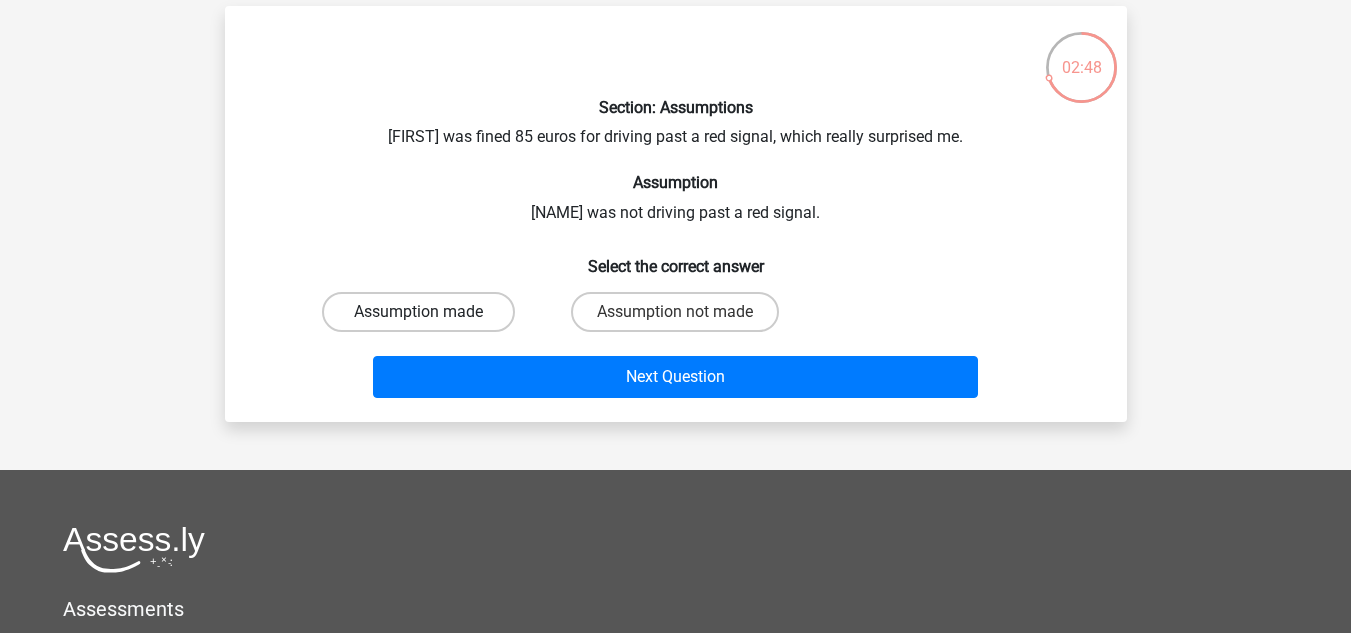 click on "Assumption made" at bounding box center [418, 312] 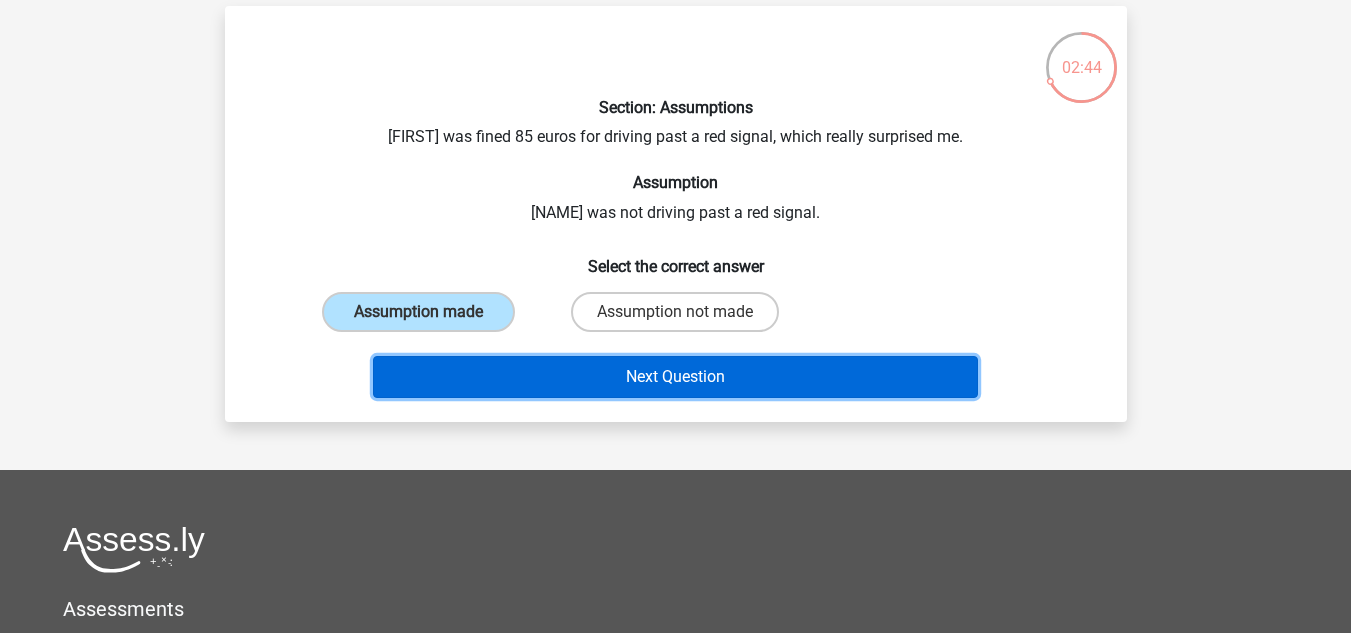 click on "Next Question" at bounding box center (675, 377) 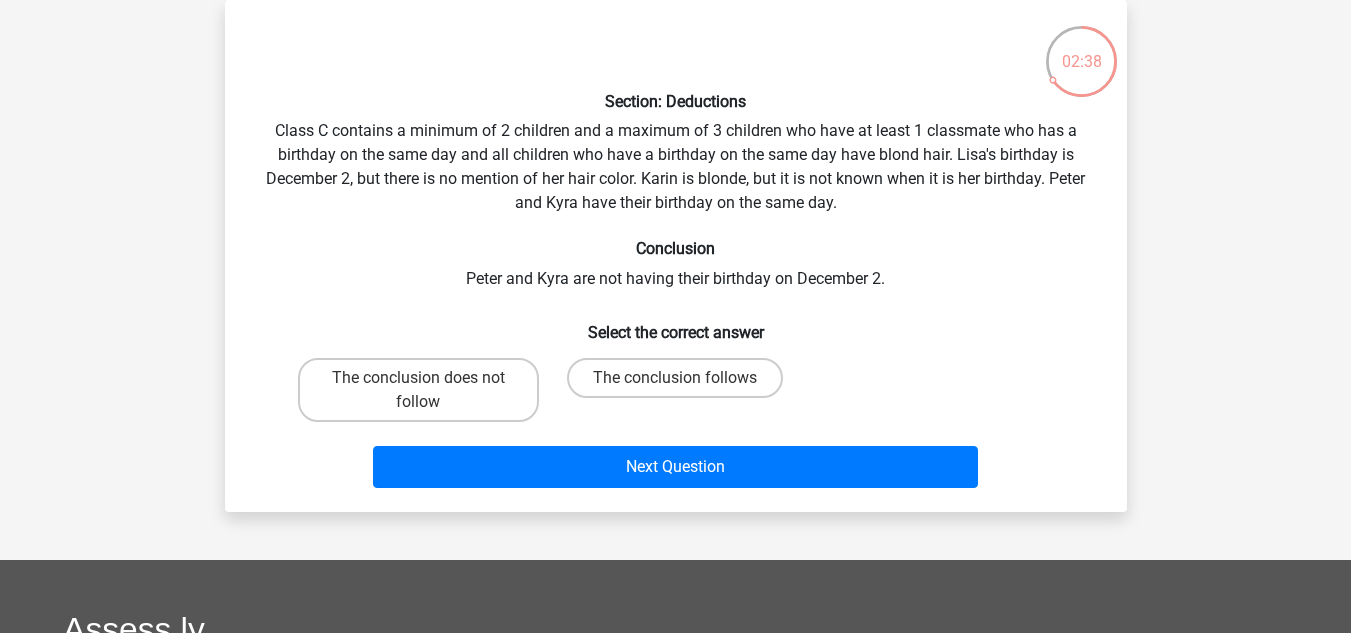 scroll, scrollTop: 94, scrollLeft: 0, axis: vertical 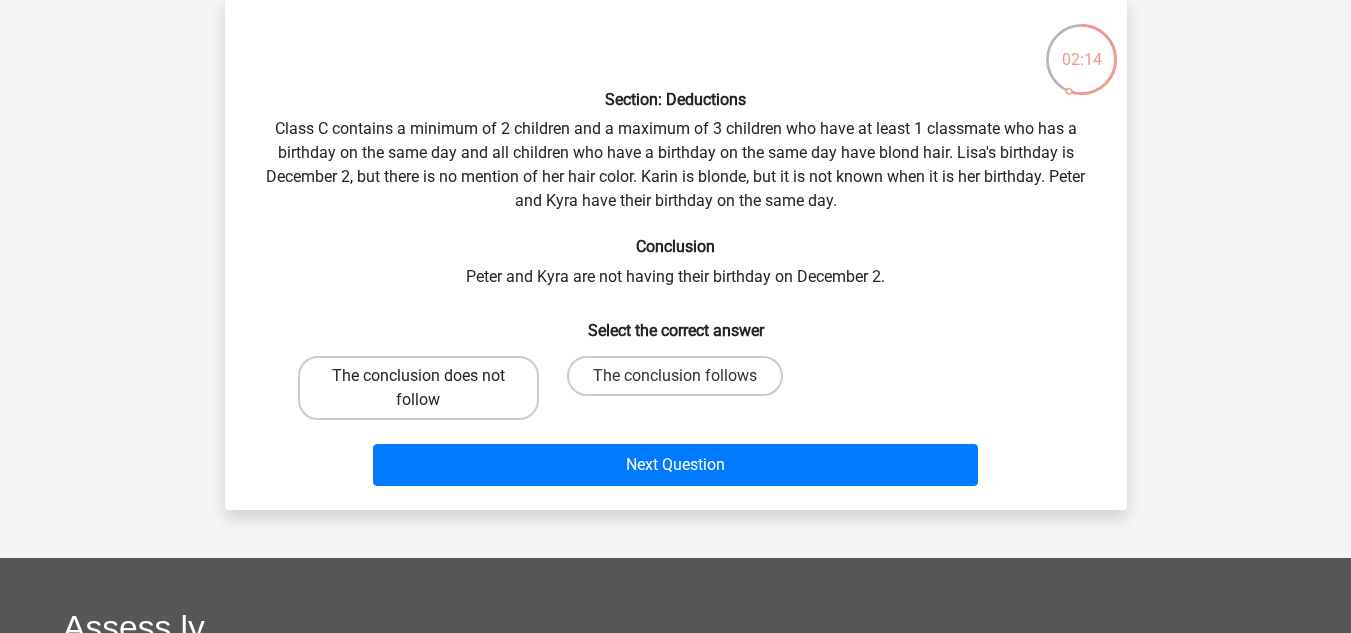 click on "The conclusion does not follow" at bounding box center [418, 388] 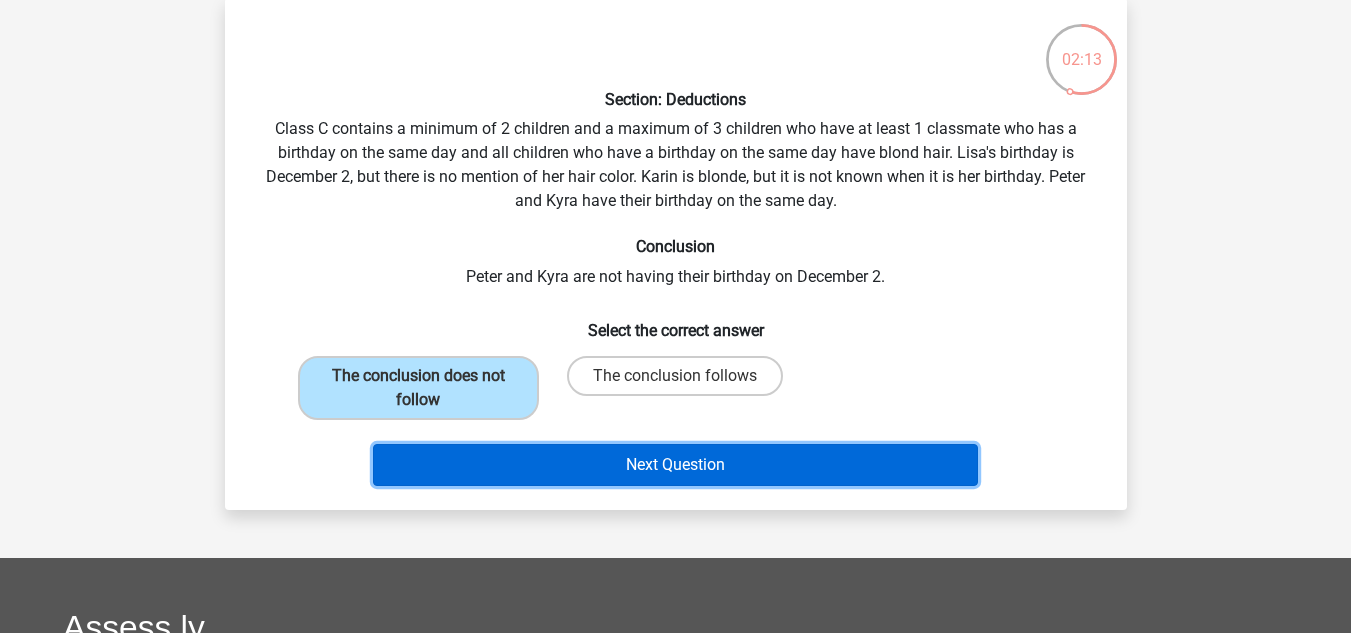 click on "Next Question" at bounding box center [675, 465] 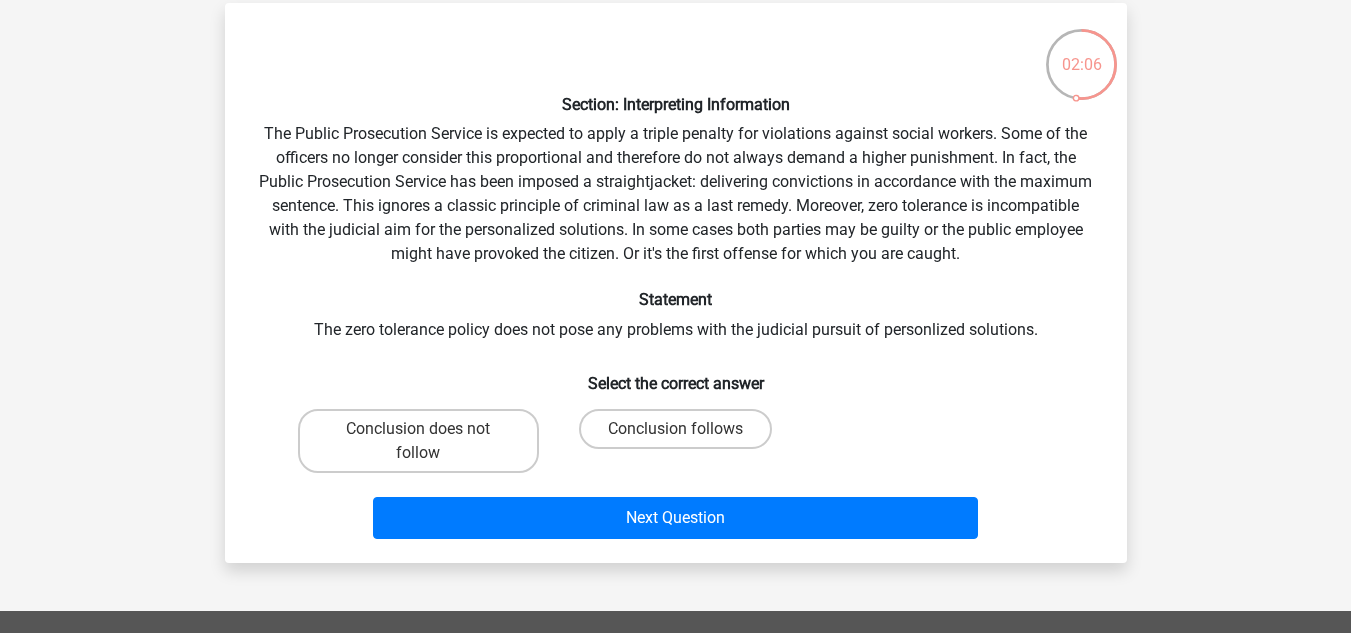 scroll, scrollTop: 76, scrollLeft: 0, axis: vertical 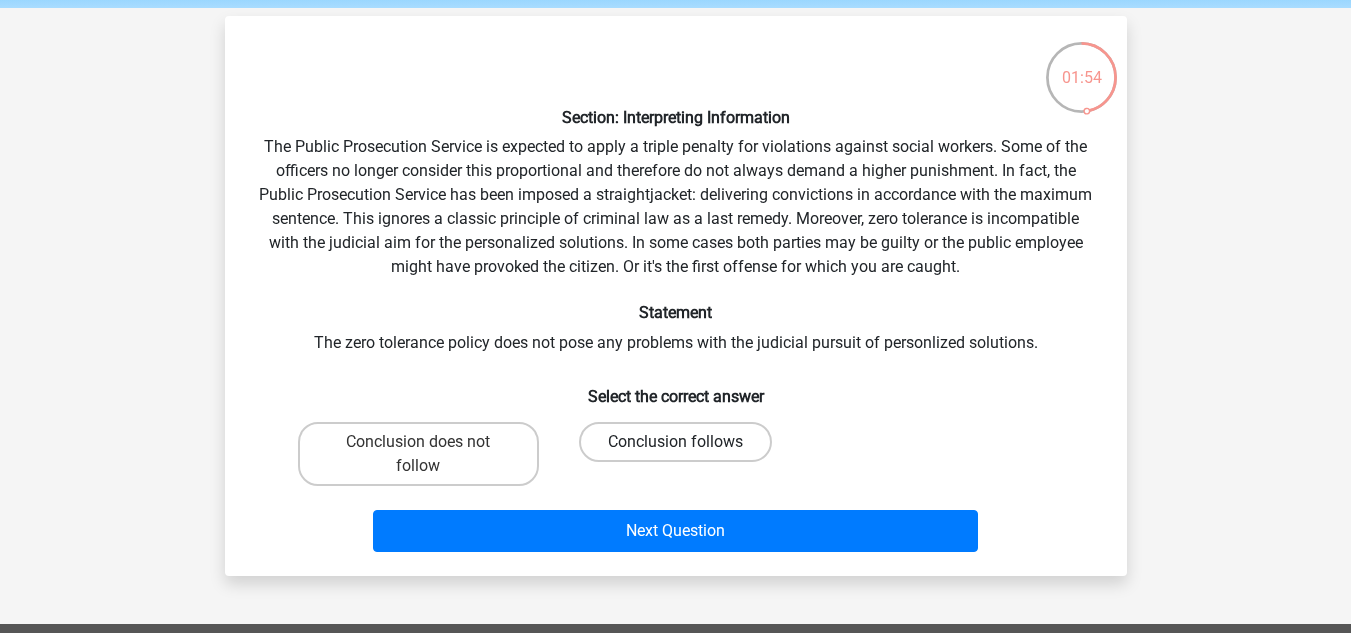 click on "Conclusion follows" at bounding box center [675, 442] 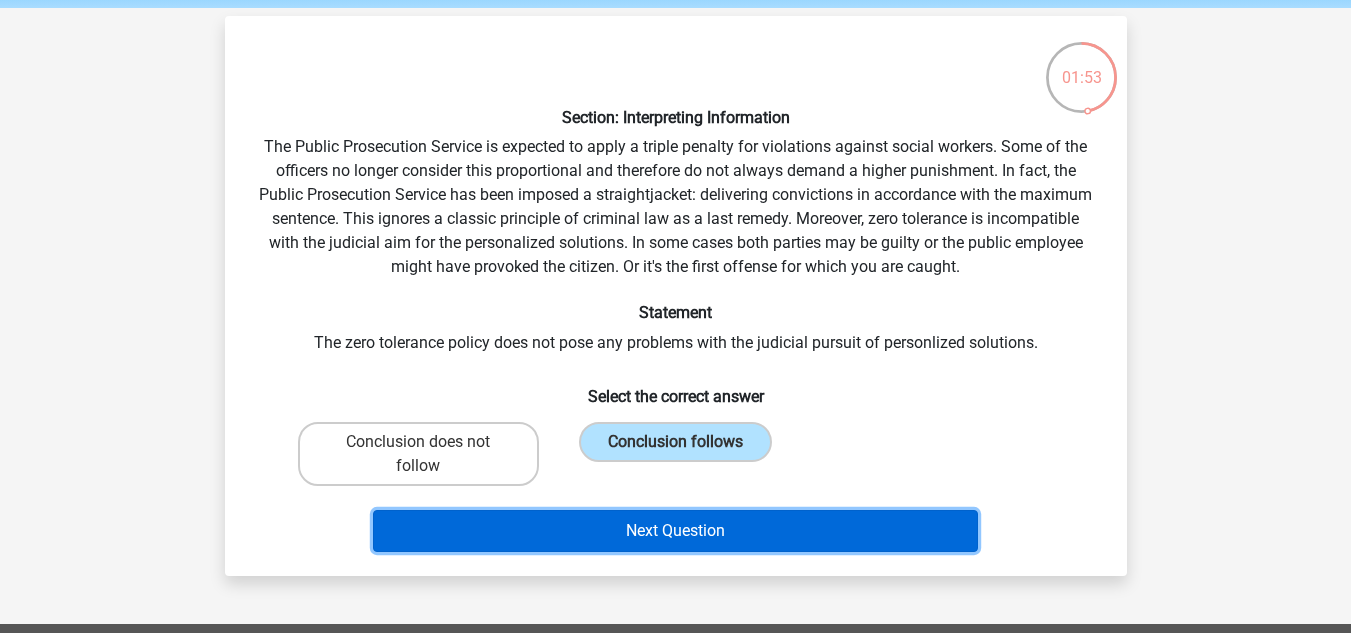 click on "Next Question" at bounding box center (675, 531) 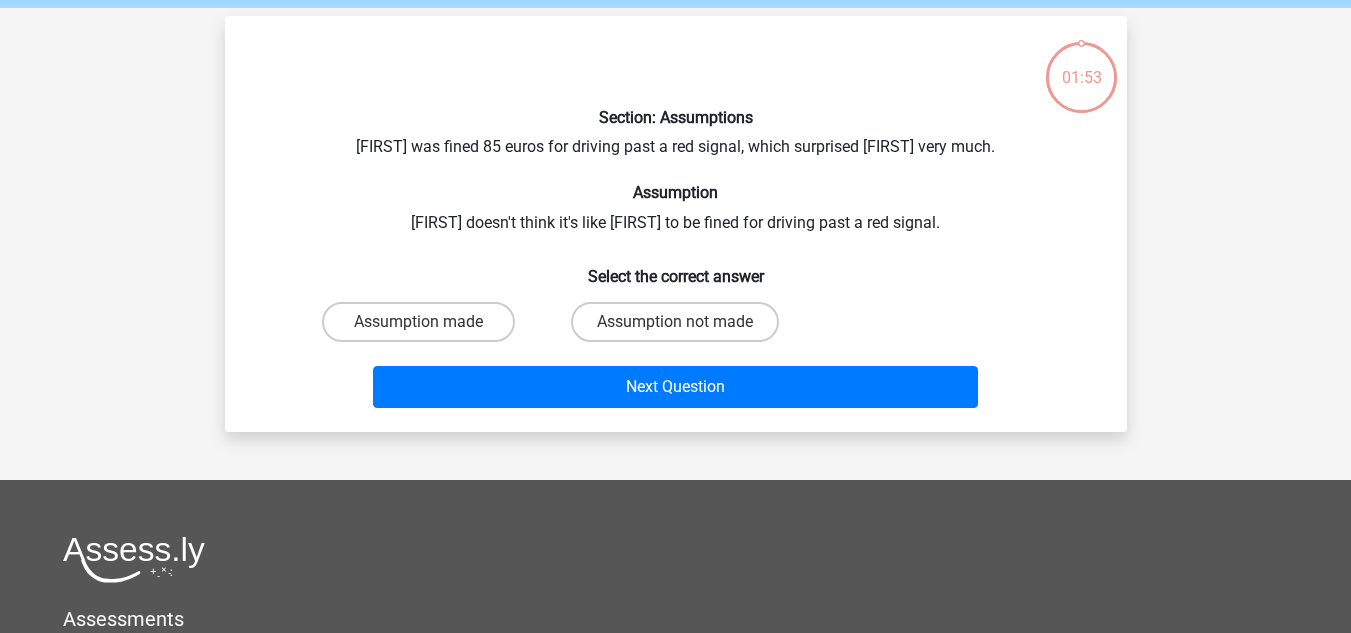 scroll, scrollTop: 92, scrollLeft: 0, axis: vertical 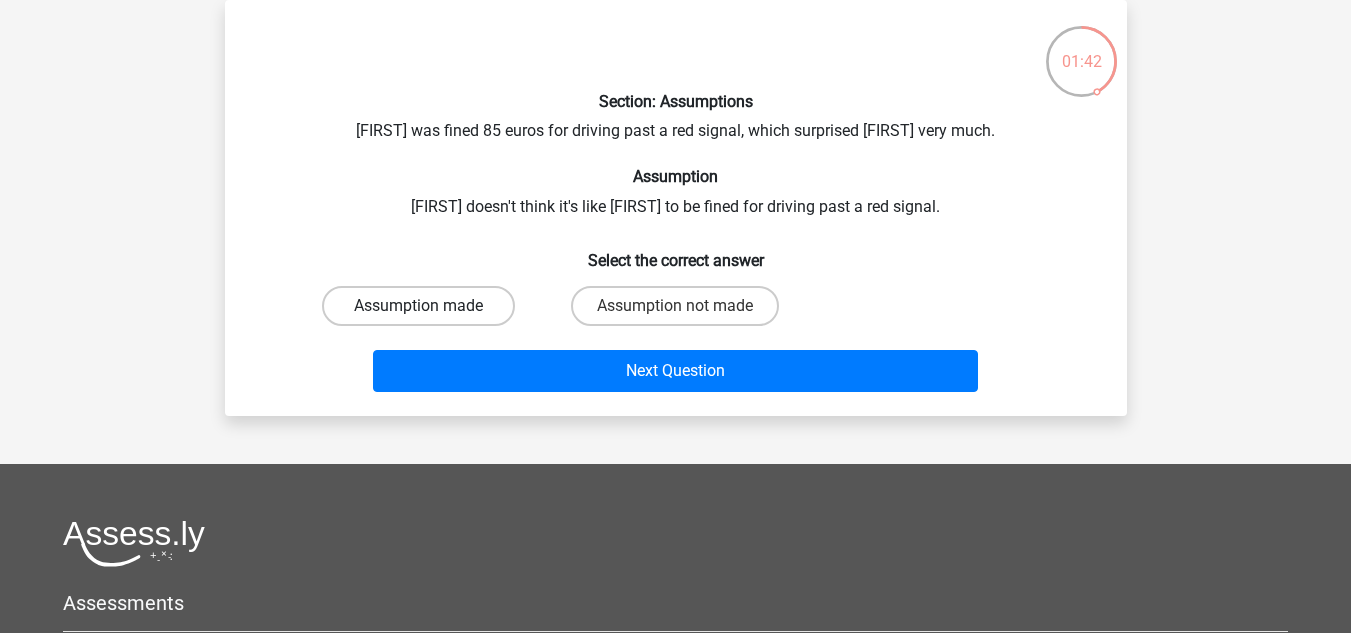click on "Assumption made" at bounding box center [418, 306] 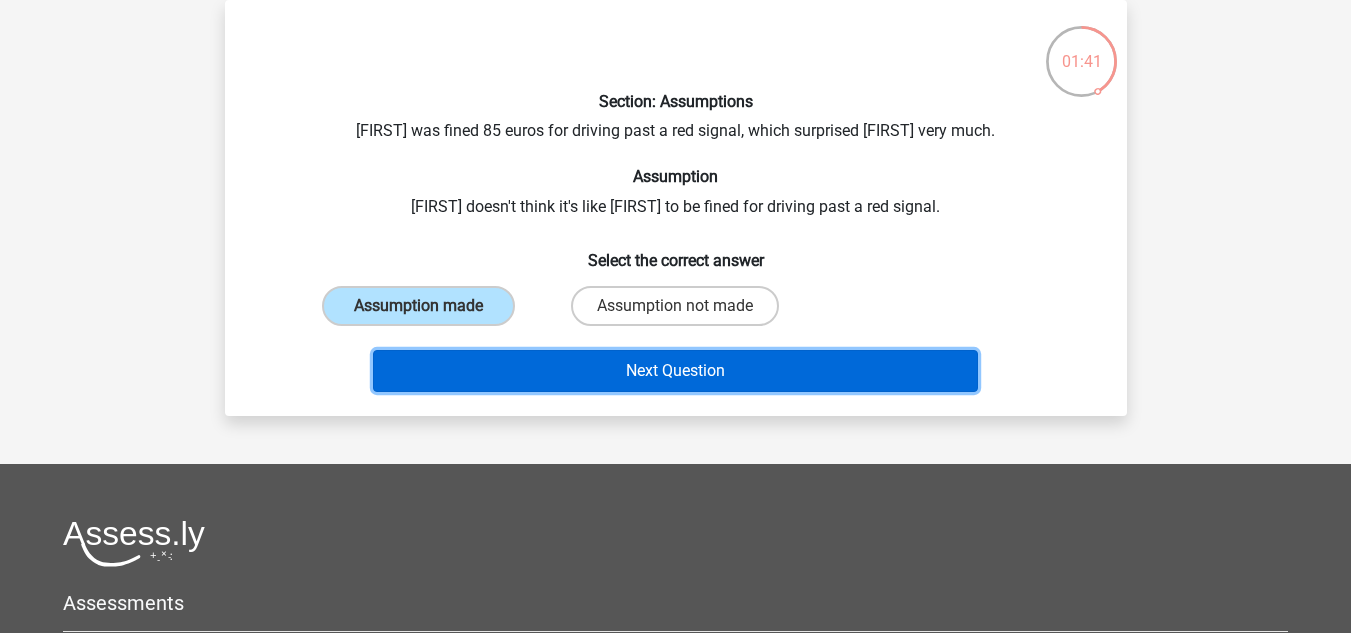 click on "Next Question" at bounding box center [675, 371] 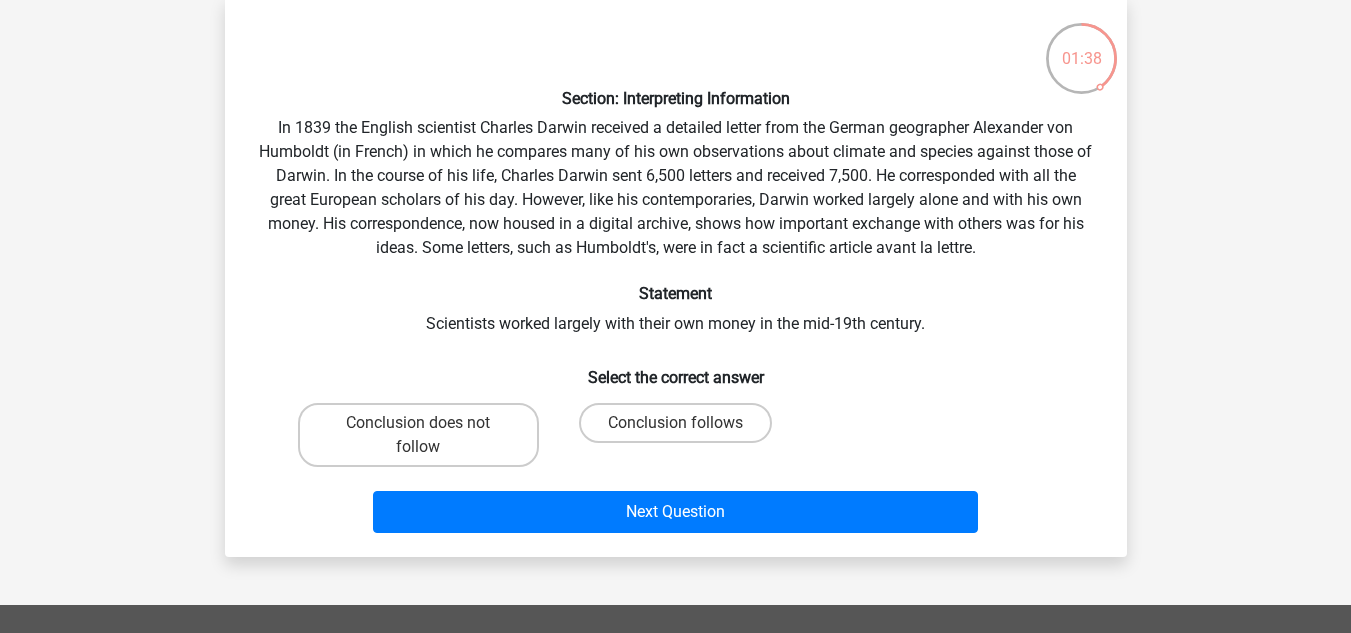 scroll, scrollTop: 96, scrollLeft: 0, axis: vertical 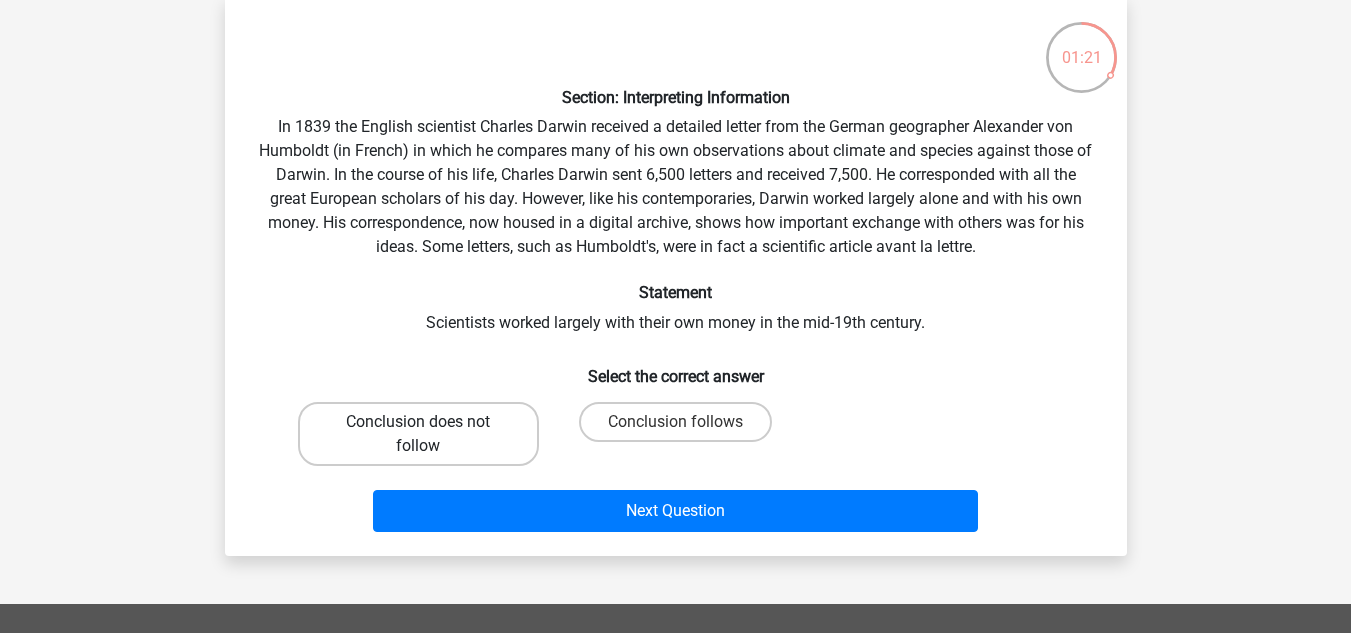 click on "Conclusion does not follow" at bounding box center [418, 434] 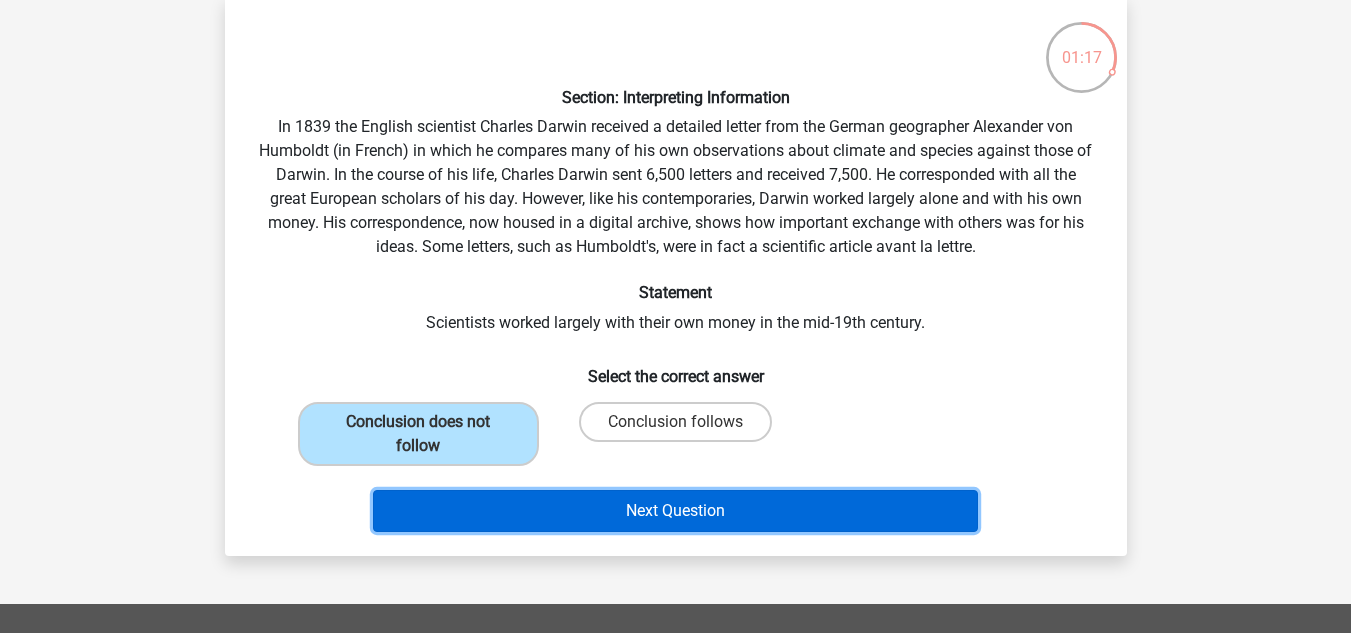 click on "Next Question" at bounding box center (675, 511) 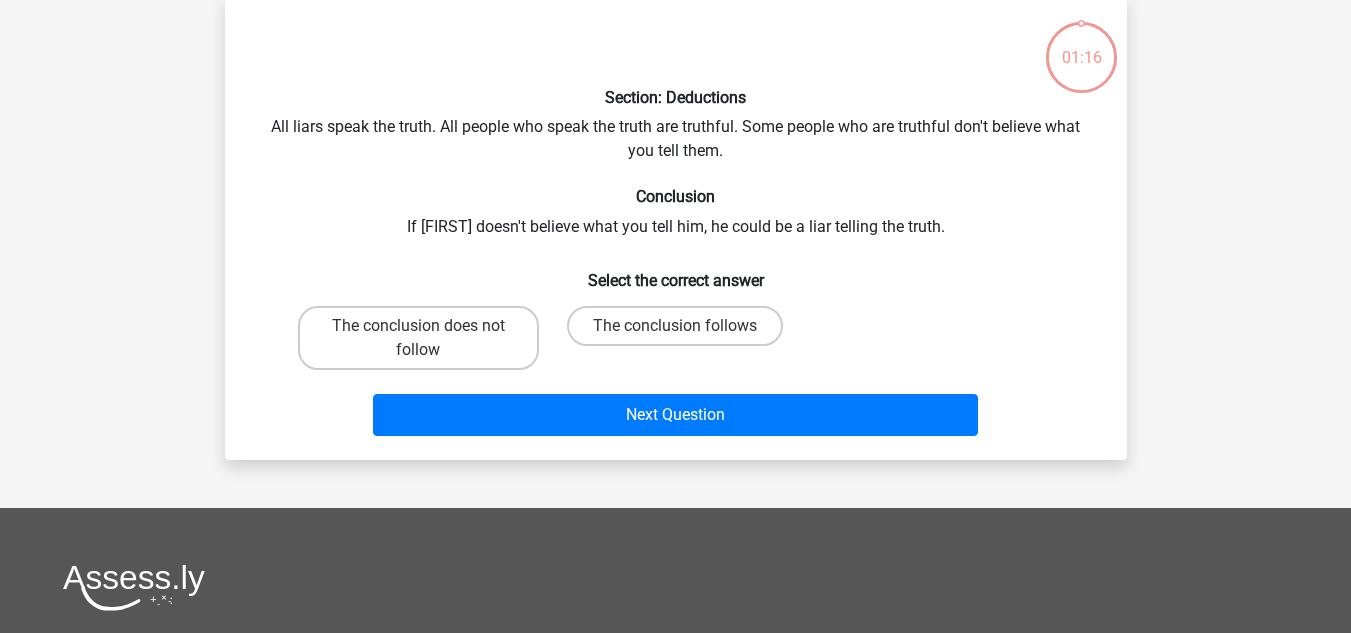scroll, scrollTop: 92, scrollLeft: 0, axis: vertical 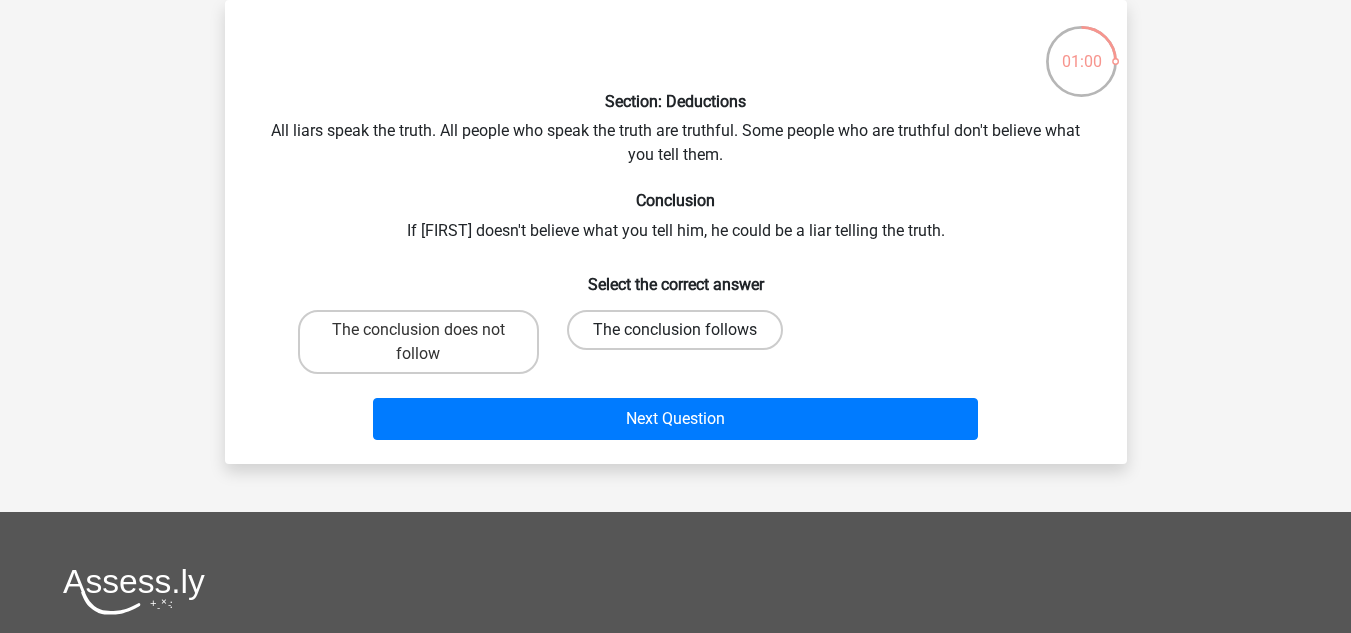 click on "The conclusion follows" at bounding box center (675, 330) 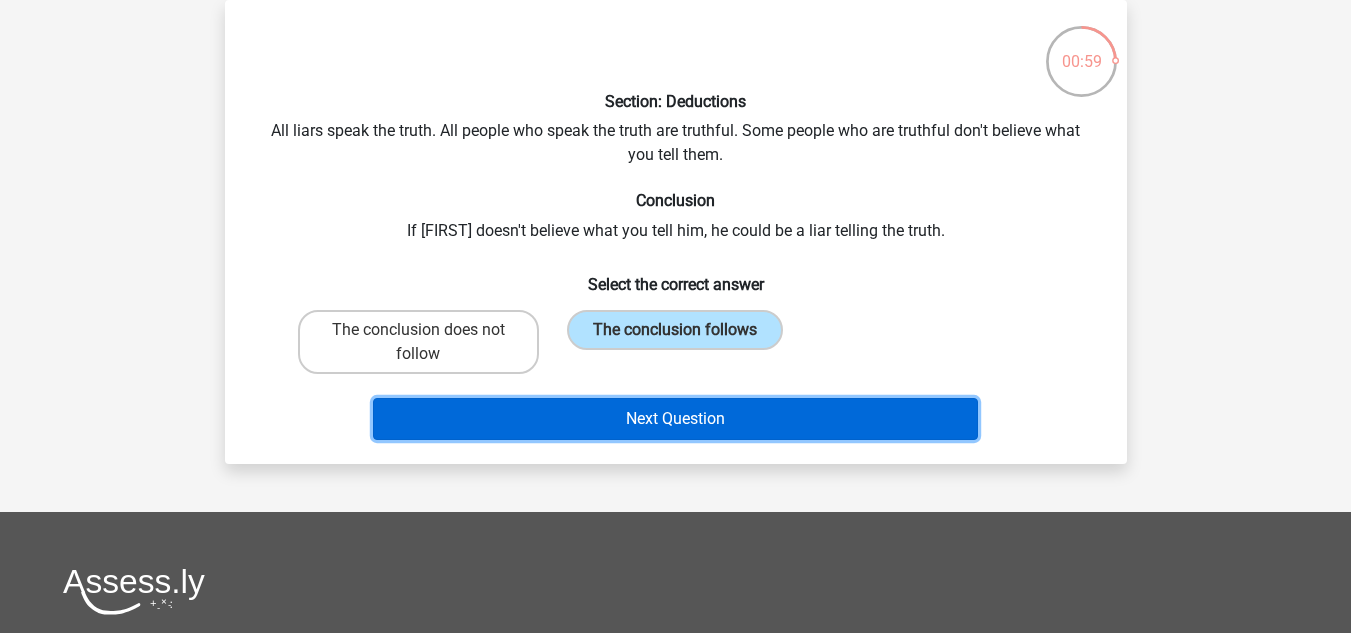 click on "Next Question" at bounding box center (675, 419) 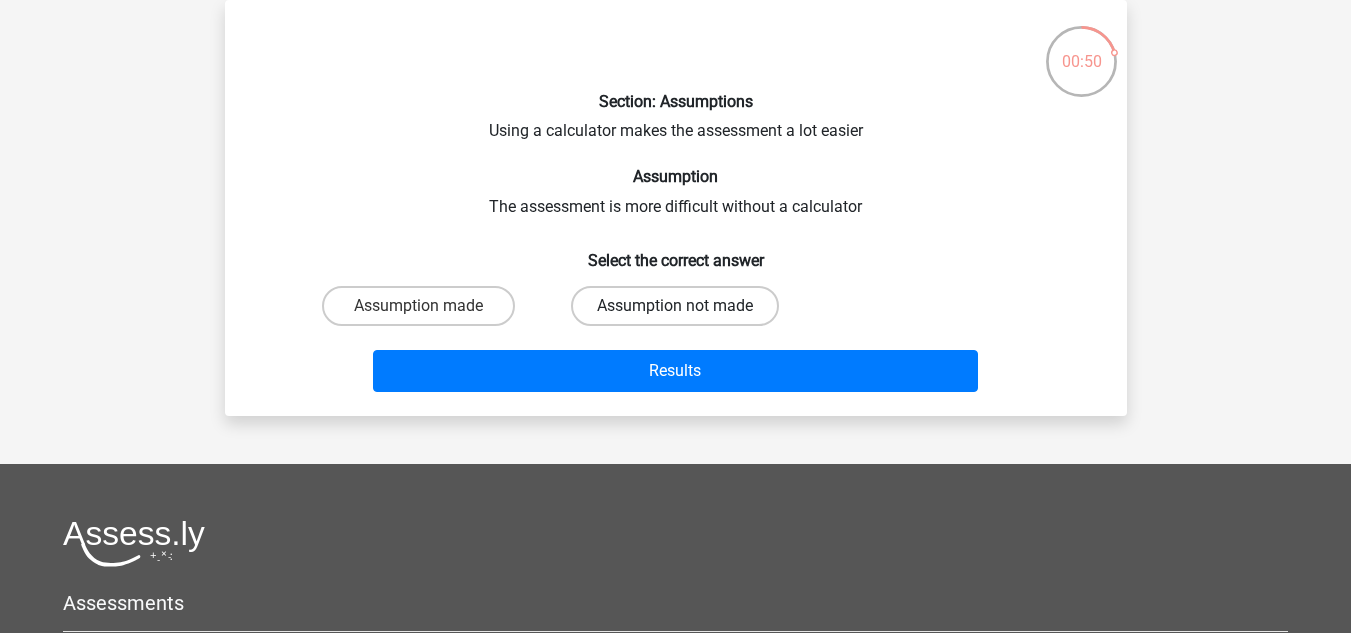click on "Assumption not made" at bounding box center [675, 306] 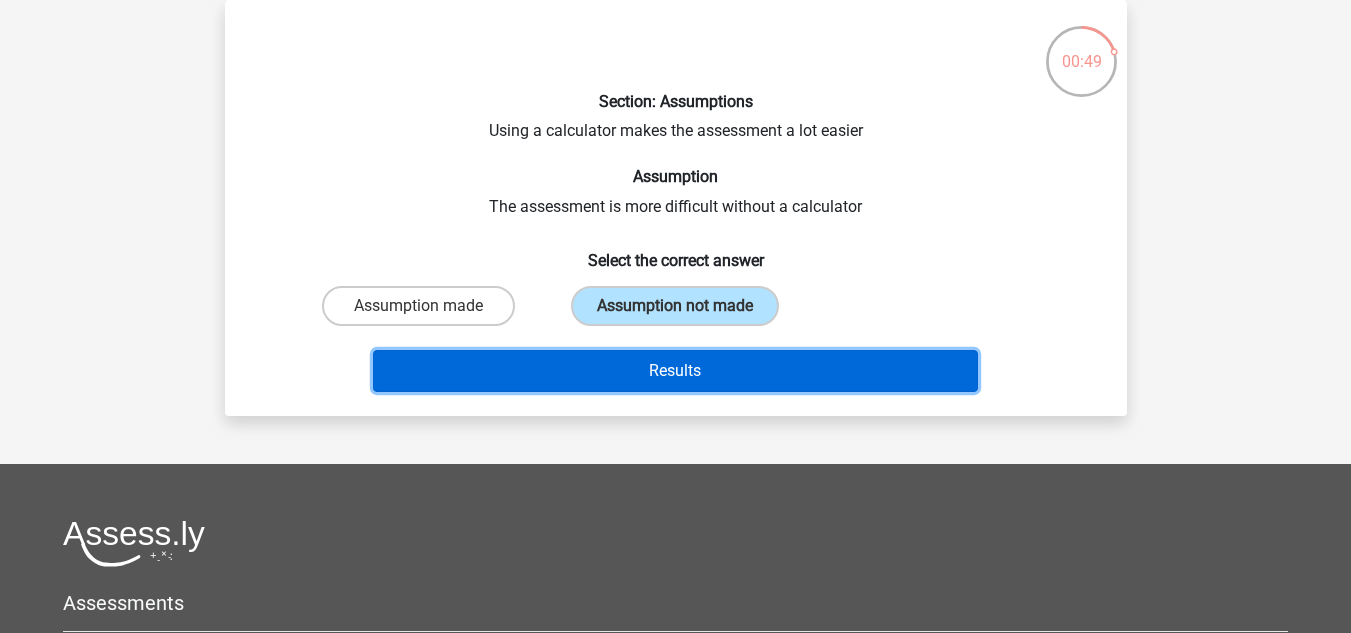 click on "Results" at bounding box center (675, 371) 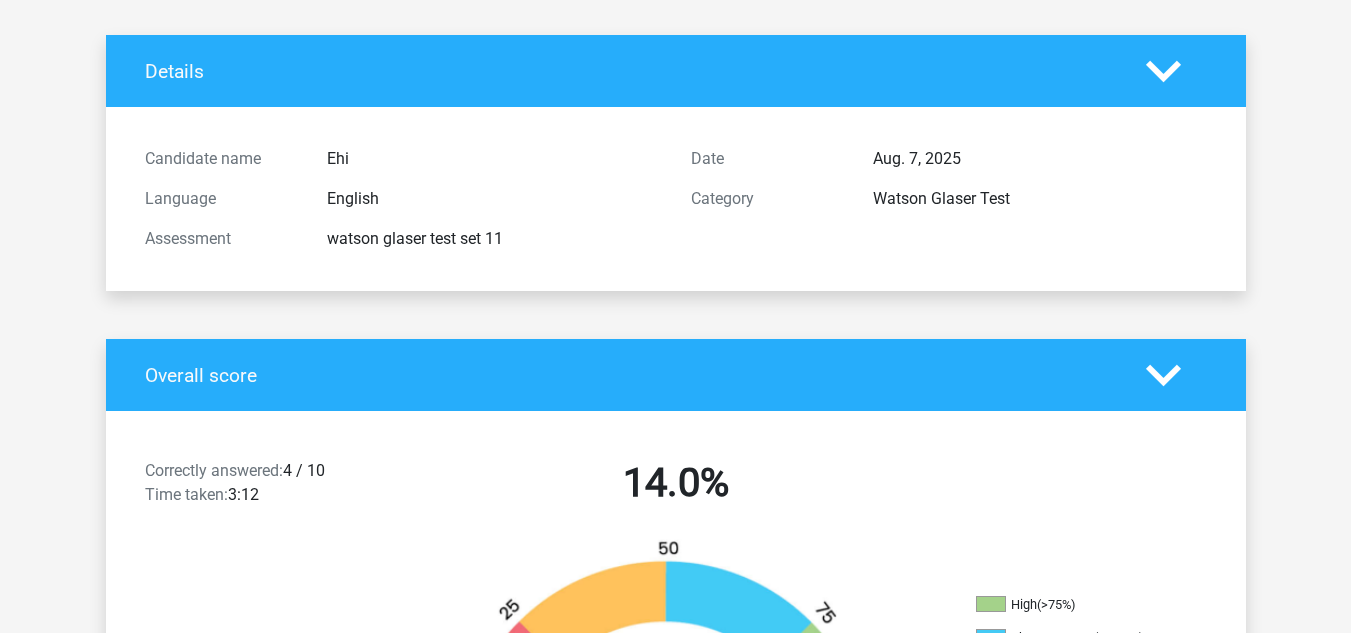 scroll, scrollTop: 94, scrollLeft: 0, axis: vertical 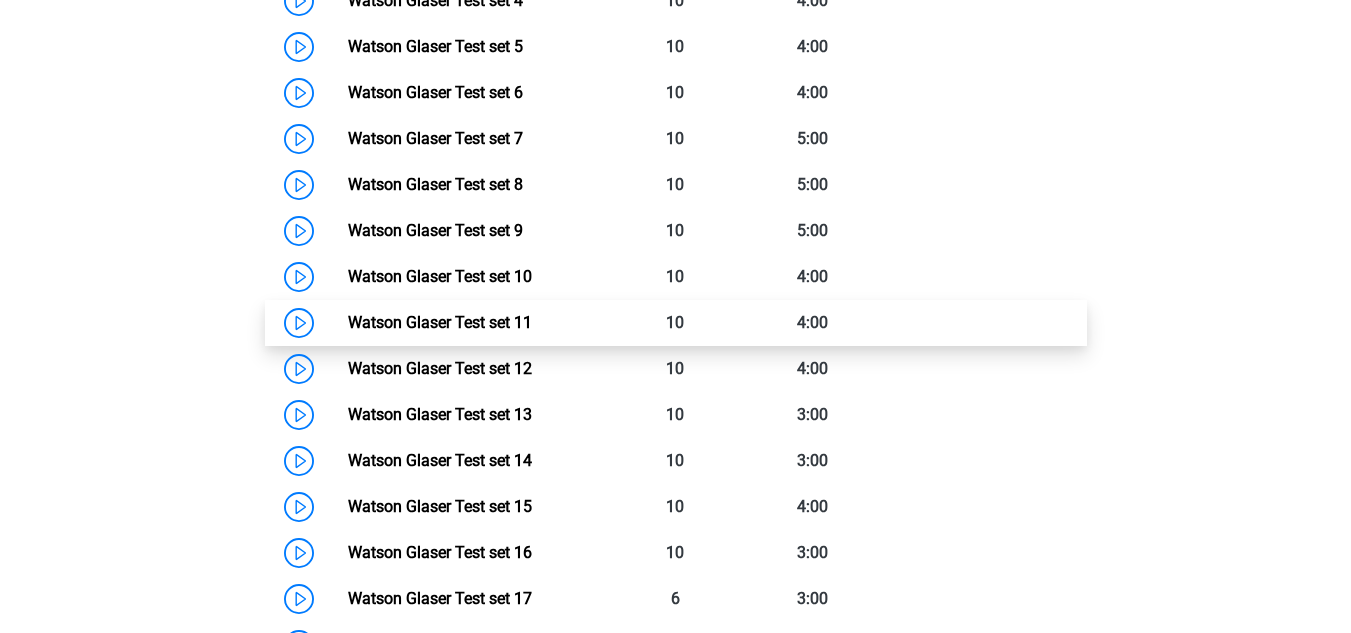 click on "Watson Glaser Test
set 11" at bounding box center [440, 322] 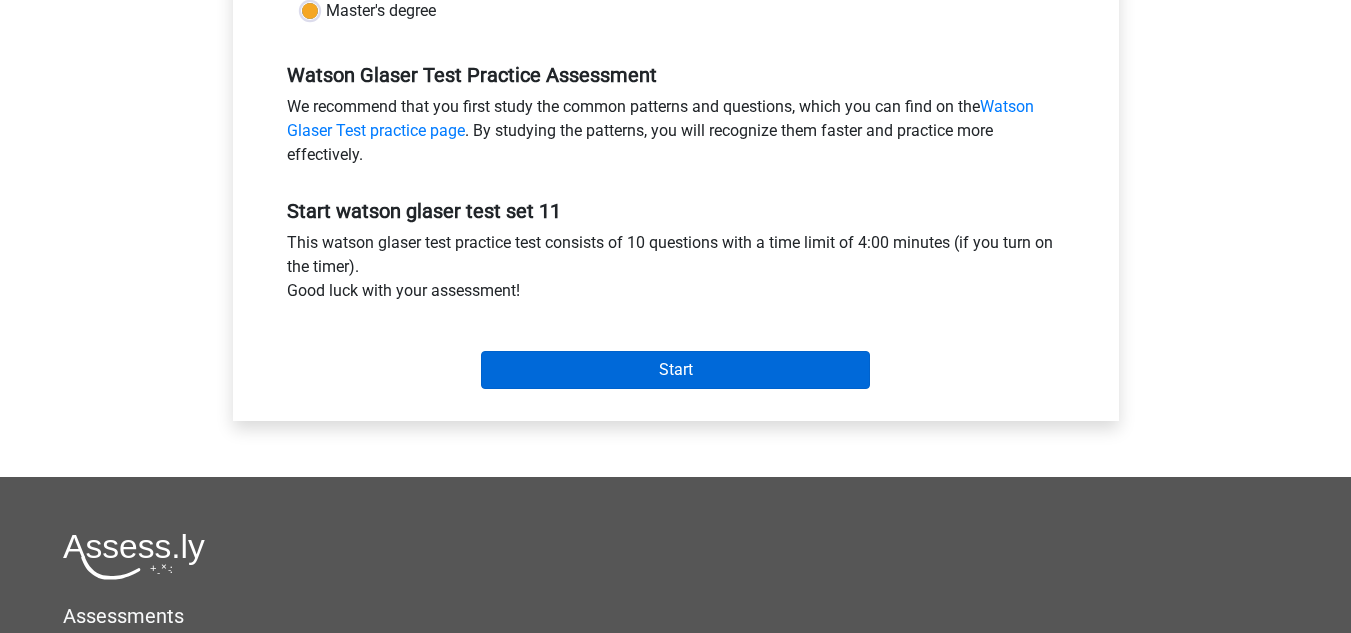 scroll, scrollTop: 578, scrollLeft: 0, axis: vertical 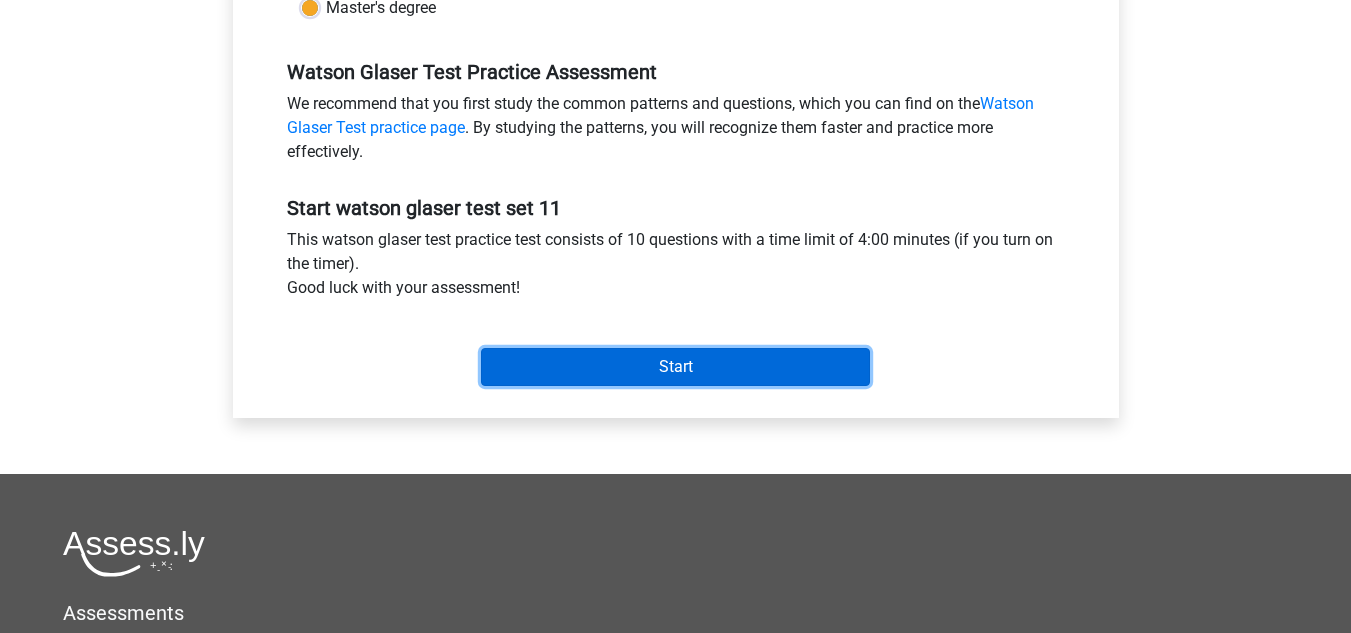 click on "Start" at bounding box center (675, 367) 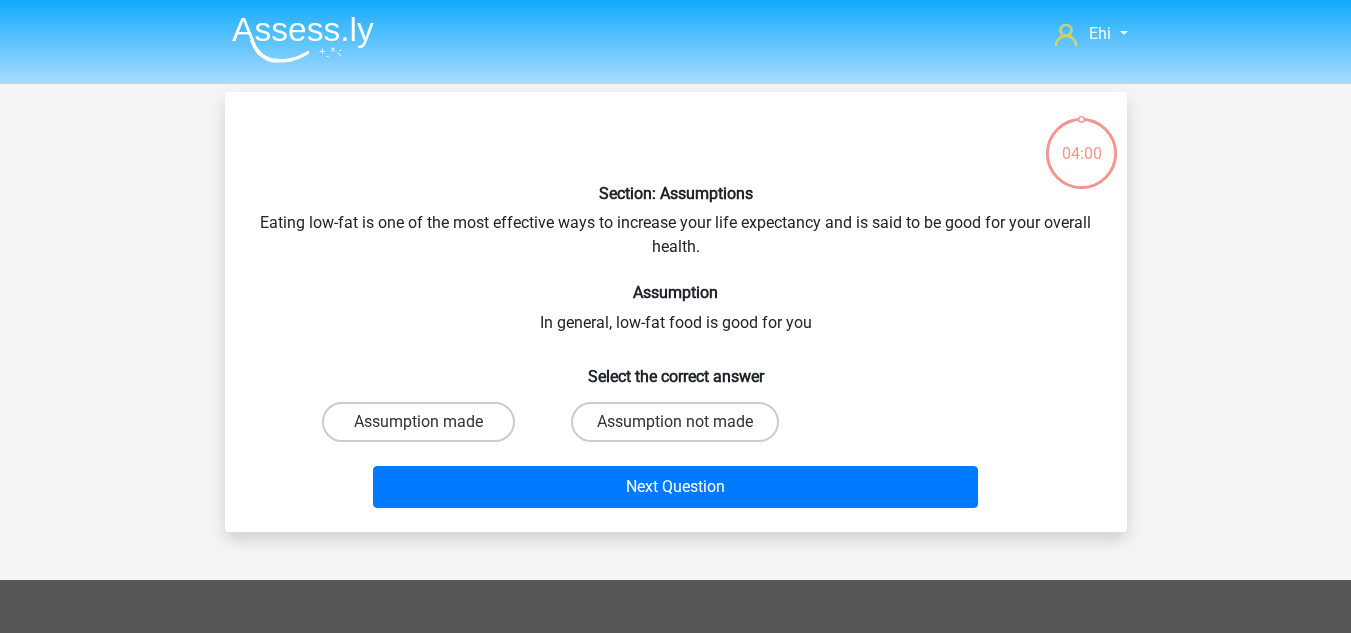 scroll, scrollTop: 0, scrollLeft: 0, axis: both 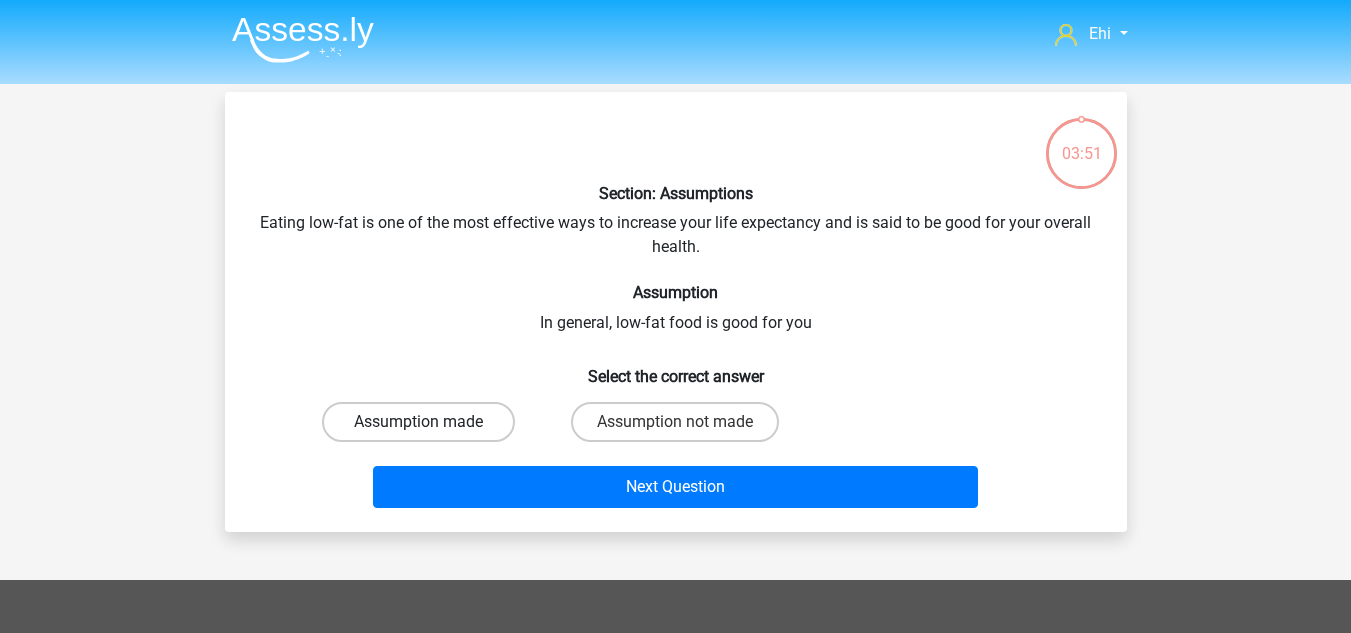 click on "Assumption made" at bounding box center [418, 422] 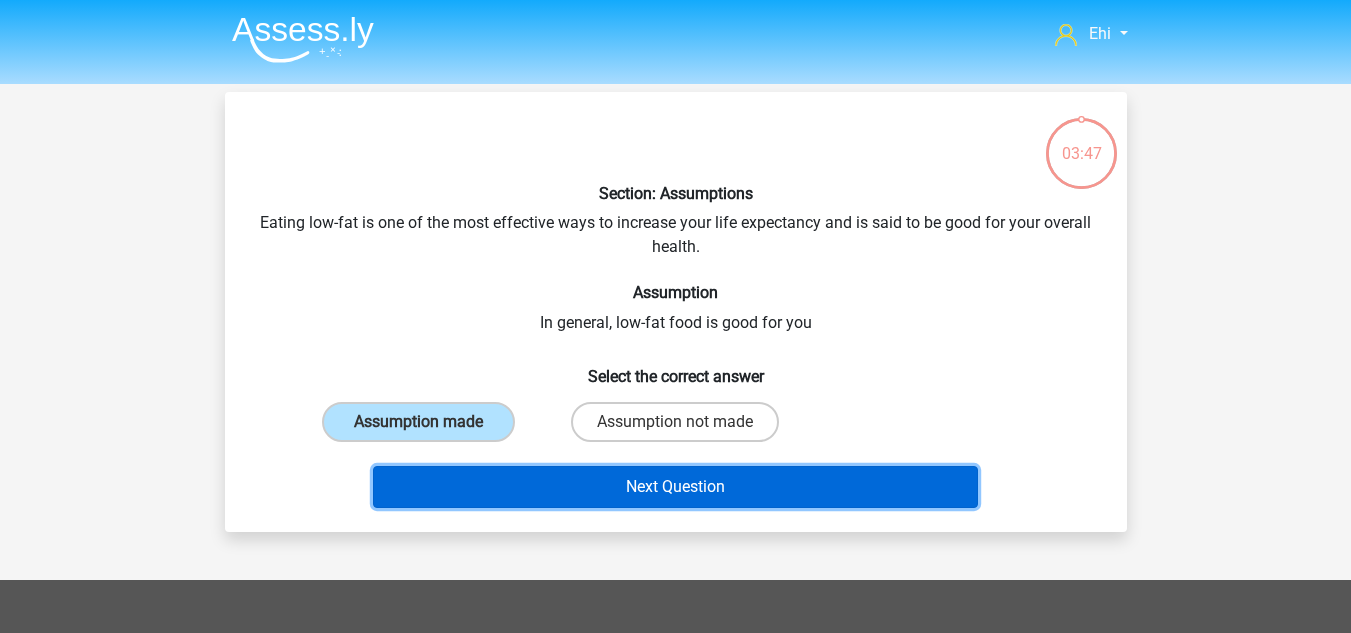 click on "Next Question" at bounding box center [675, 487] 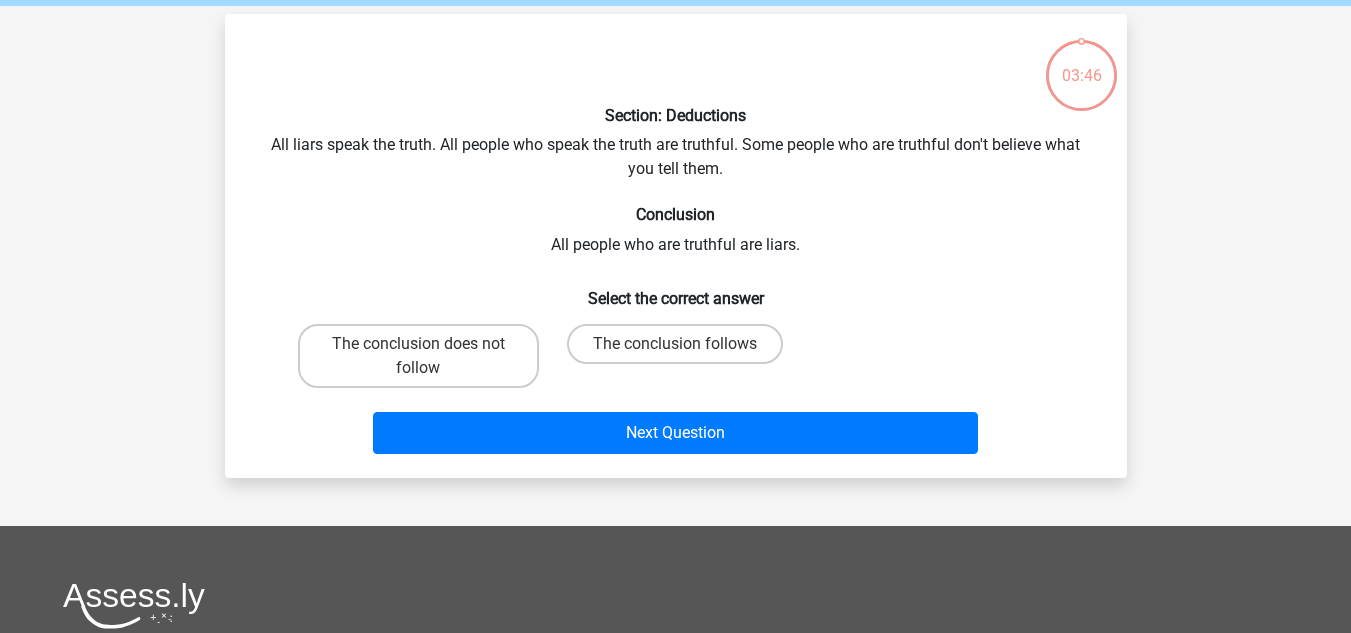 scroll, scrollTop: 92, scrollLeft: 0, axis: vertical 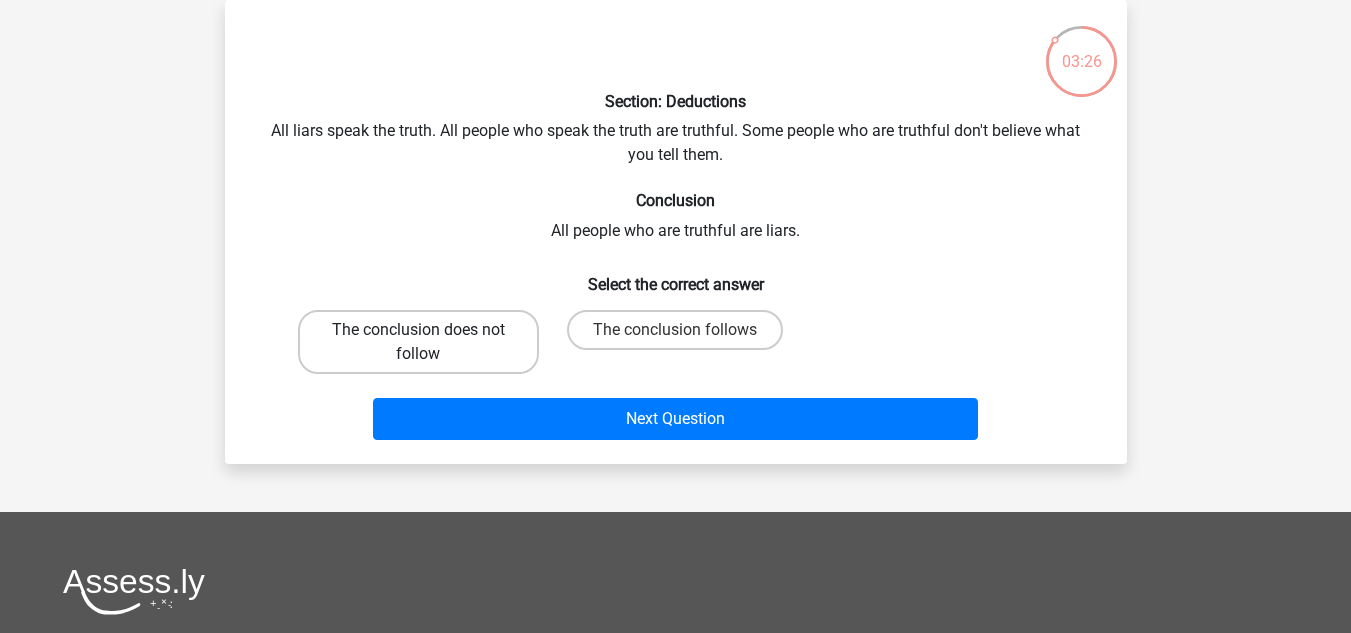 click on "The conclusion does not follow" at bounding box center [418, 342] 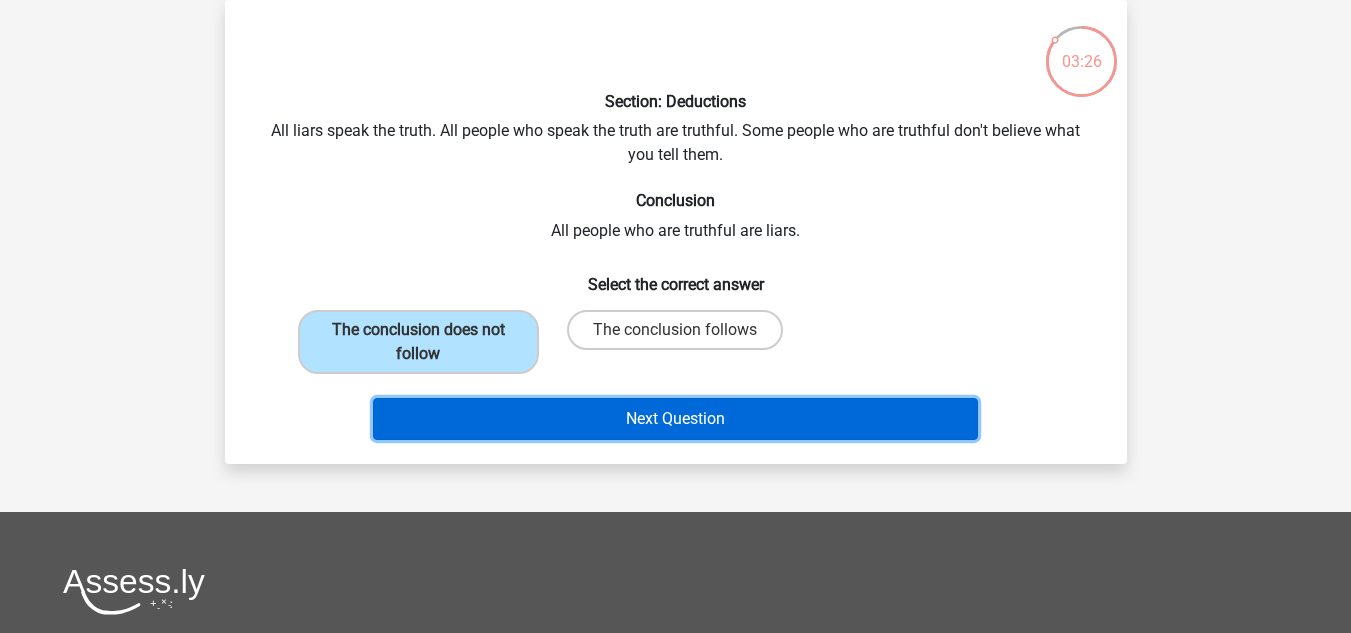 click on "Next Question" at bounding box center (675, 419) 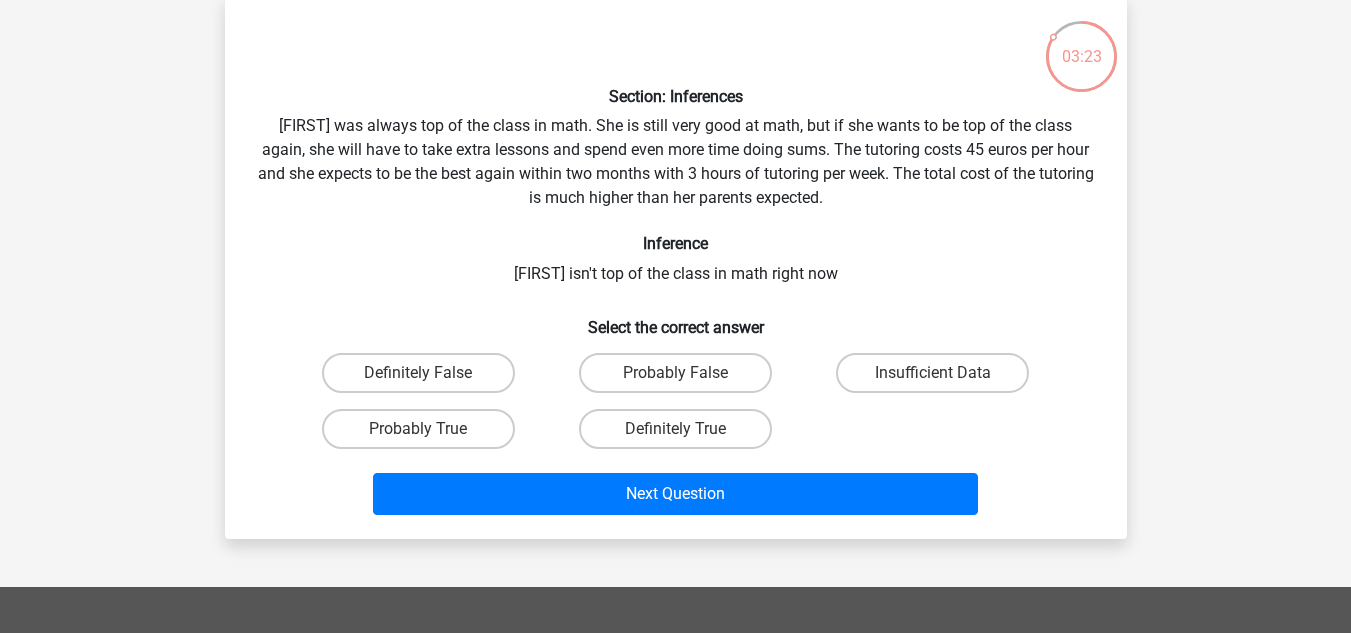 scroll, scrollTop: 99, scrollLeft: 0, axis: vertical 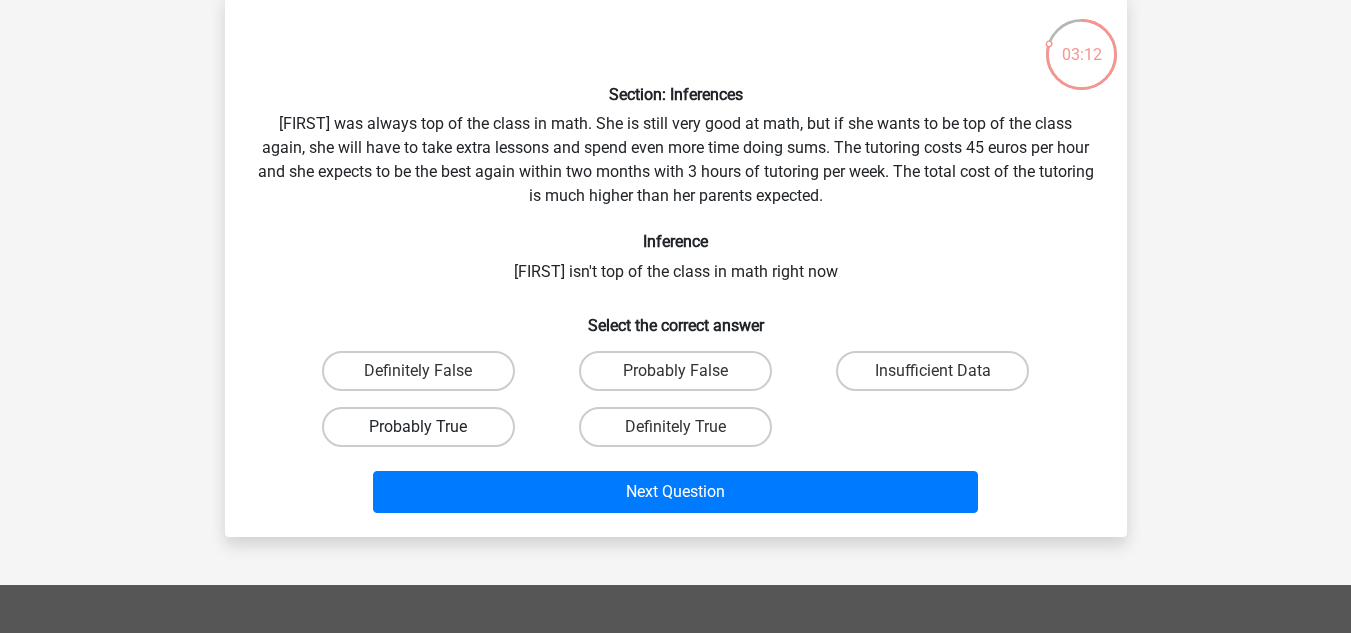 click on "Probably True" at bounding box center (418, 427) 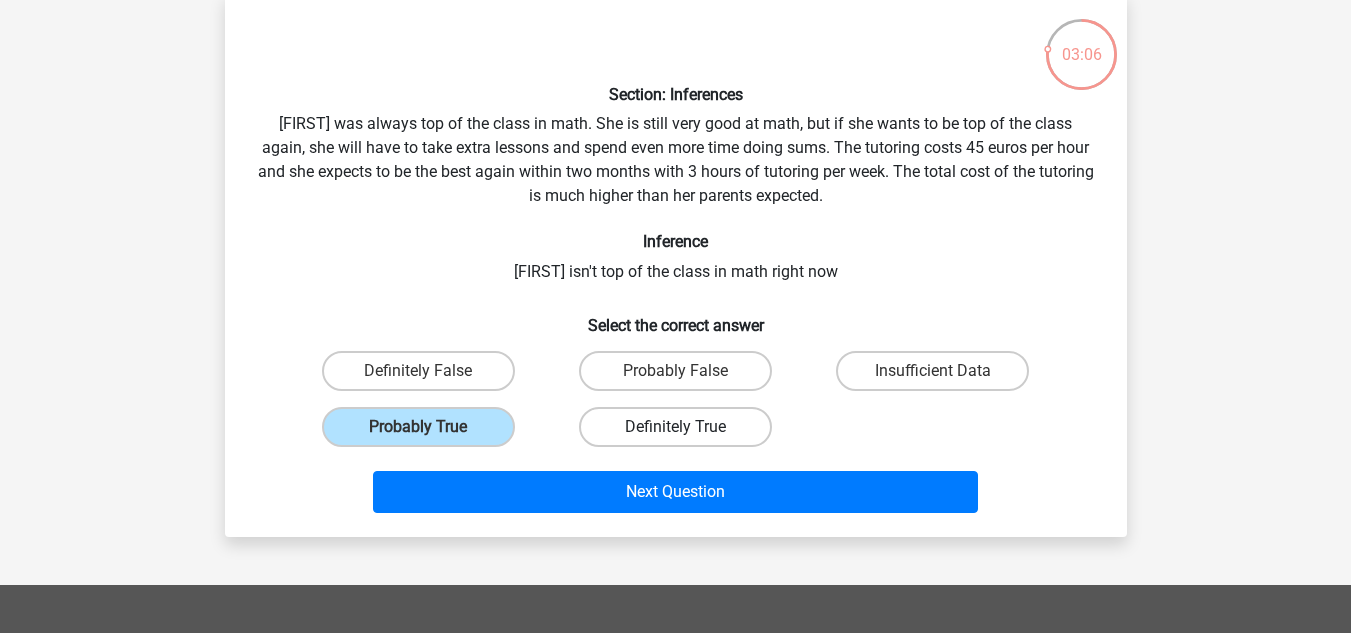 click on "Definitely True" at bounding box center (675, 427) 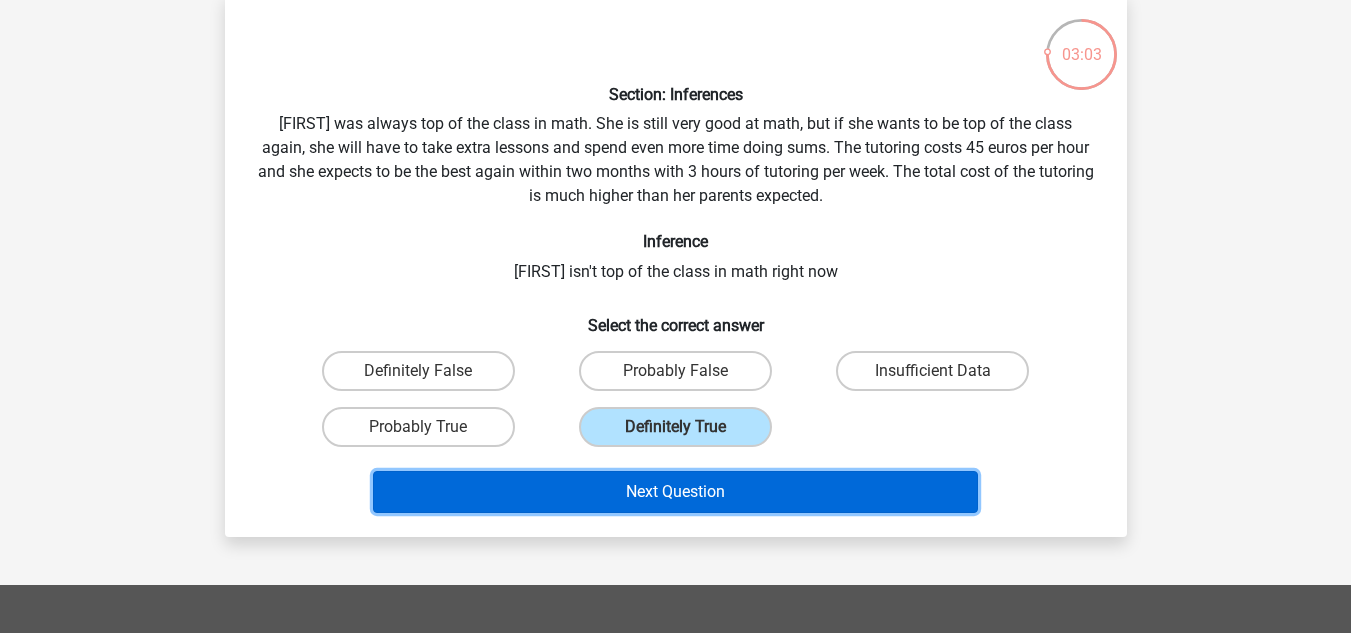 click on "Next Question" at bounding box center (675, 492) 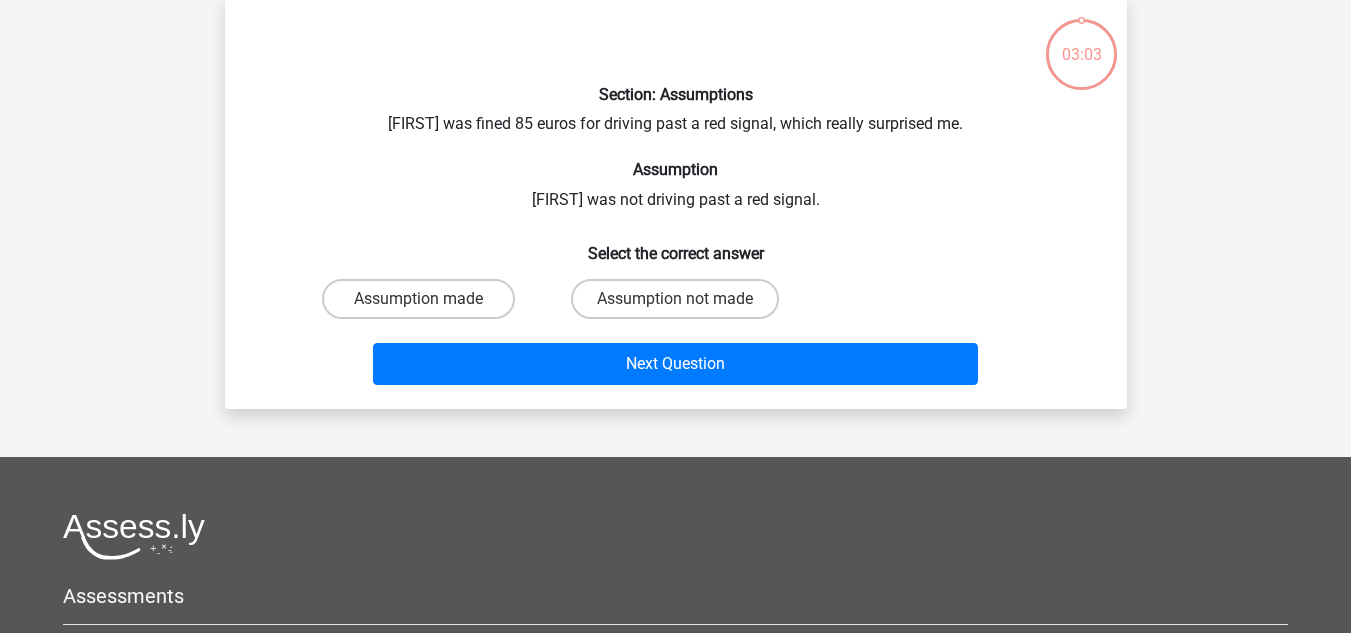 scroll, scrollTop: 92, scrollLeft: 0, axis: vertical 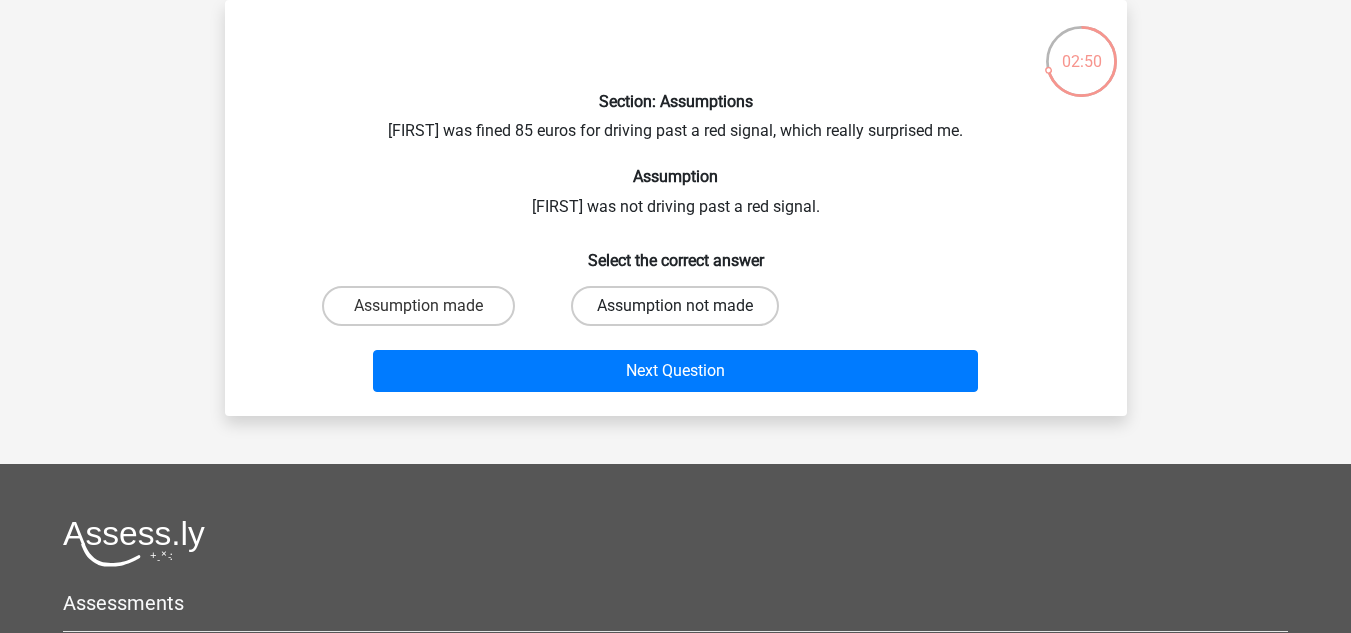click on "Assumption not made" at bounding box center (675, 306) 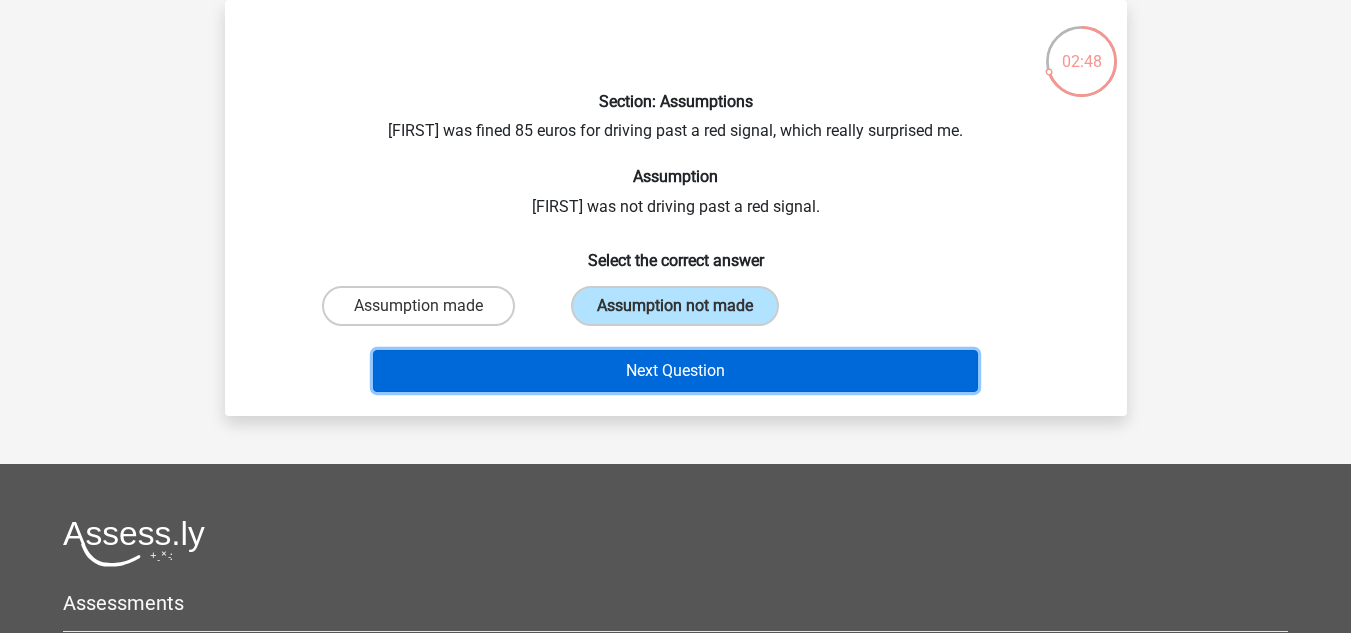 click on "Next Question" at bounding box center (675, 371) 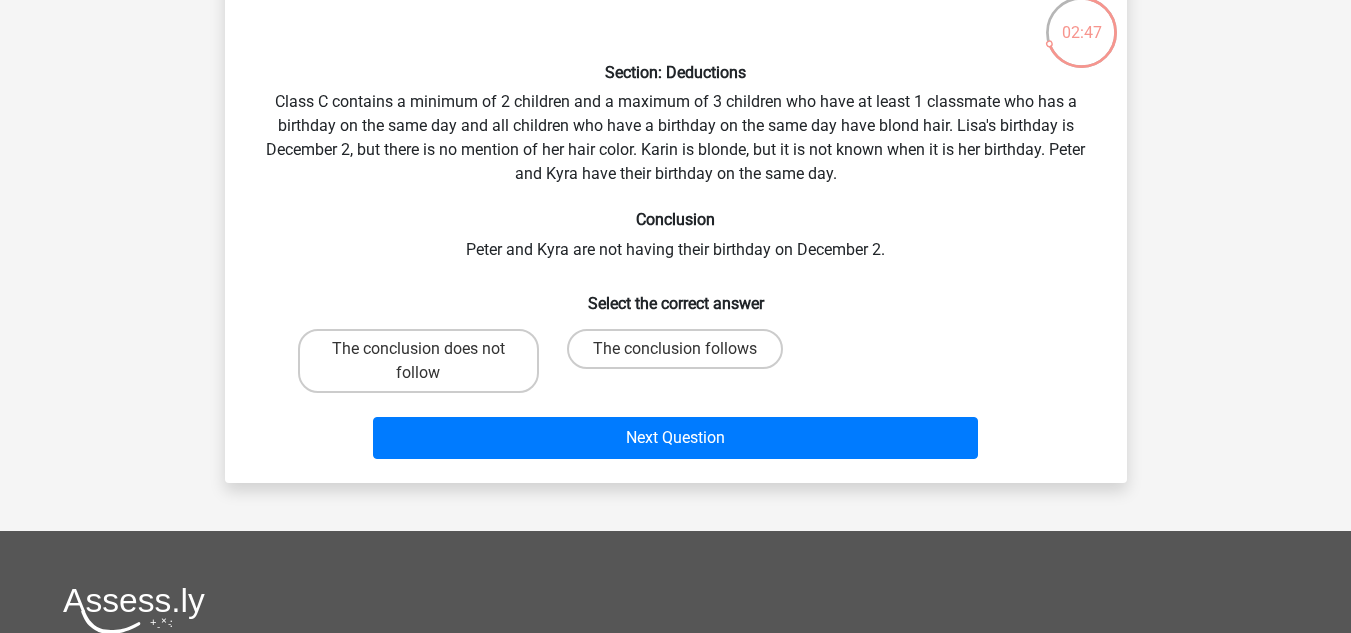 scroll, scrollTop: 124, scrollLeft: 0, axis: vertical 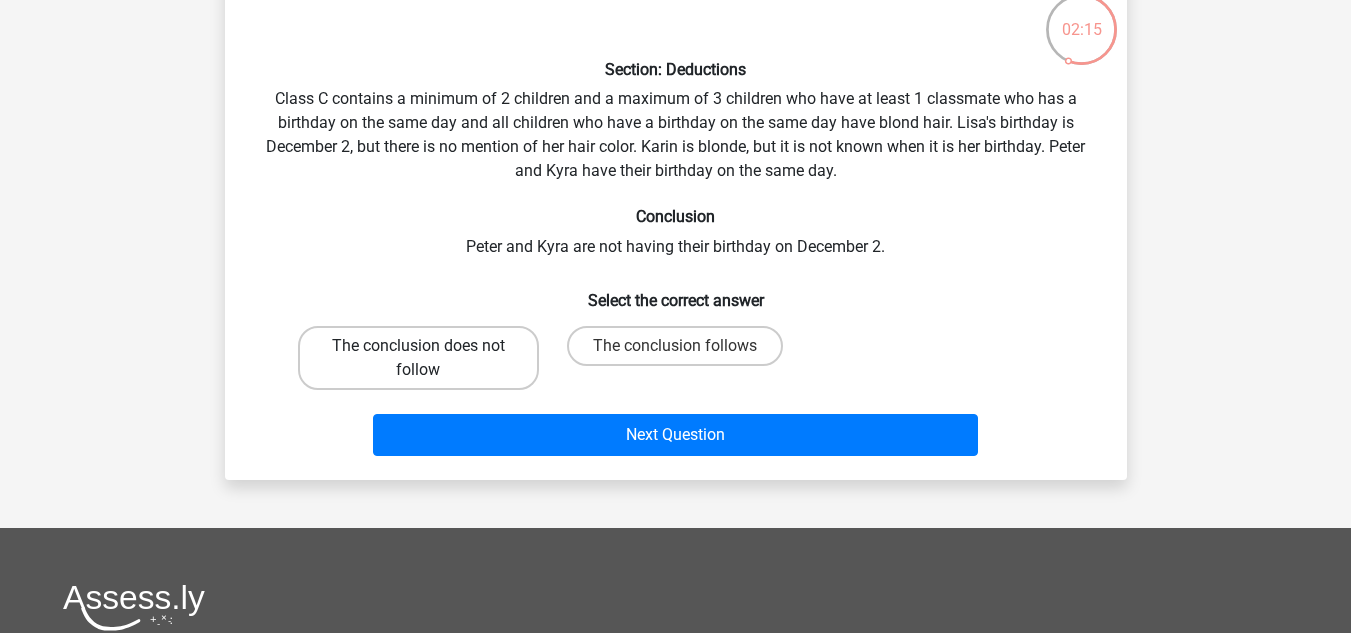 click on "The conclusion does not follow" at bounding box center [418, 358] 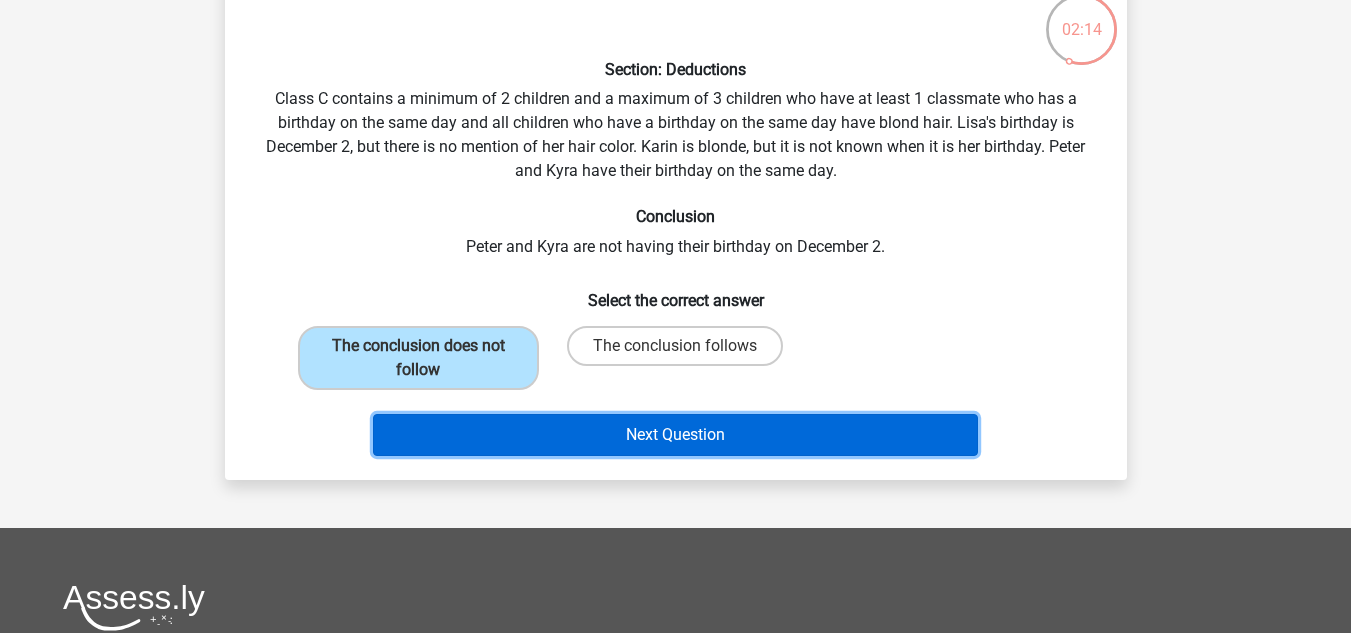 click on "Next Question" at bounding box center [675, 435] 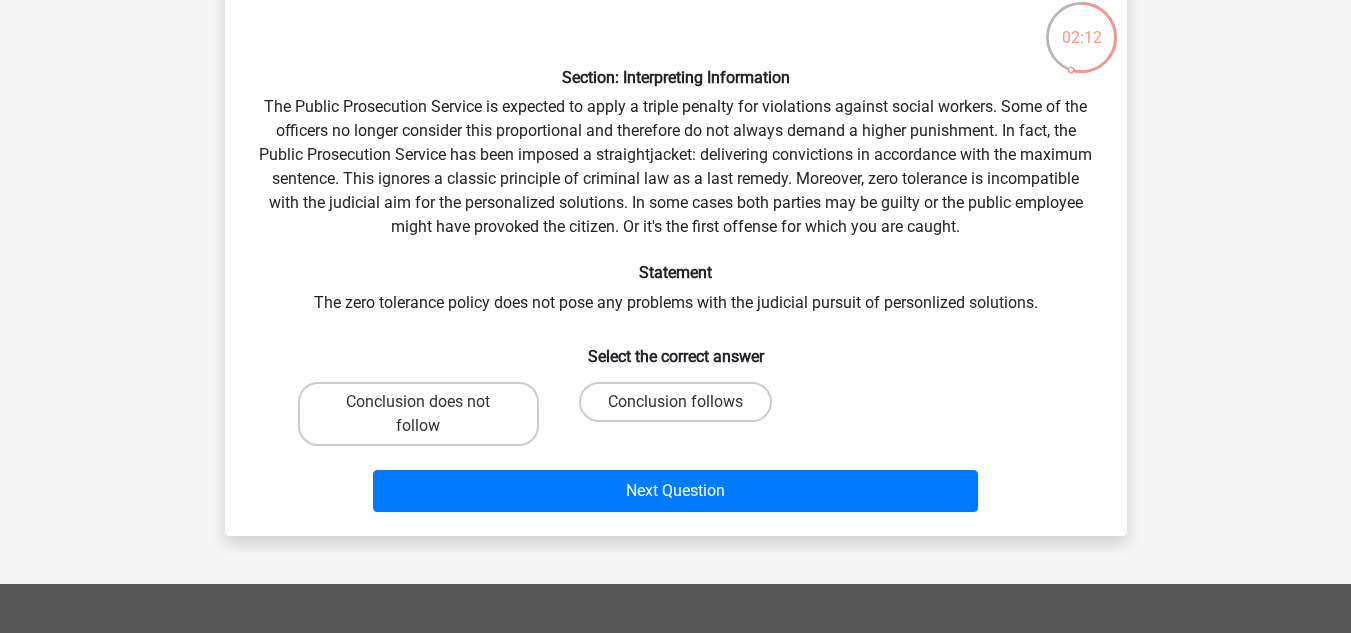 scroll, scrollTop: 117, scrollLeft: 0, axis: vertical 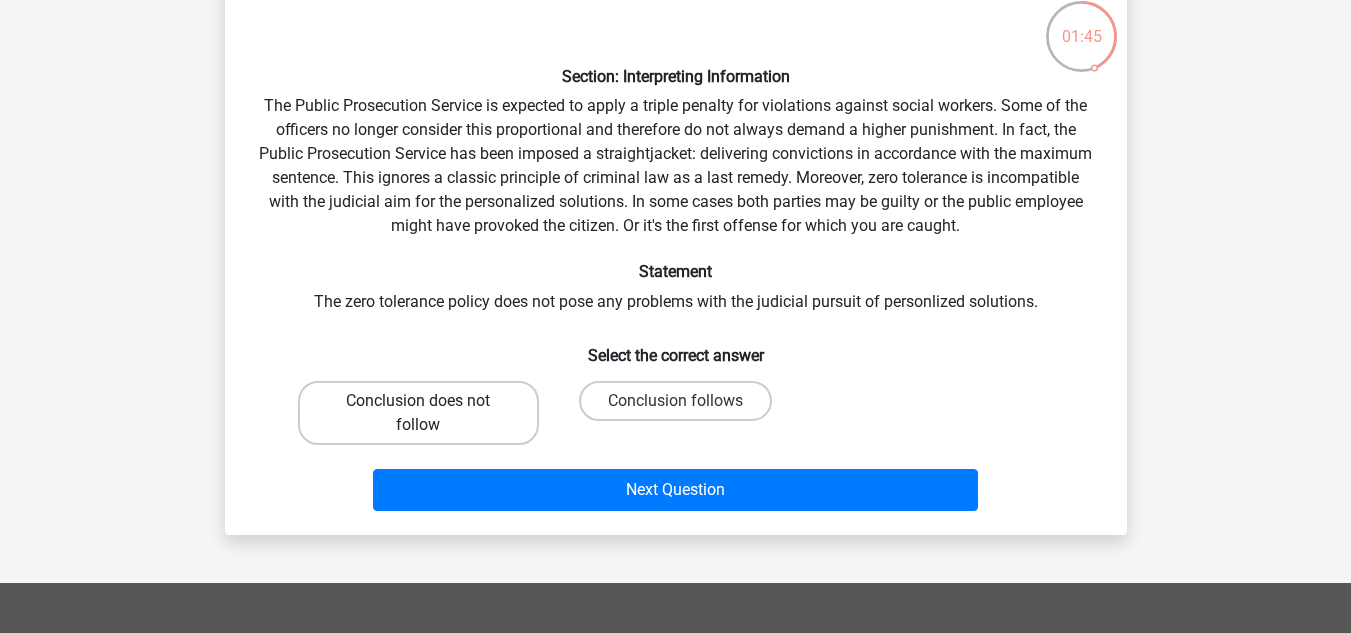 click on "Conclusion does not follow" at bounding box center [418, 413] 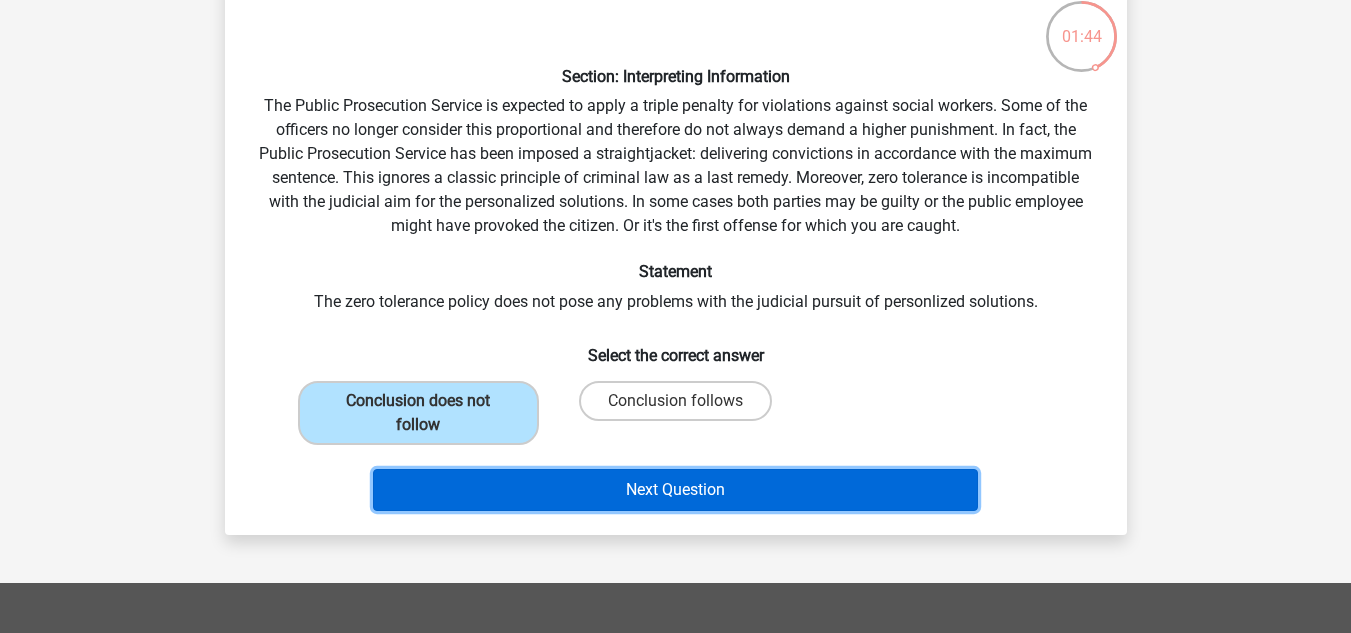 click on "Next Question" at bounding box center [675, 490] 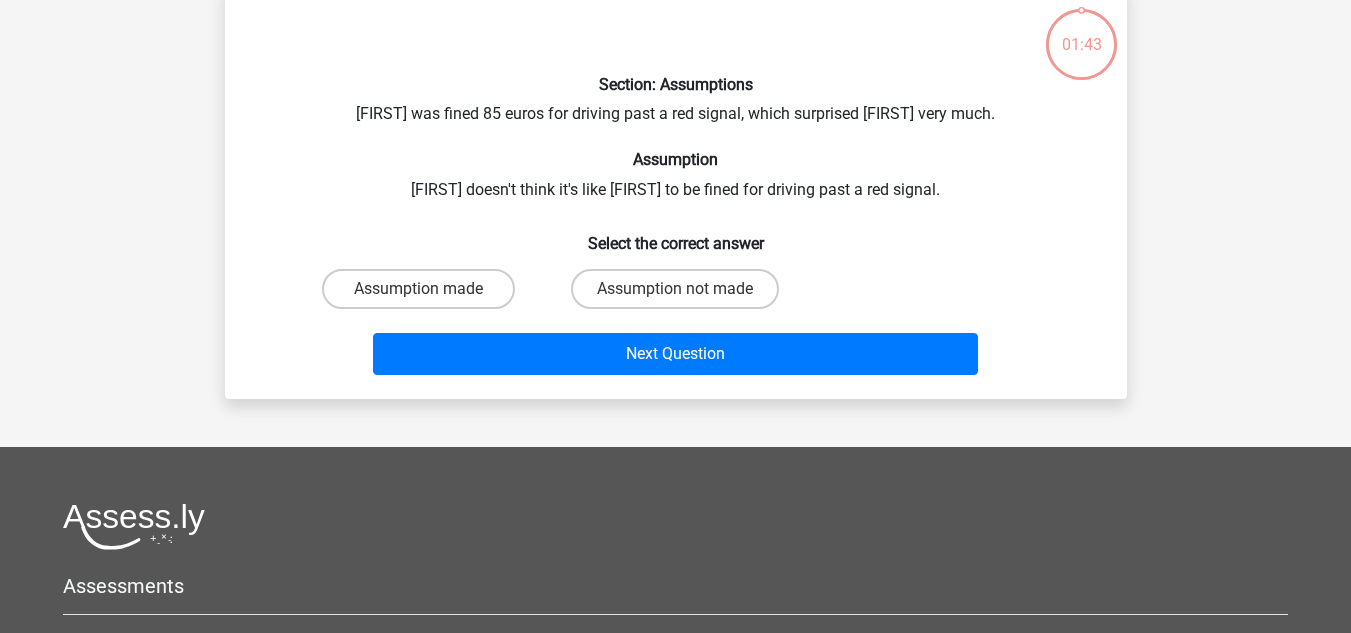 scroll, scrollTop: 92, scrollLeft: 0, axis: vertical 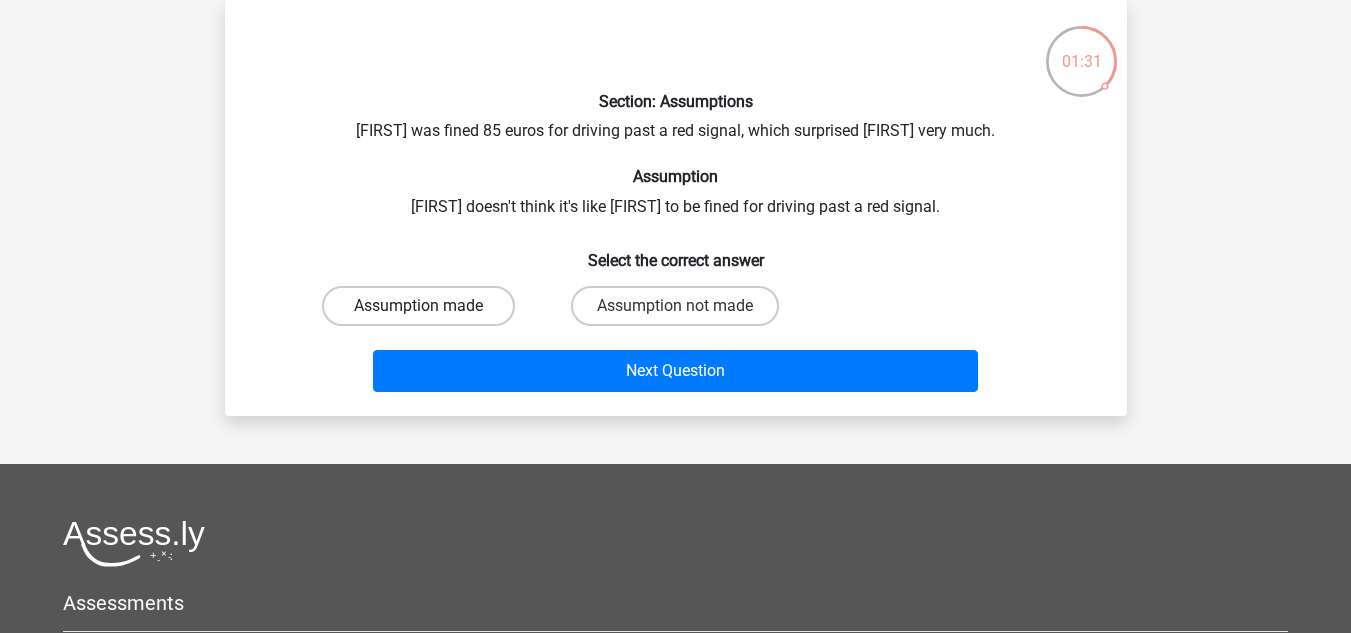 click on "Assumption made" at bounding box center [418, 306] 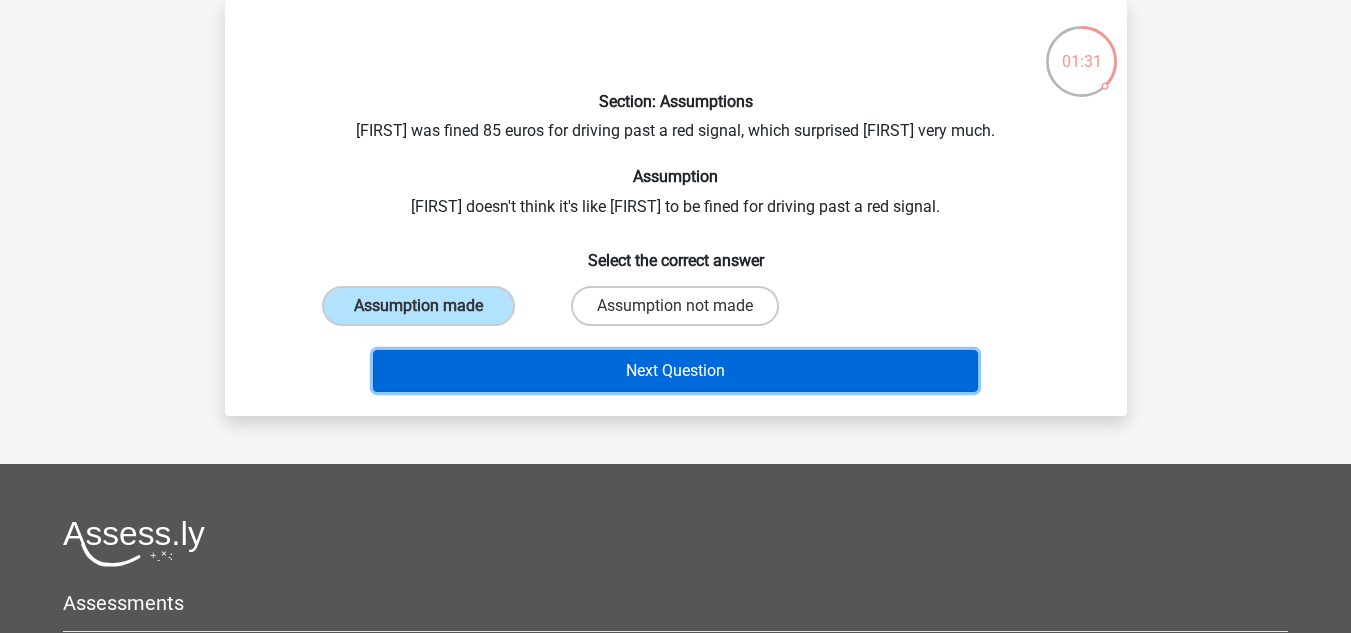 click on "Next Question" at bounding box center (675, 371) 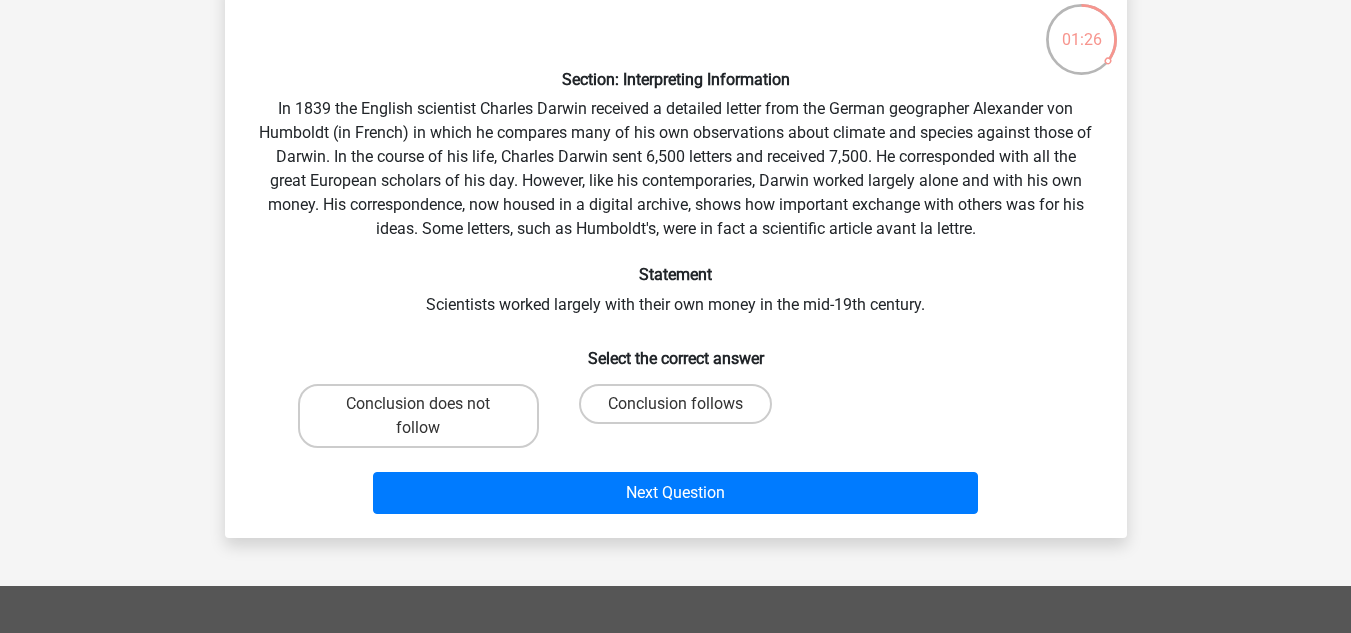 scroll, scrollTop: 106, scrollLeft: 0, axis: vertical 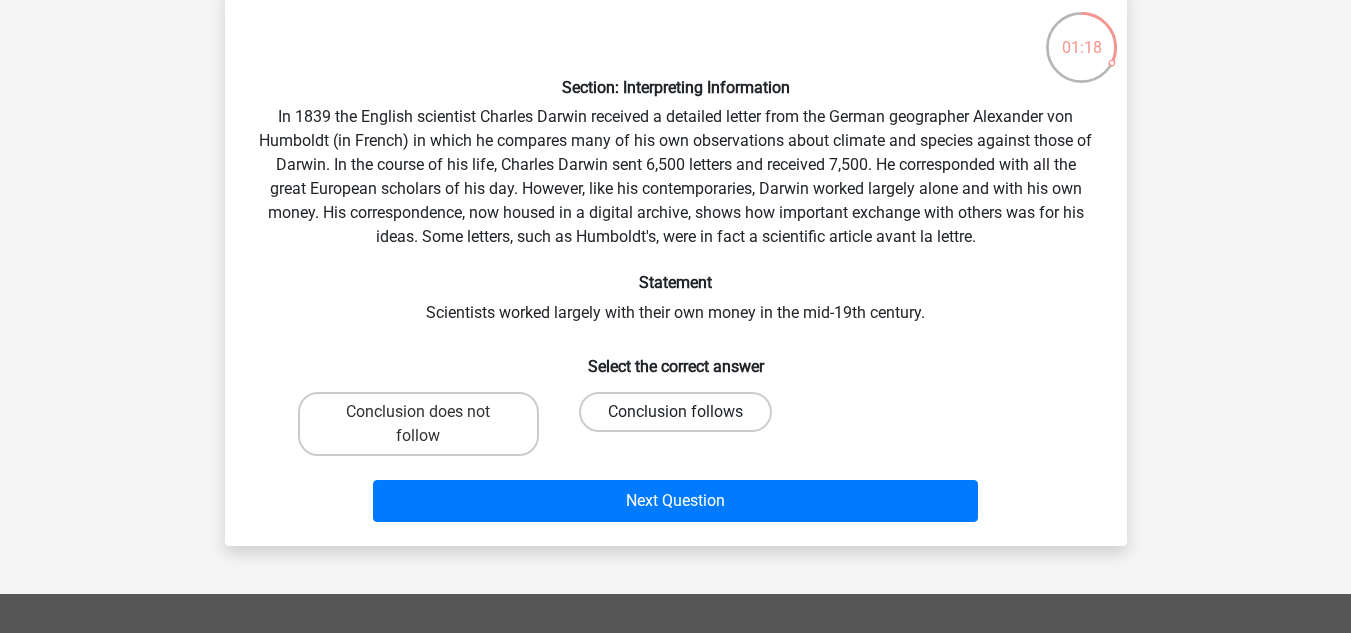 click on "Conclusion follows" at bounding box center (675, 412) 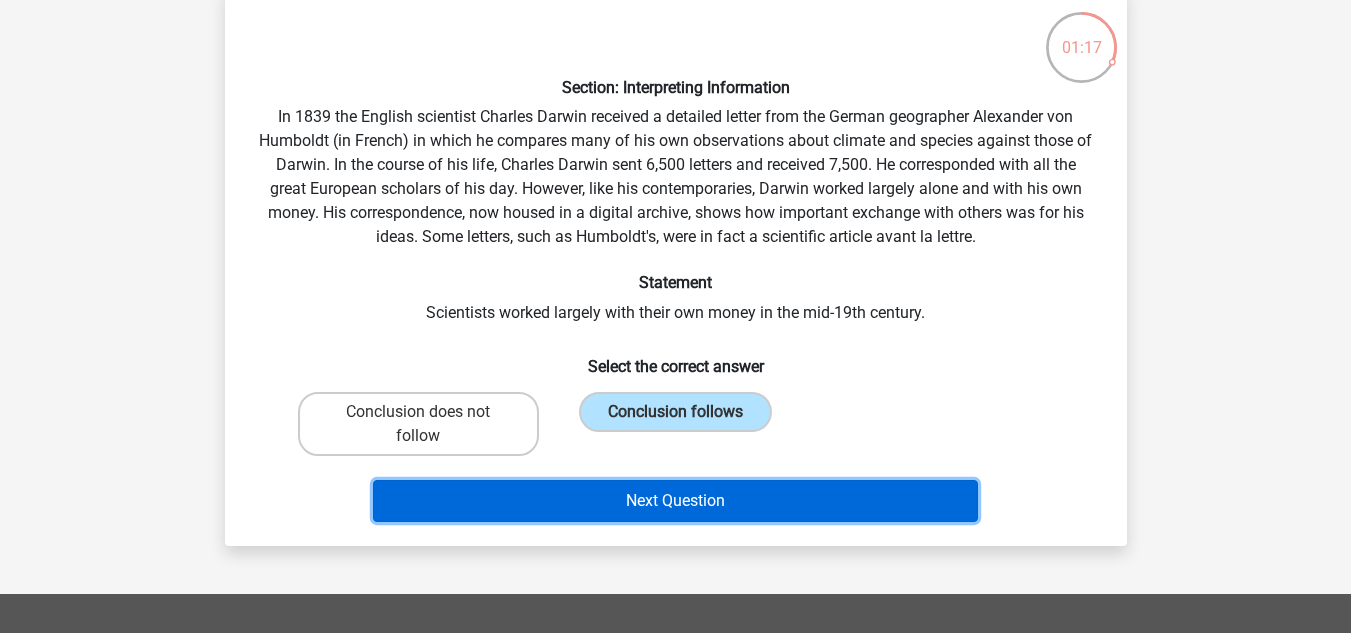 click on "Next Question" at bounding box center (675, 501) 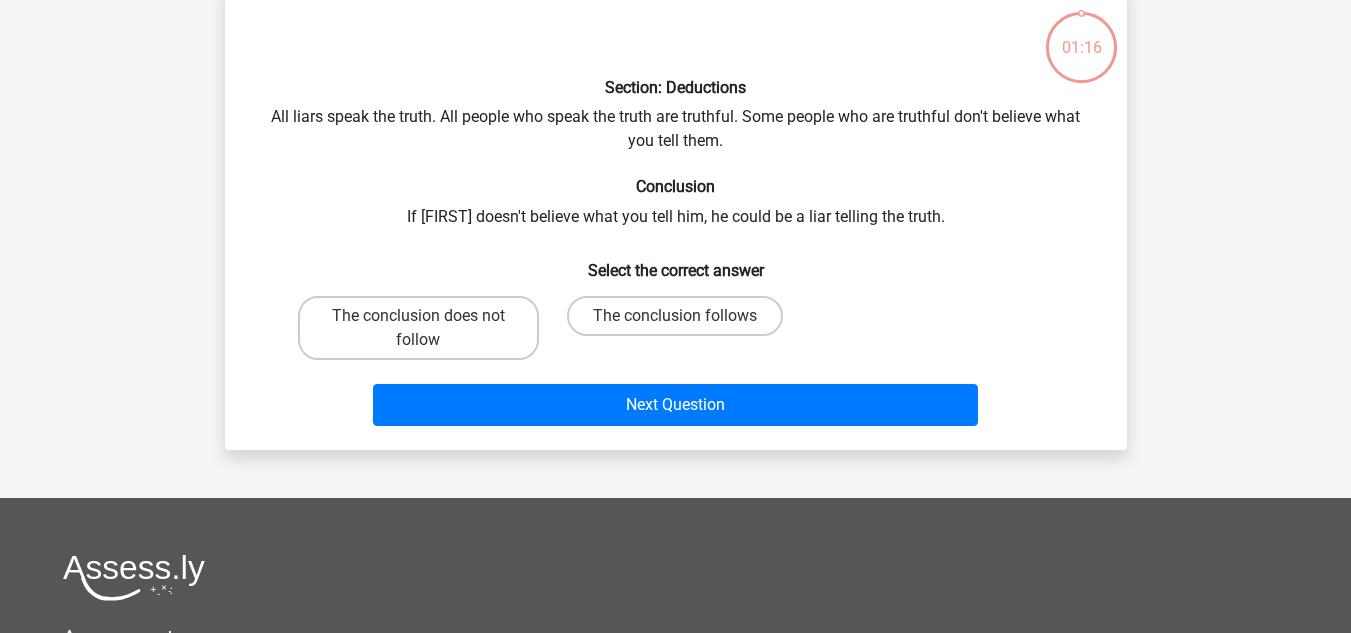 scroll, scrollTop: 92, scrollLeft: 0, axis: vertical 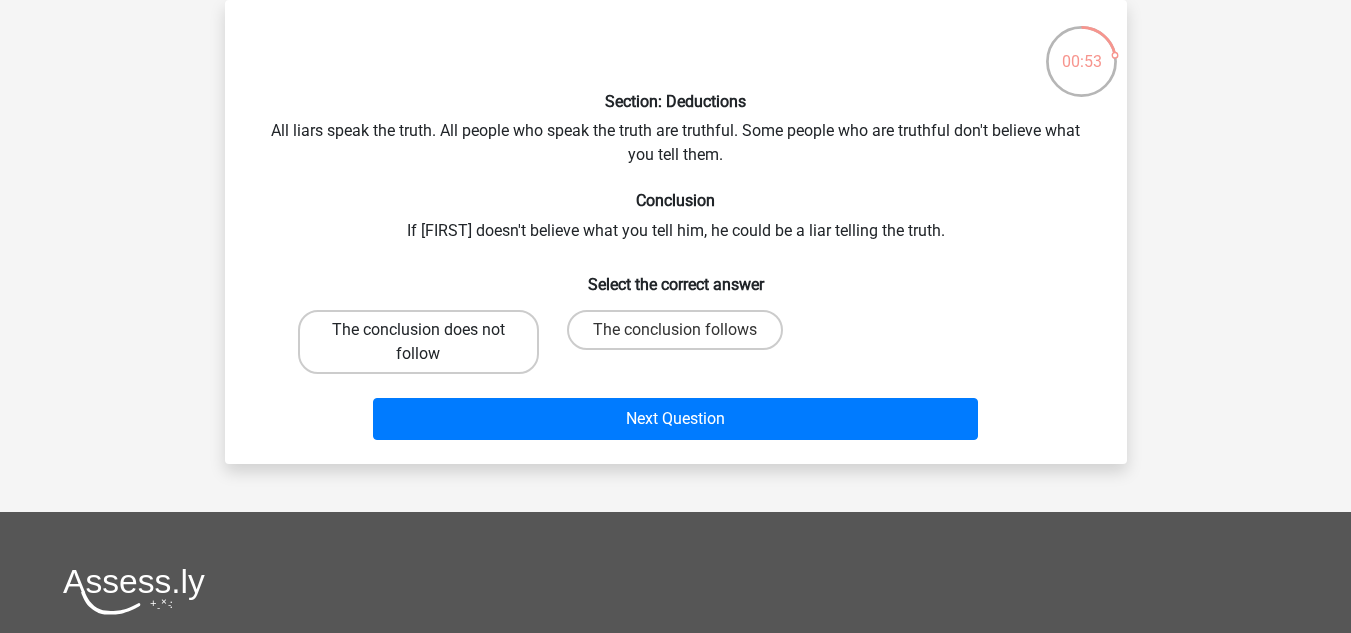click on "The conclusion does not follow" at bounding box center (418, 342) 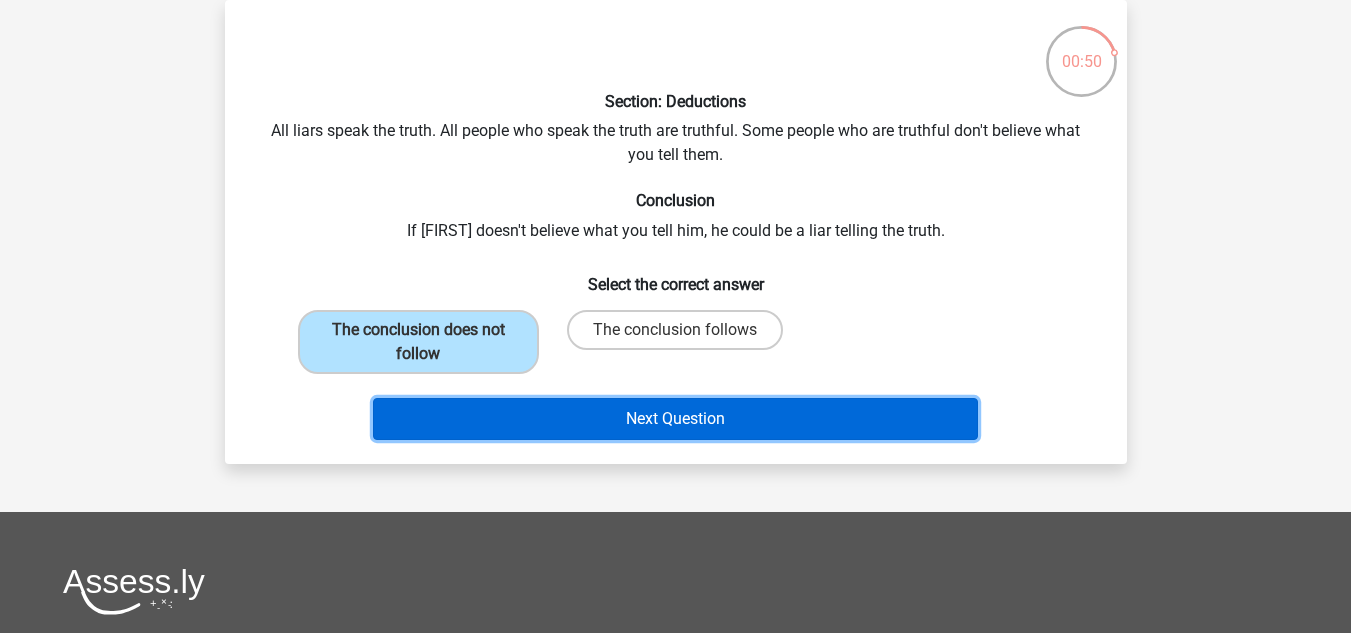 click on "Next Question" at bounding box center (675, 419) 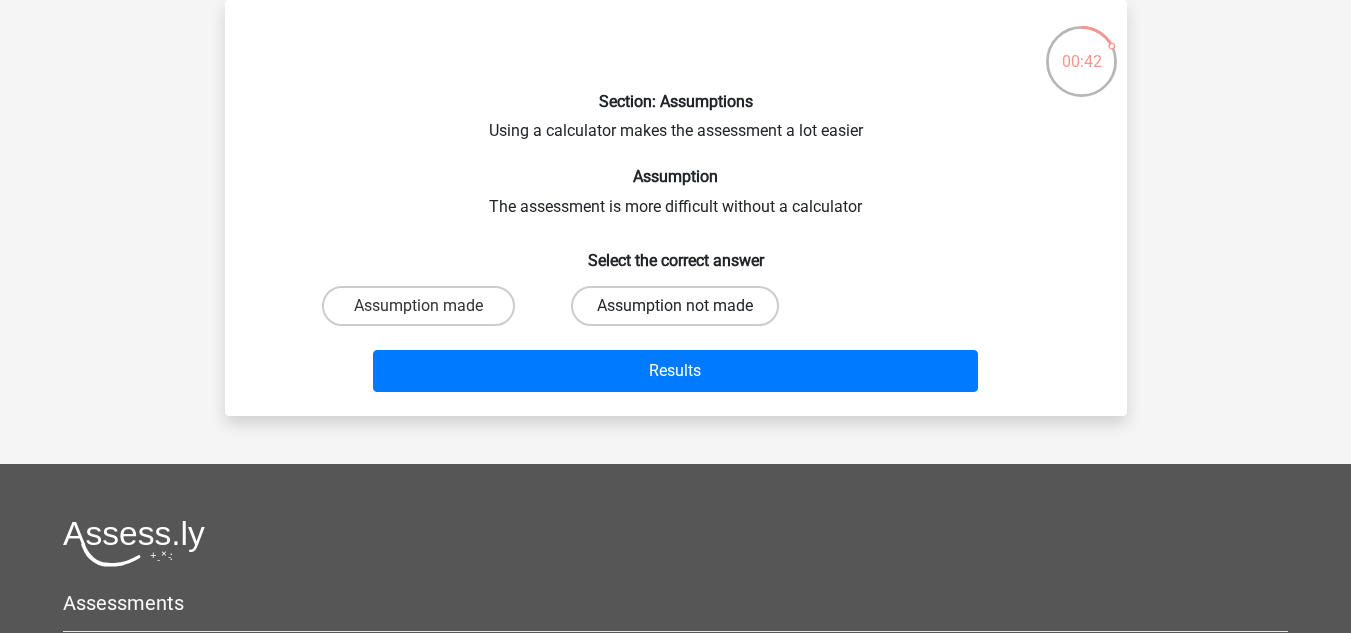 click on "Assumption not made" at bounding box center [675, 306] 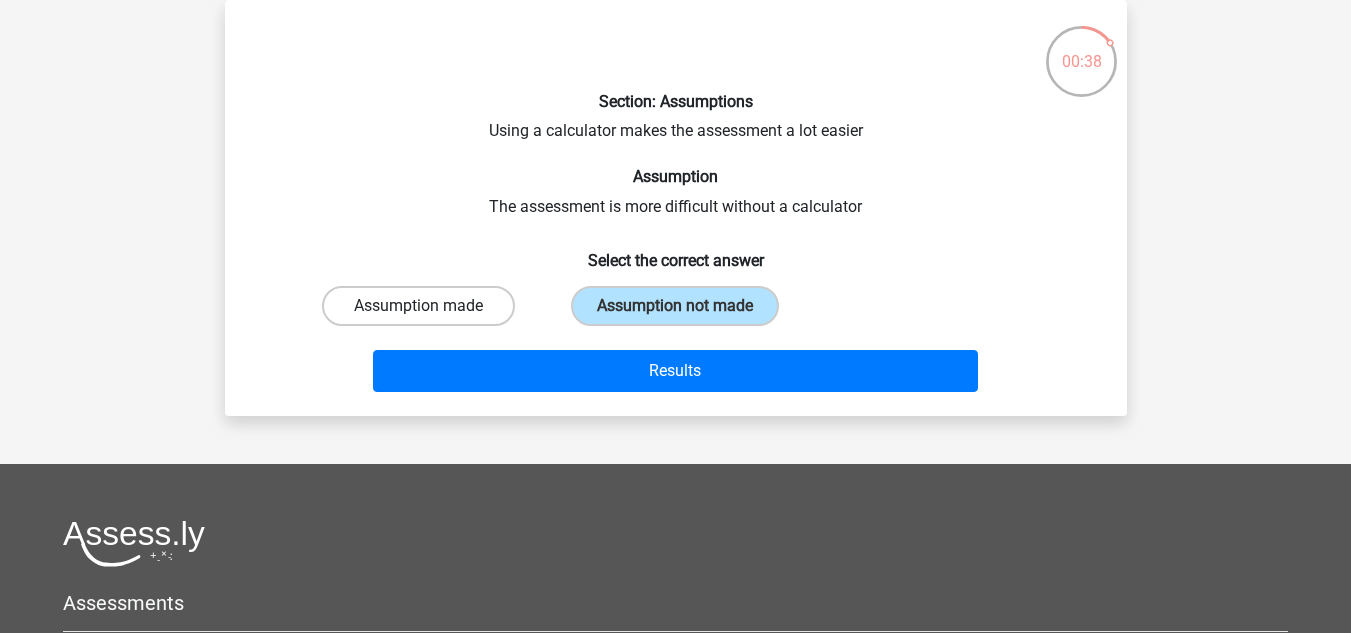 click on "Assumption made" at bounding box center (418, 306) 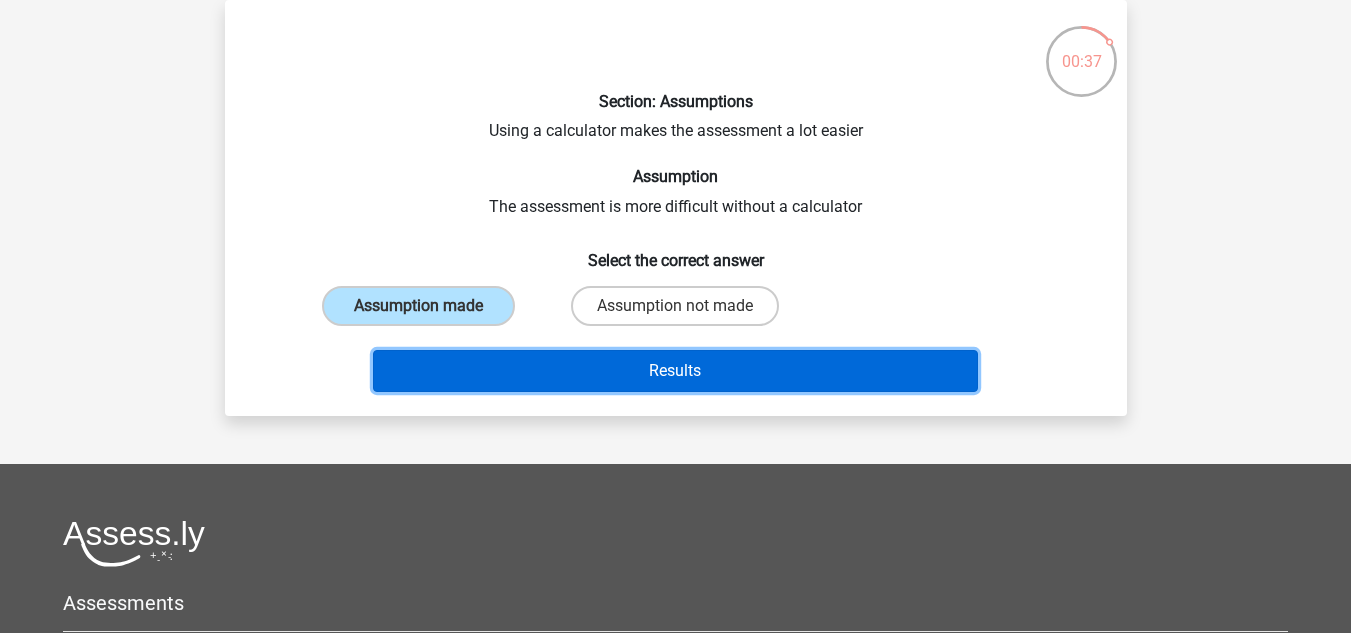 click on "Results" at bounding box center [675, 371] 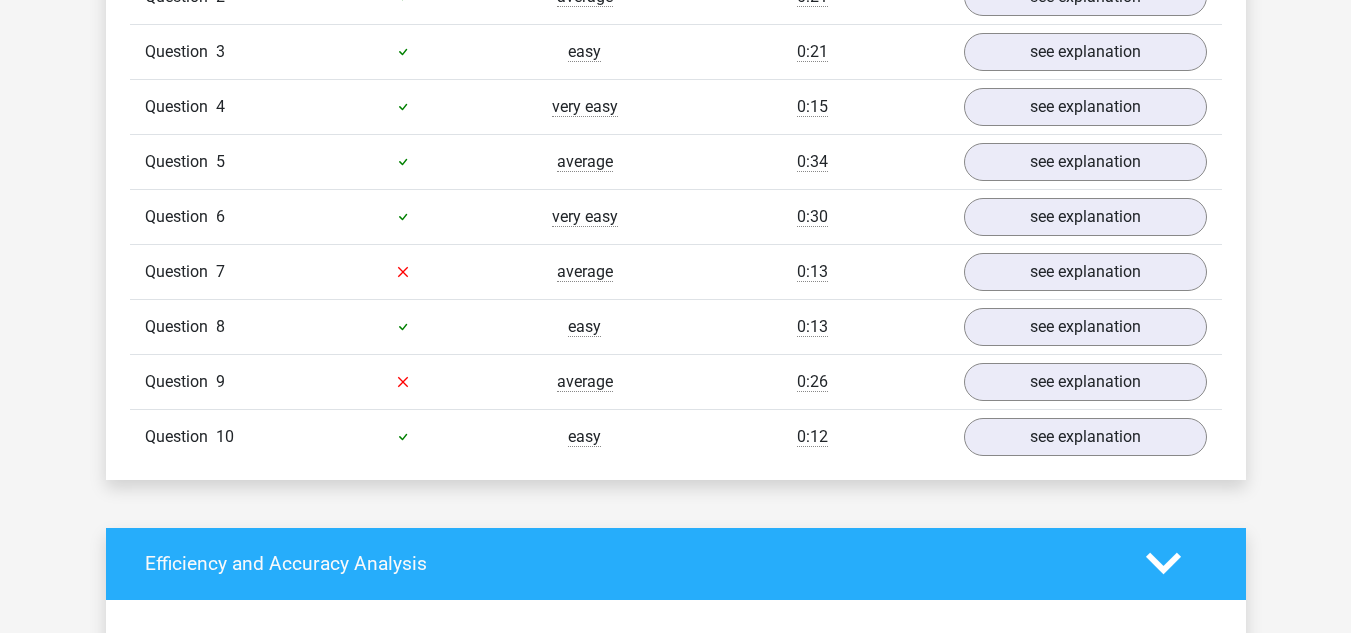 scroll, scrollTop: 1473, scrollLeft: 0, axis: vertical 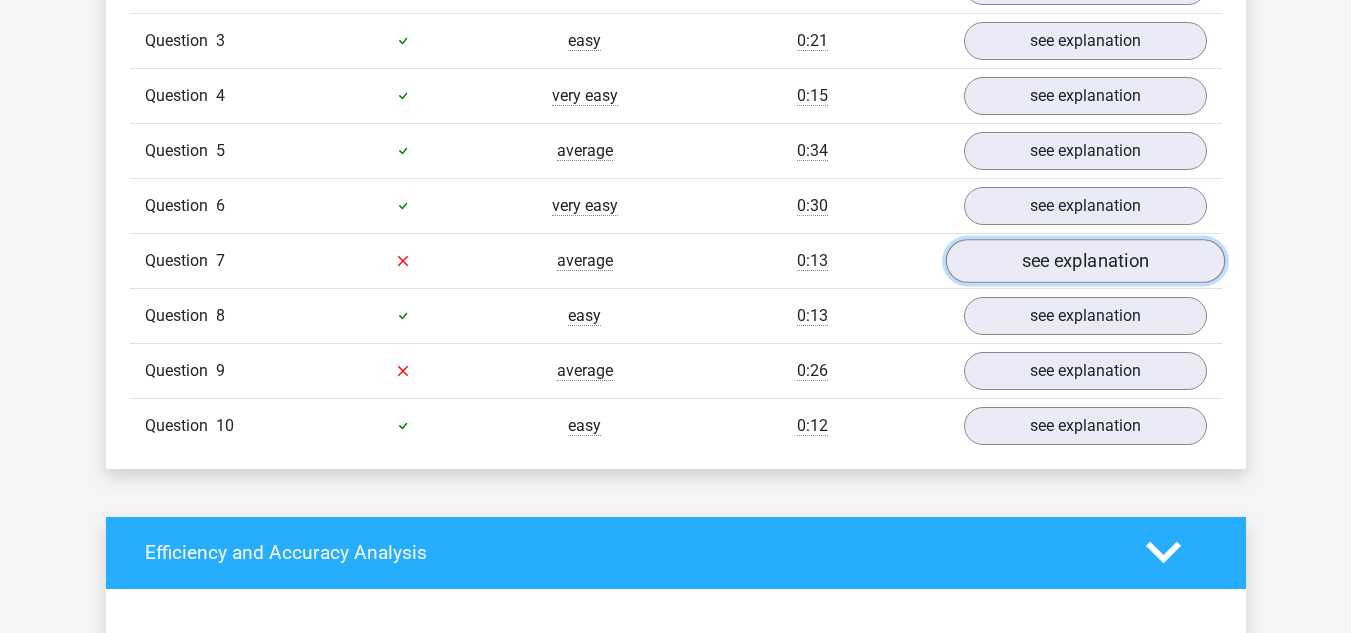 click on "see explanation" at bounding box center (1084, 261) 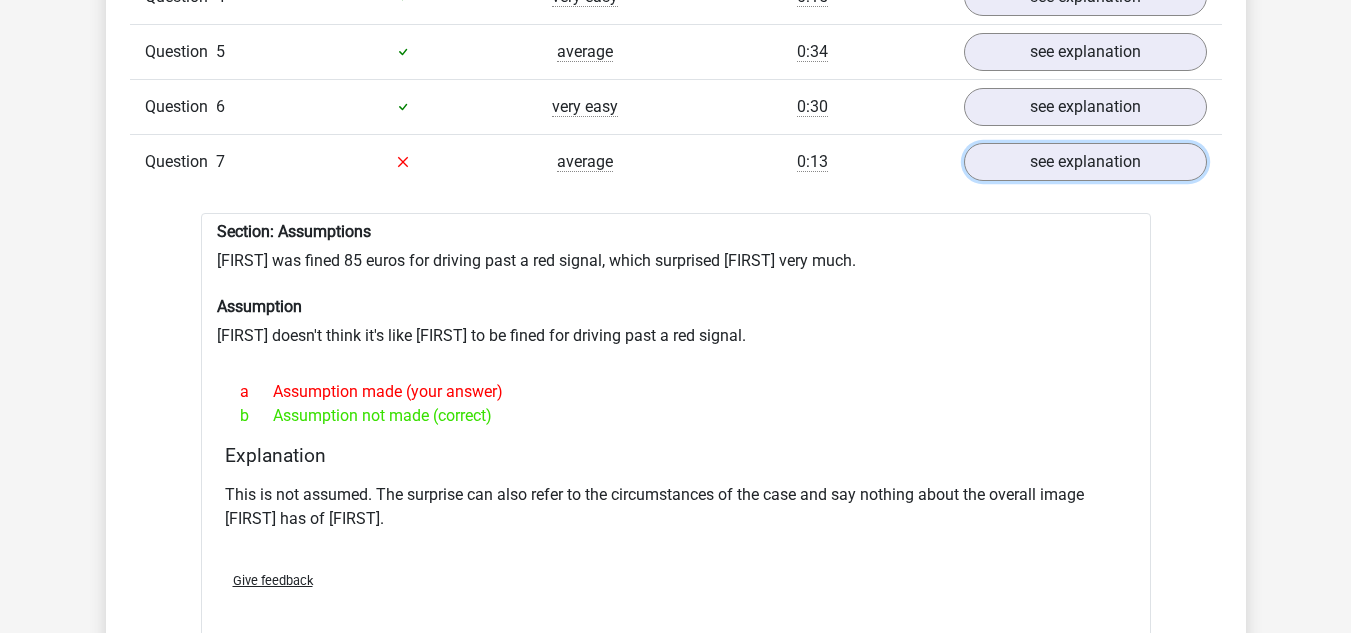 scroll, scrollTop: 1575, scrollLeft: 0, axis: vertical 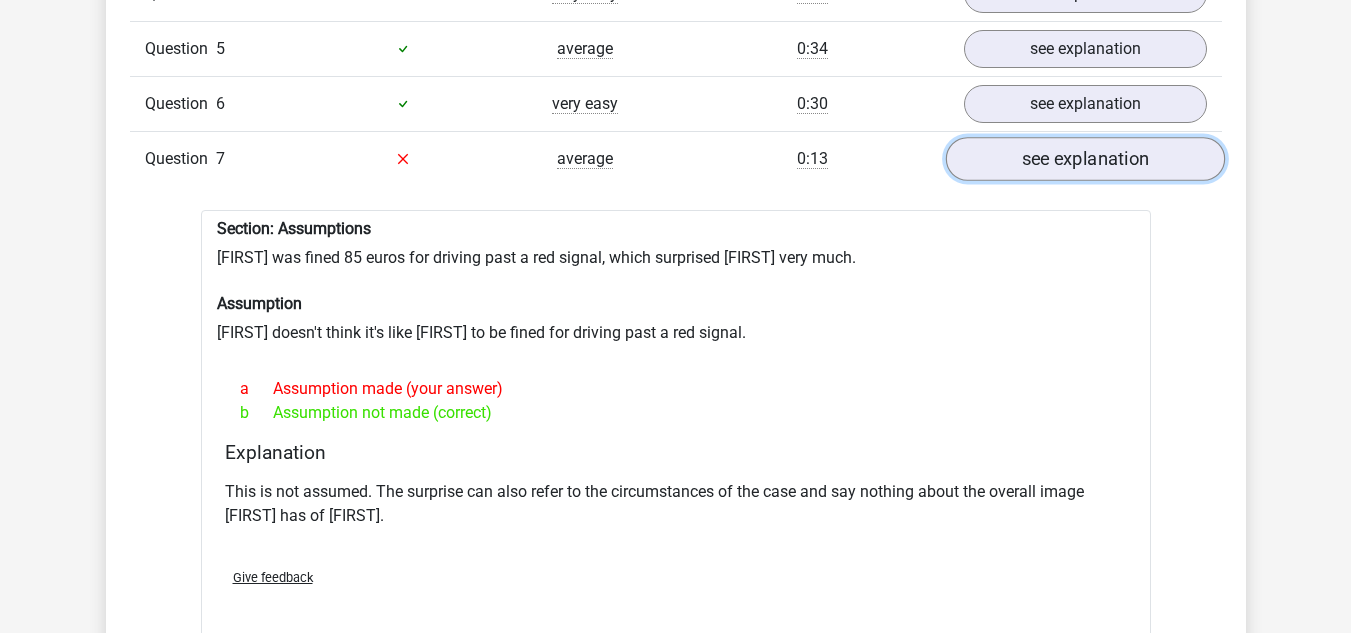 click on "see explanation" at bounding box center [1084, 159] 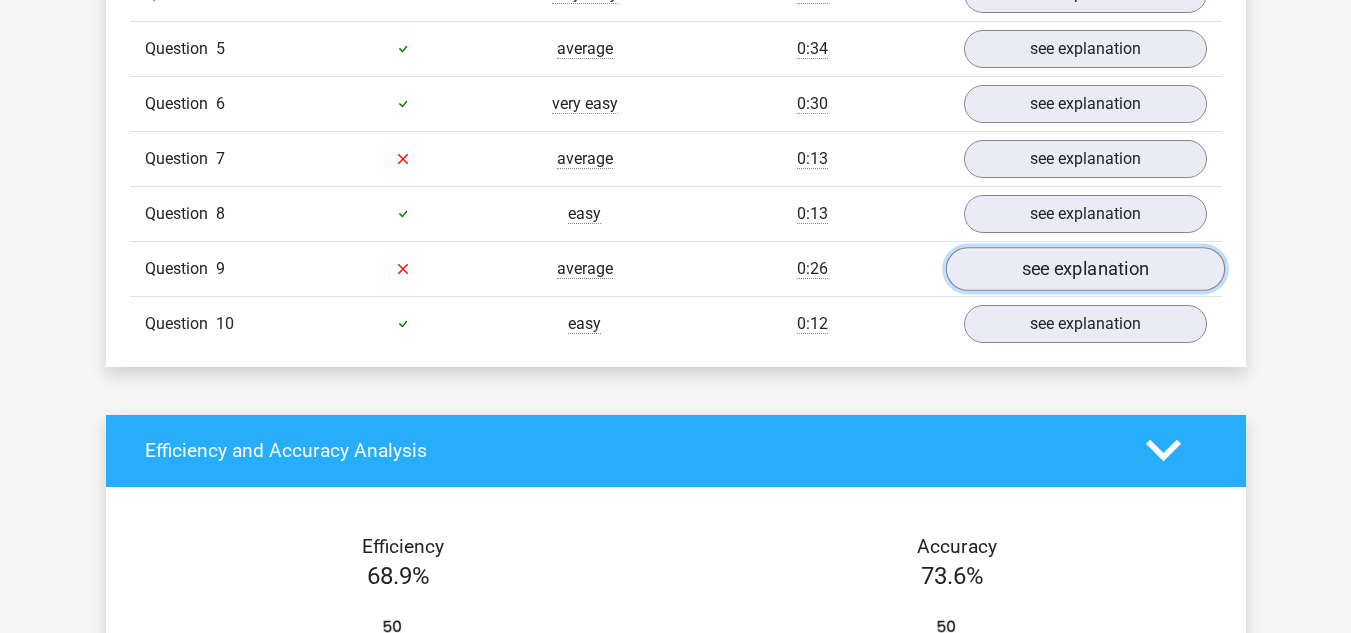 click on "see explanation" at bounding box center (1084, 269) 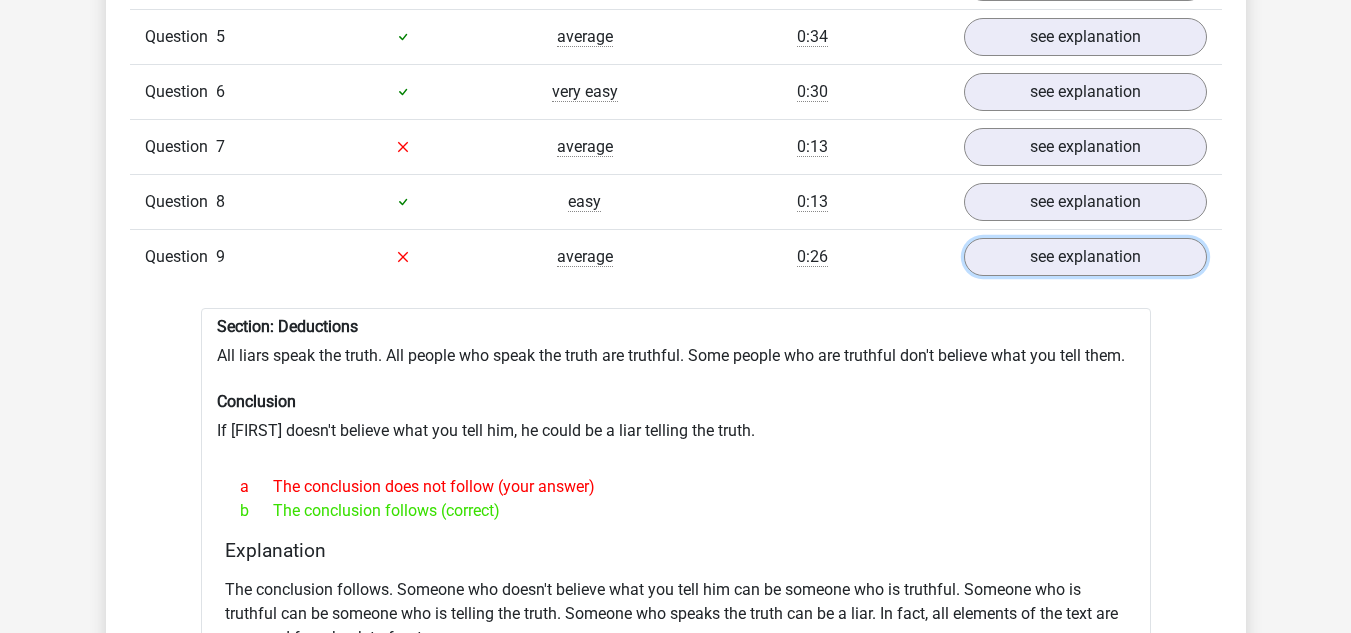 scroll, scrollTop: 1588, scrollLeft: 0, axis: vertical 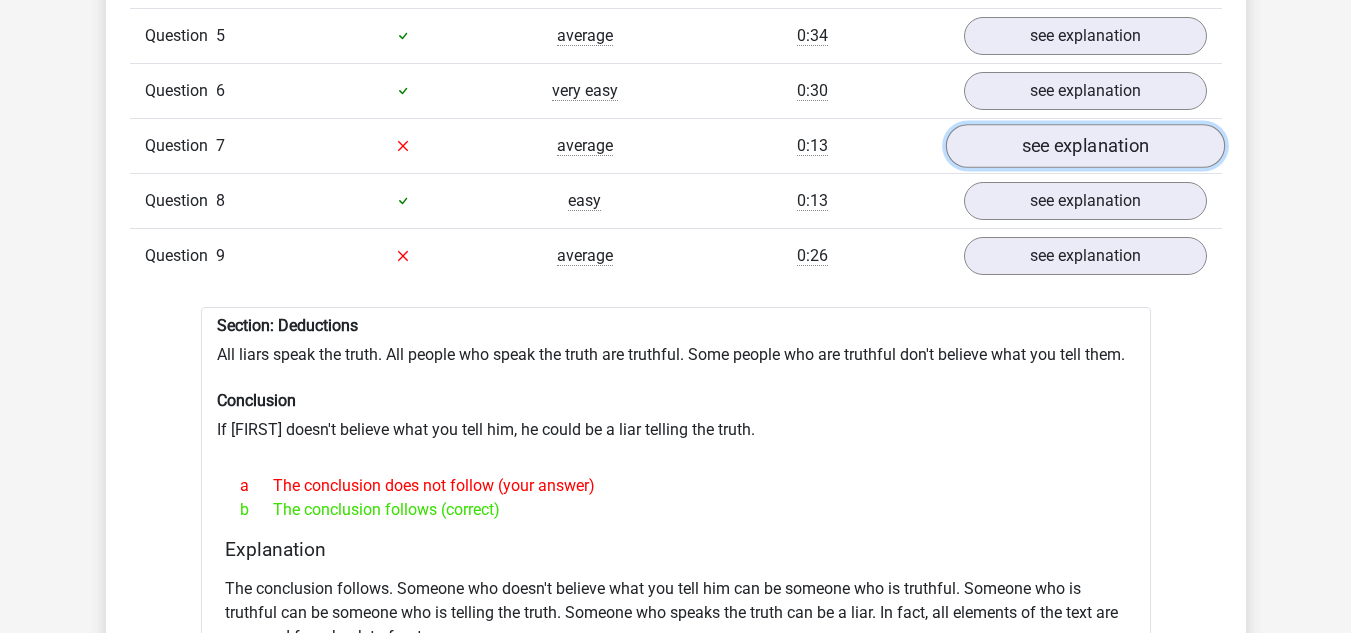 click on "see explanation" at bounding box center [1084, 146] 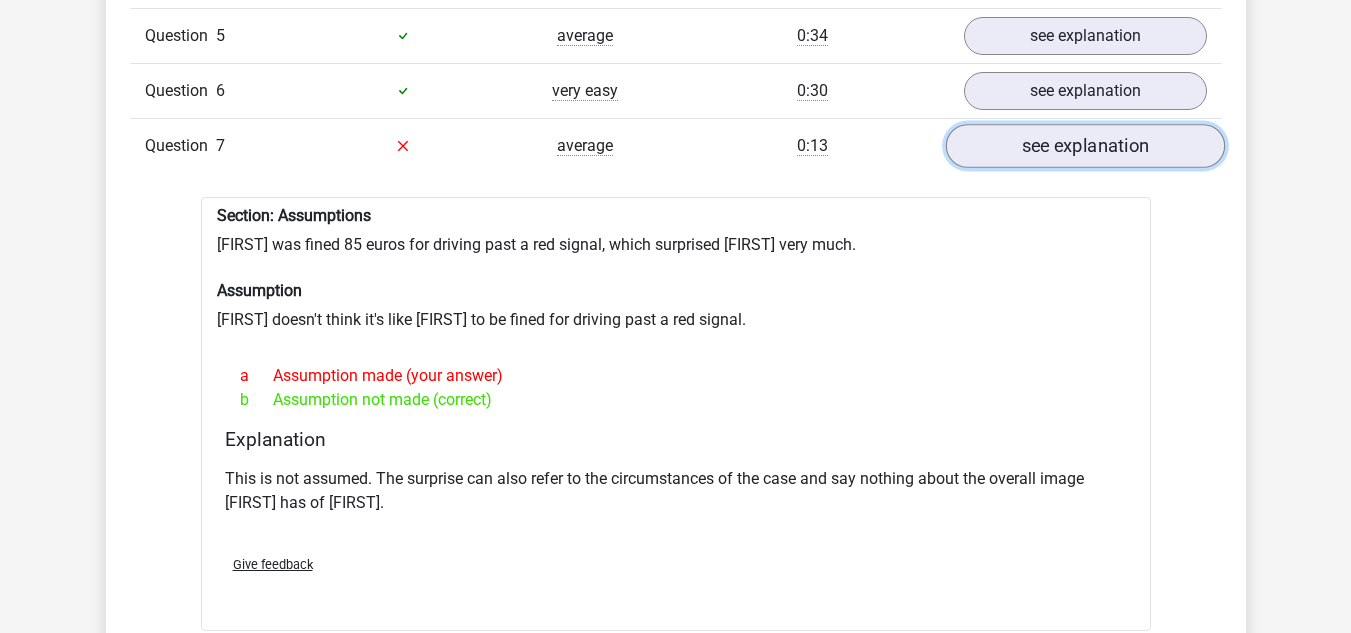 click on "see explanation" at bounding box center (1084, 146) 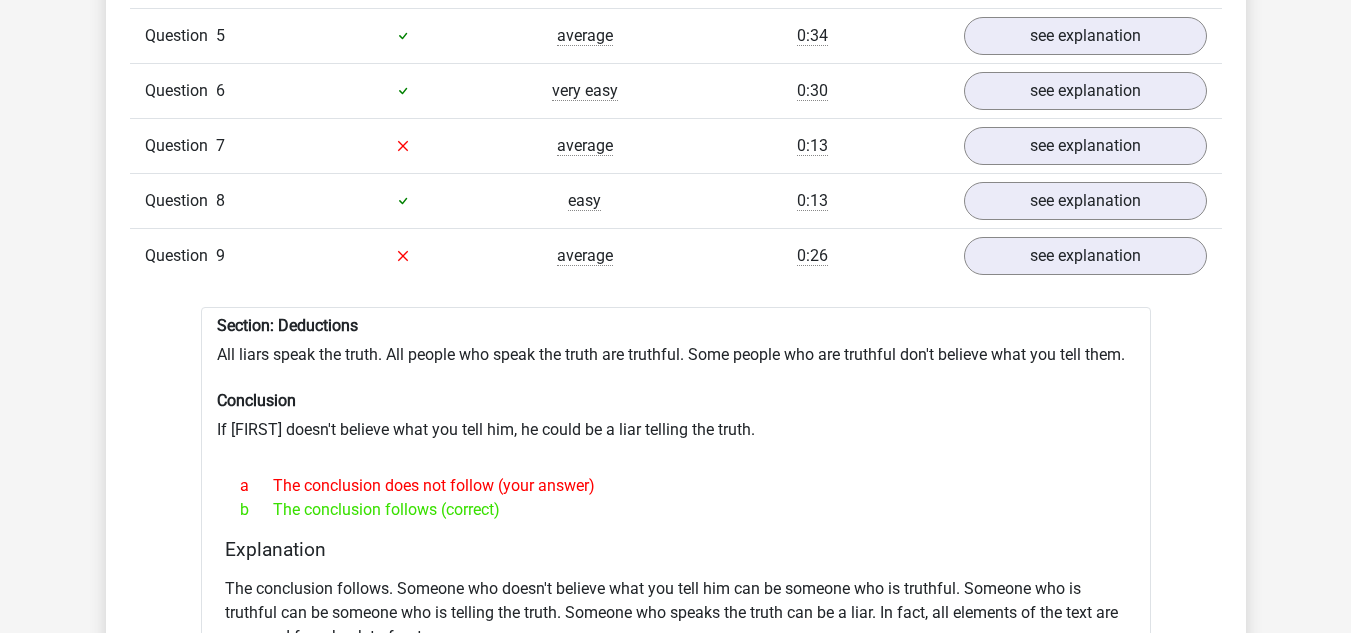 click on "Question
9
average
0:26
see explanation" at bounding box center (676, 255) 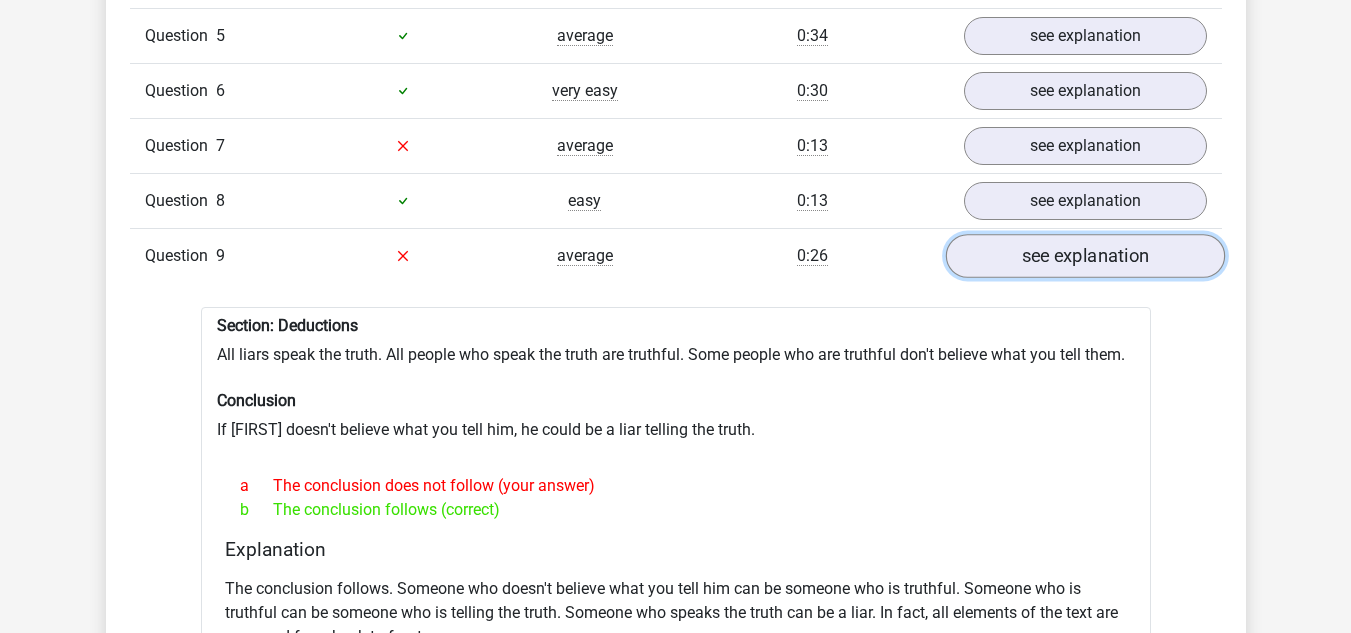 click on "see explanation" at bounding box center [1084, 256] 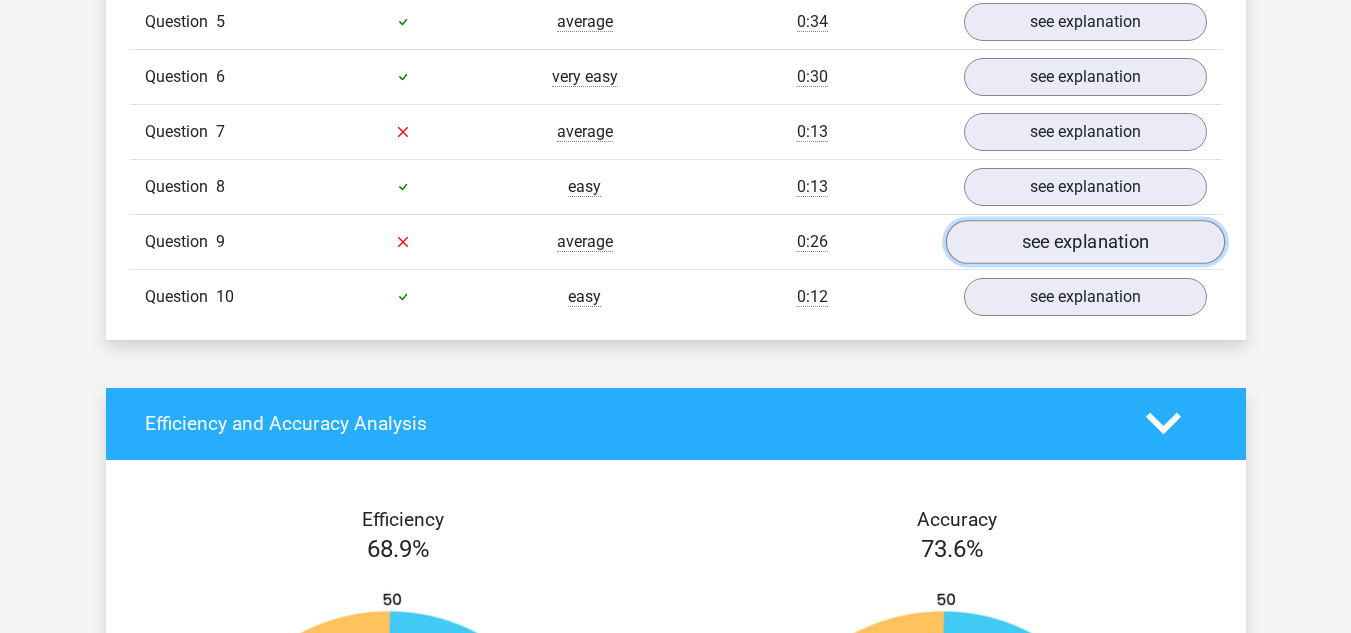 scroll, scrollTop: 1592, scrollLeft: 0, axis: vertical 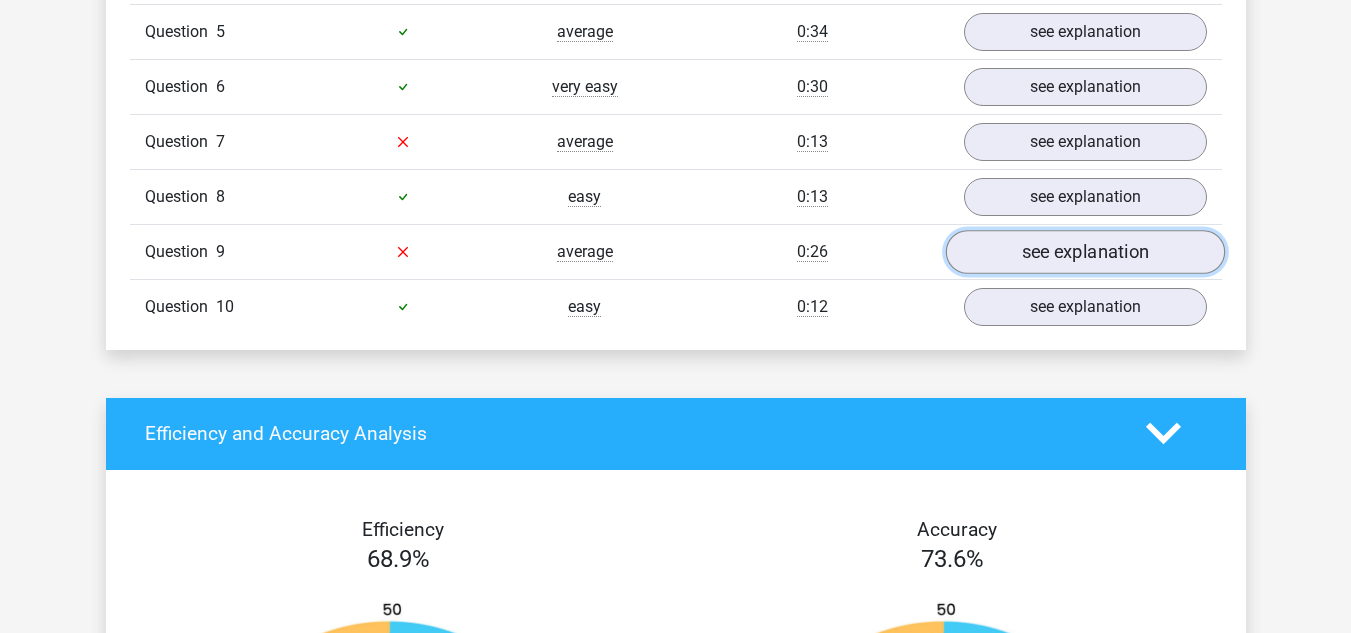 click on "see explanation" at bounding box center [1084, 252] 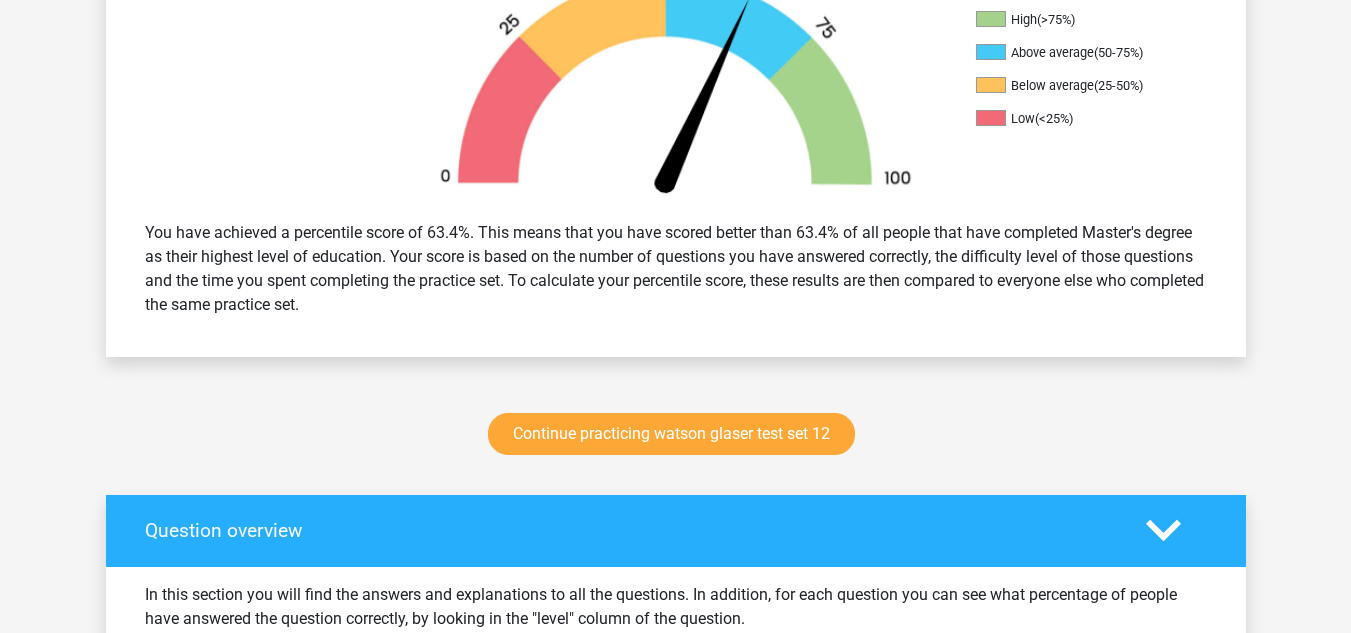 scroll, scrollTop: 608, scrollLeft: 0, axis: vertical 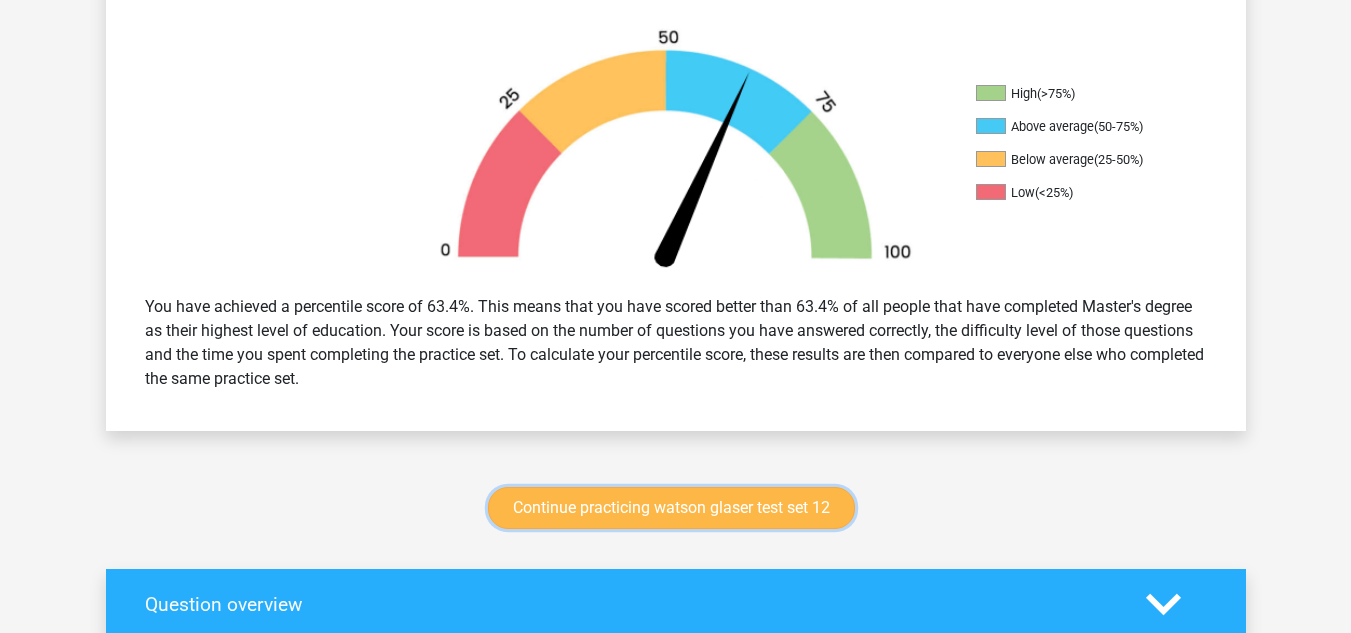 click on "Continue practicing watson glaser test set 12" at bounding box center (671, 508) 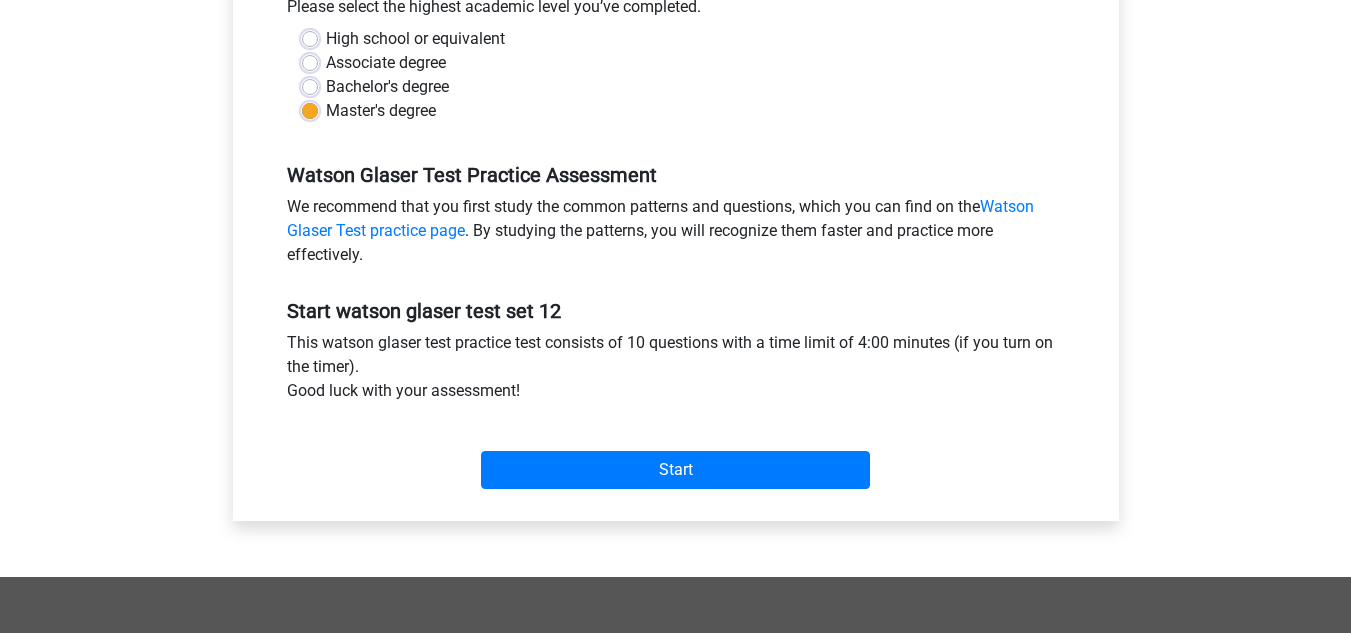 scroll, scrollTop: 482, scrollLeft: 0, axis: vertical 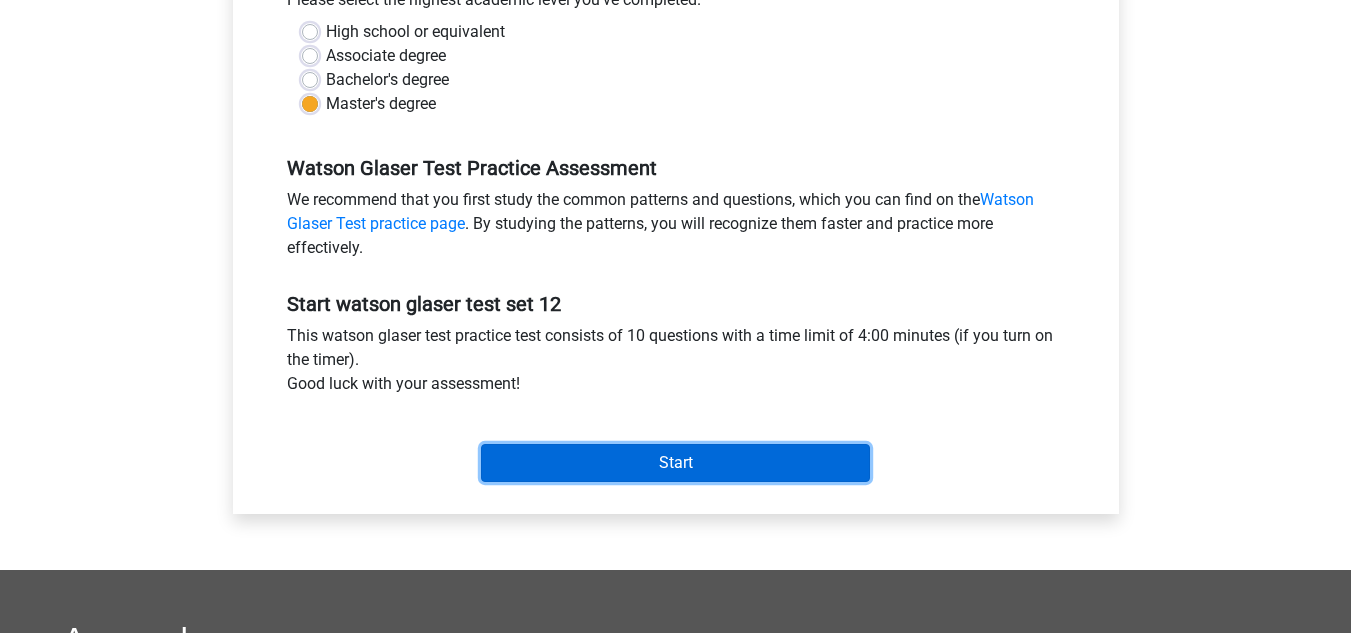 click on "Start" at bounding box center (675, 463) 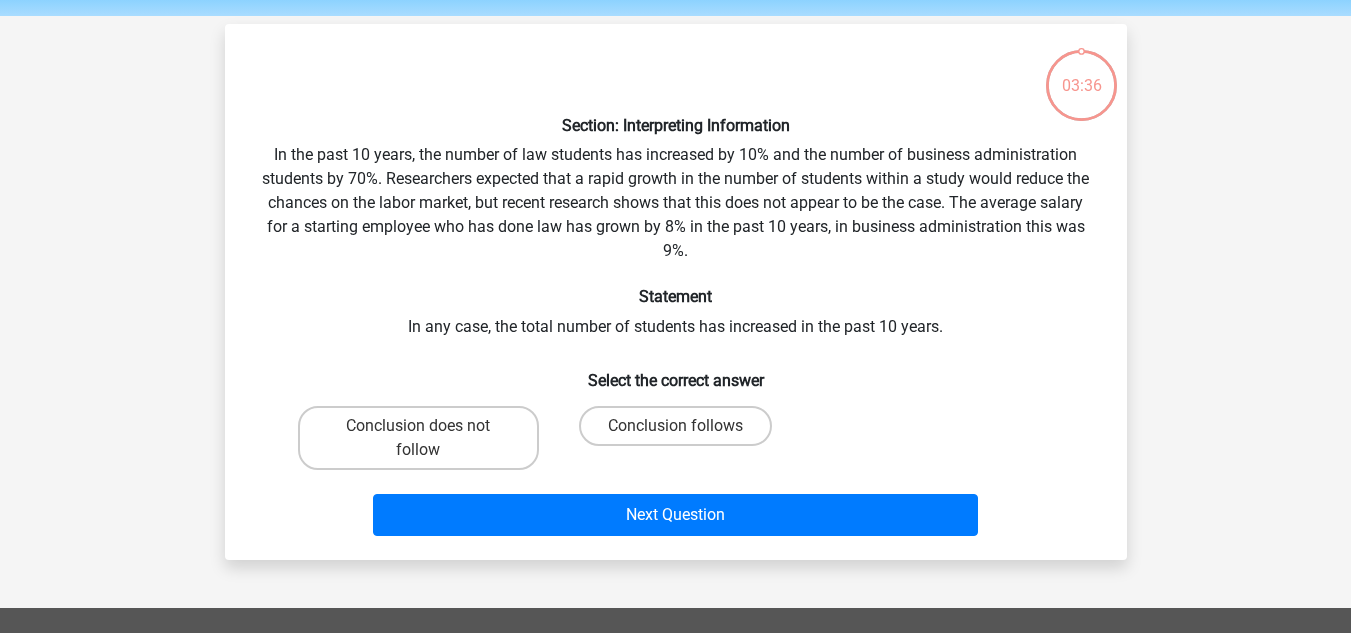 scroll, scrollTop: 80, scrollLeft: 0, axis: vertical 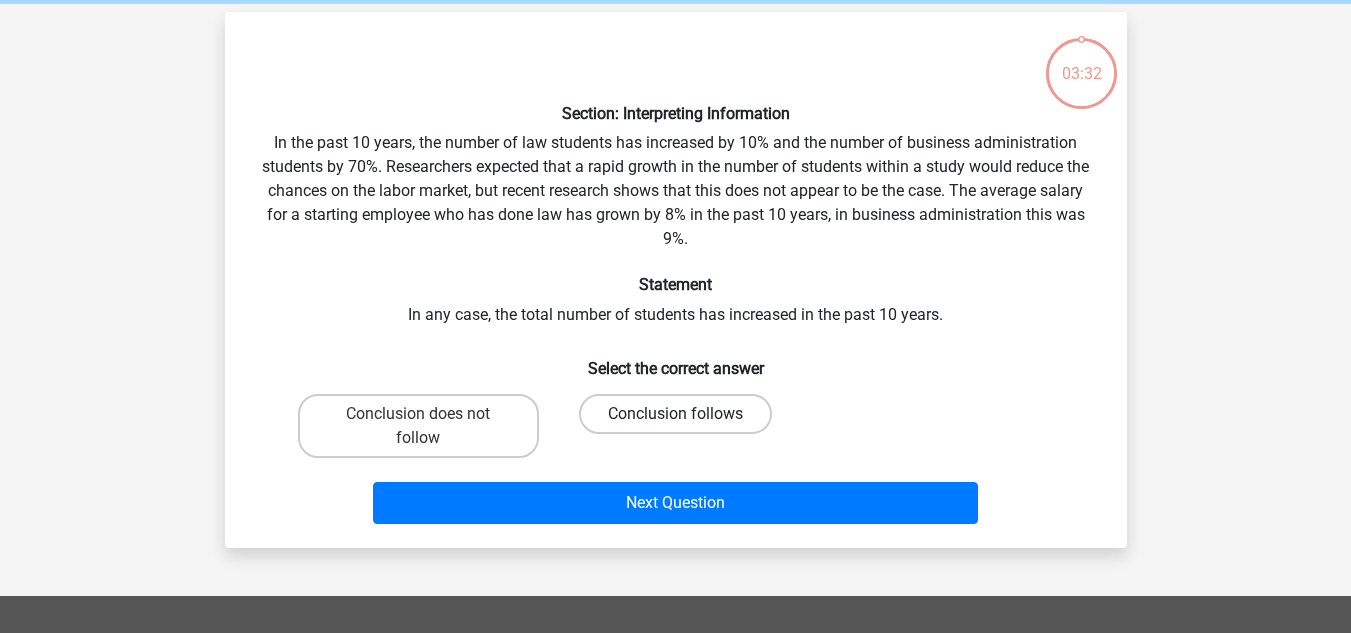 click on "Conclusion follows" at bounding box center (675, 414) 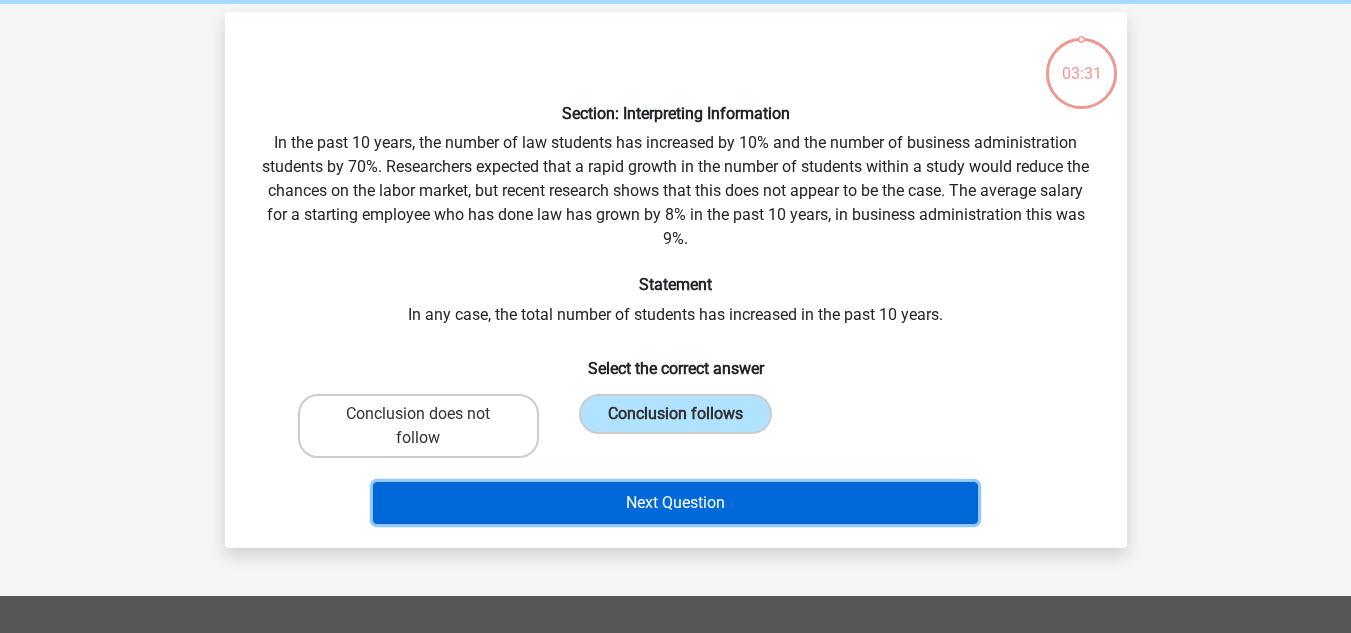 click on "Next Question" at bounding box center [675, 503] 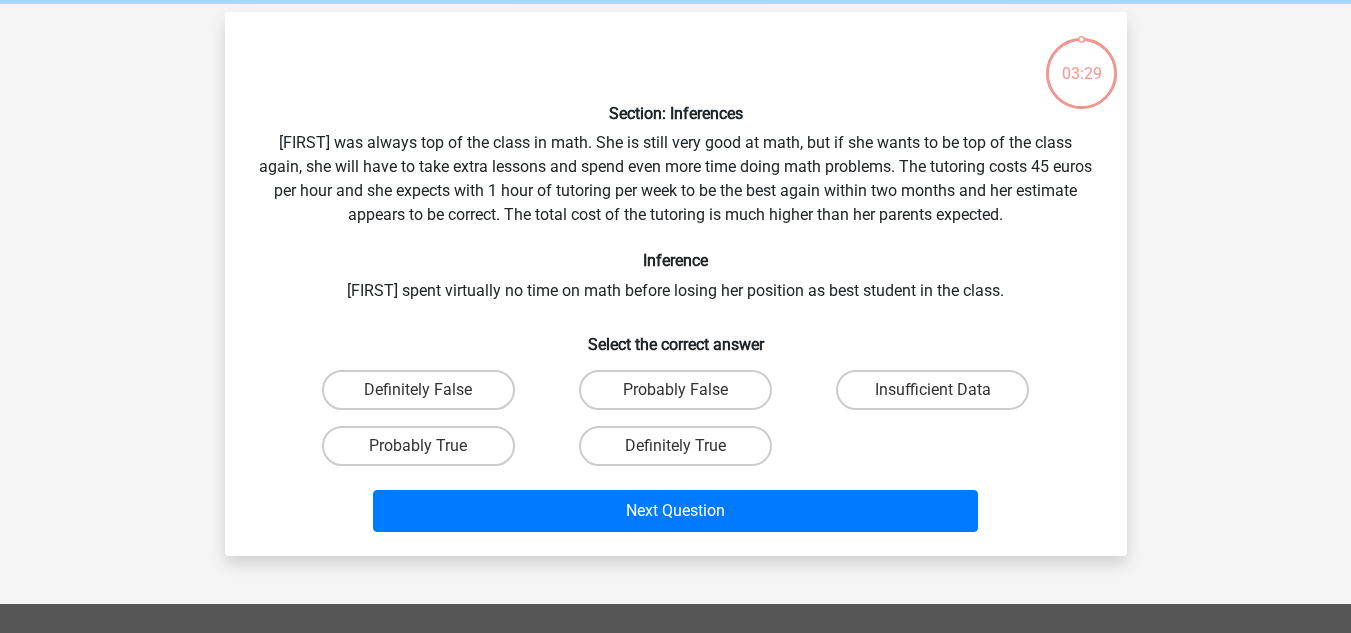 scroll, scrollTop: 92, scrollLeft: 0, axis: vertical 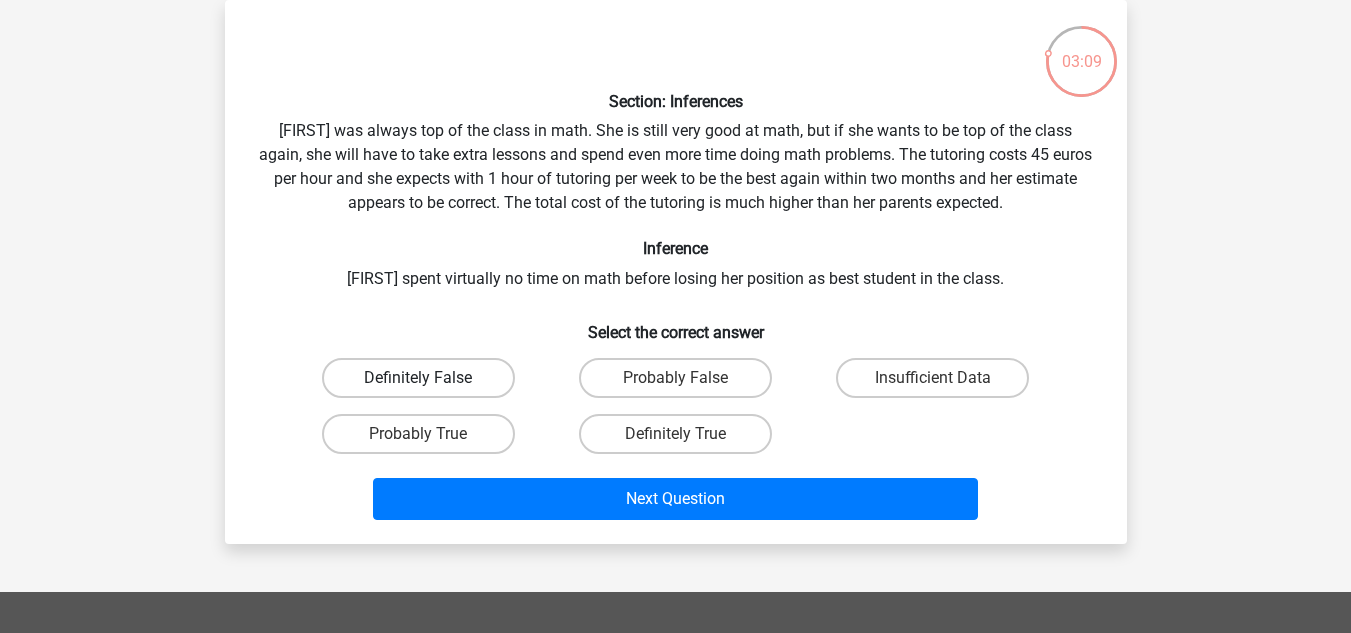 click on "Definitely False" at bounding box center (418, 378) 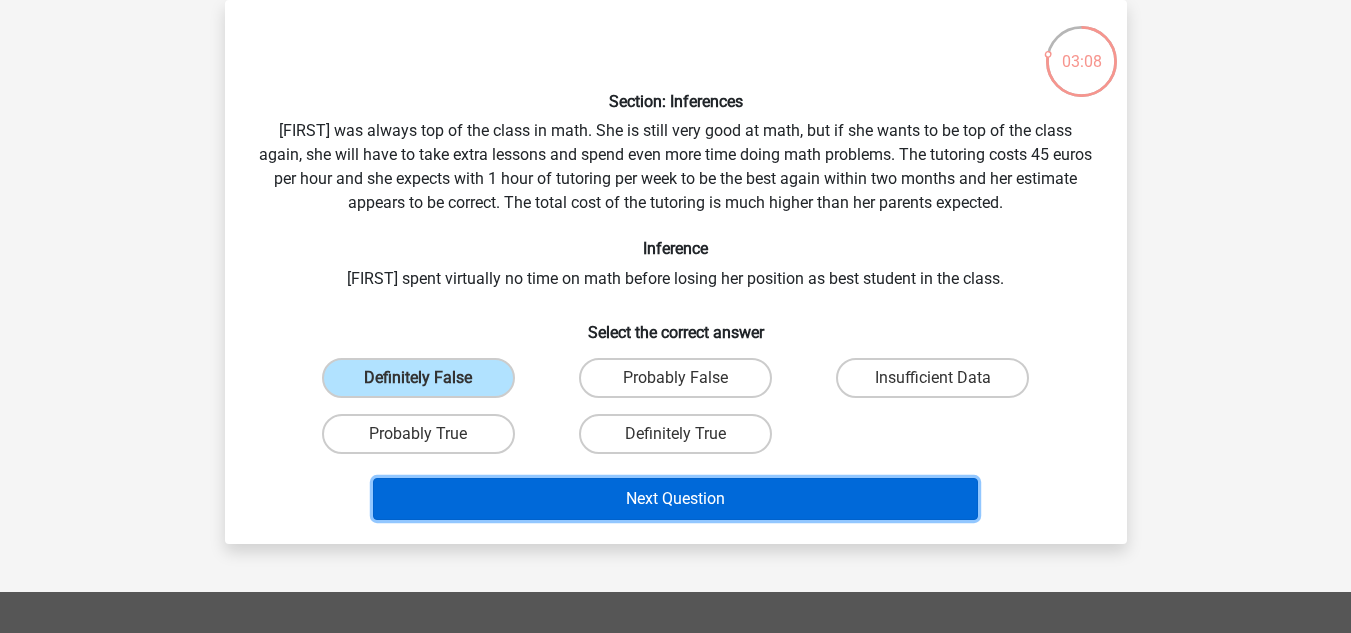 click on "Next Question" at bounding box center (675, 499) 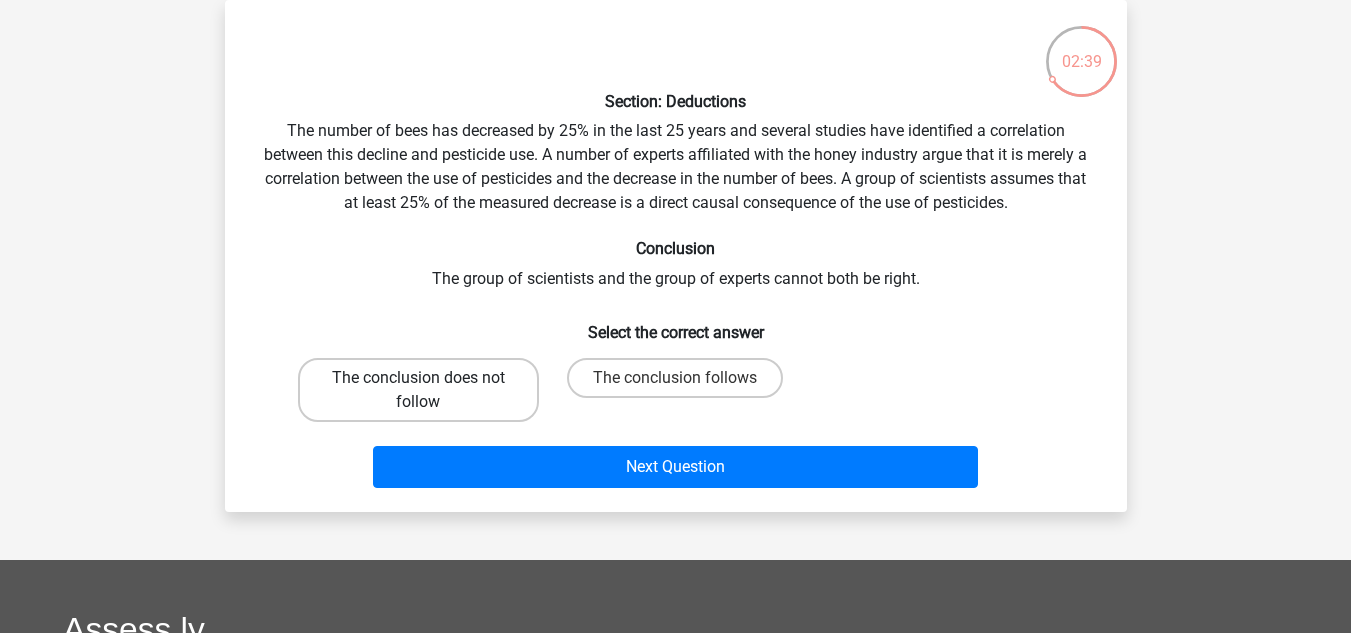 click on "The conclusion does not follow" at bounding box center (418, 390) 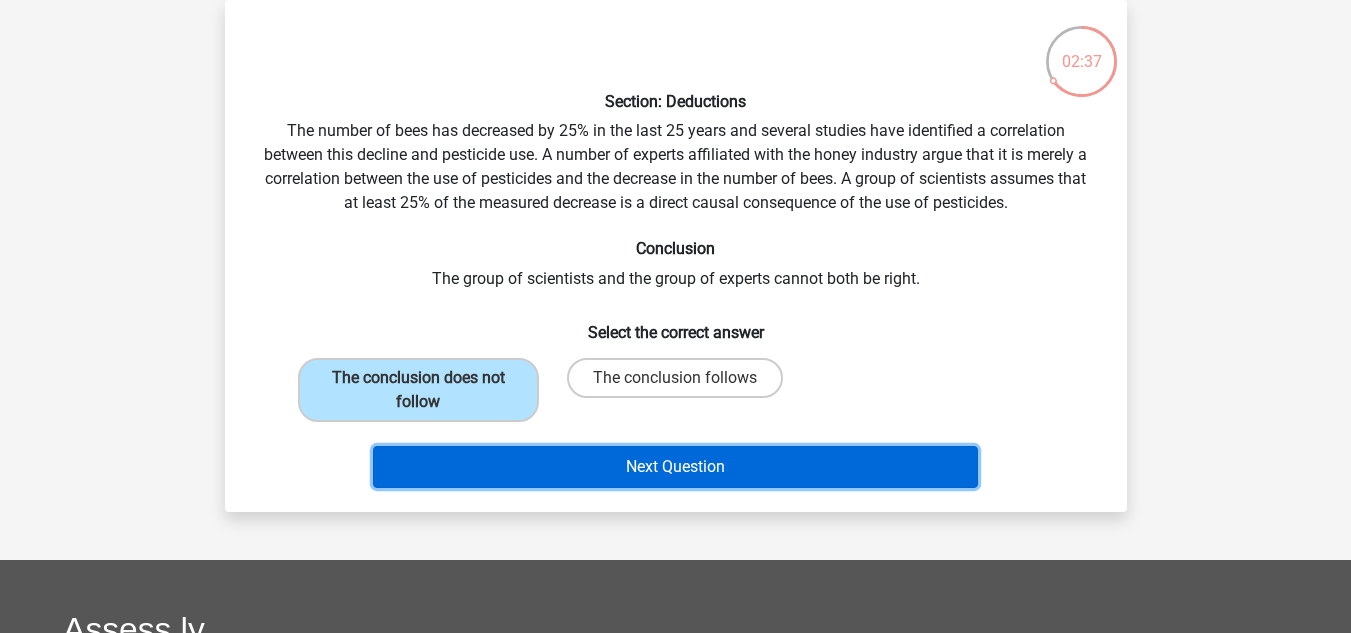click on "Next Question" at bounding box center (675, 467) 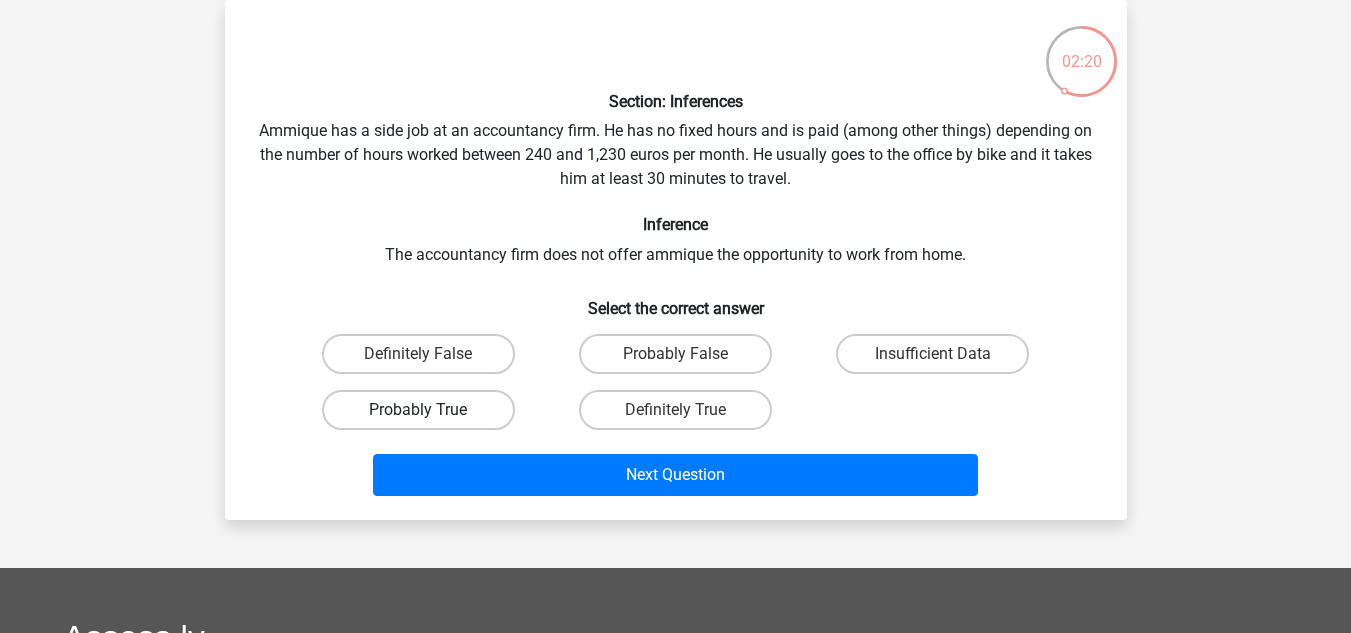 click on "Probably True" at bounding box center [418, 410] 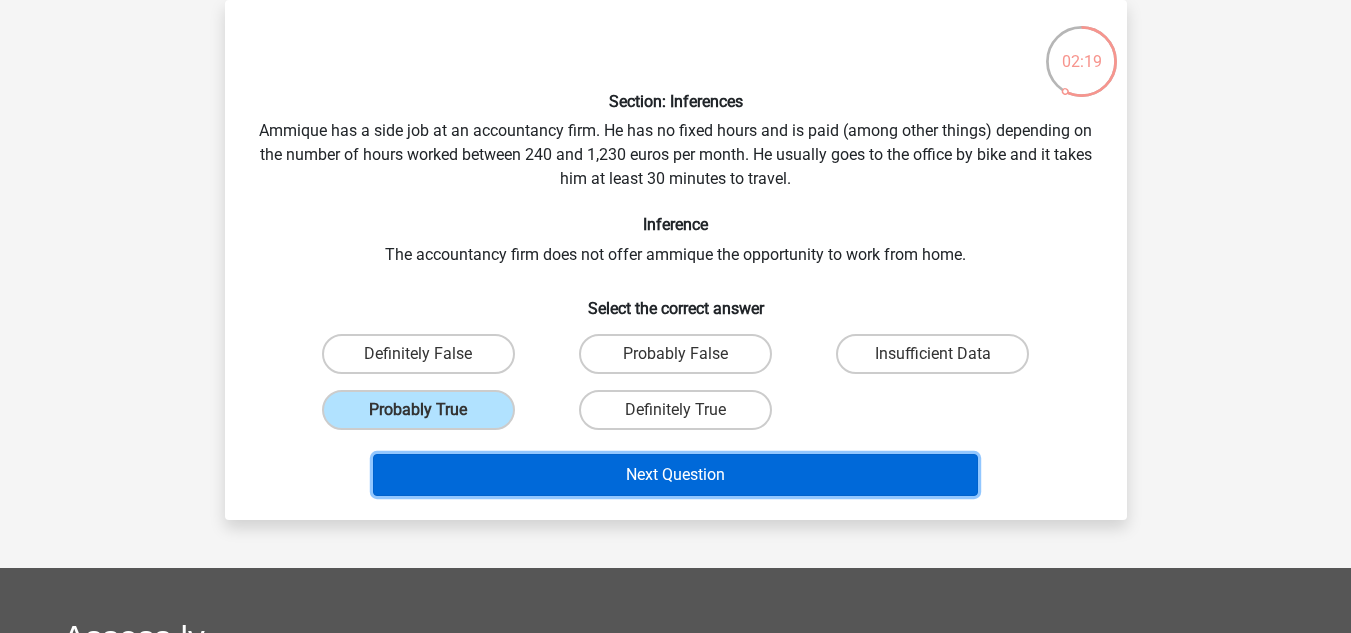 click on "Next Question" at bounding box center [675, 475] 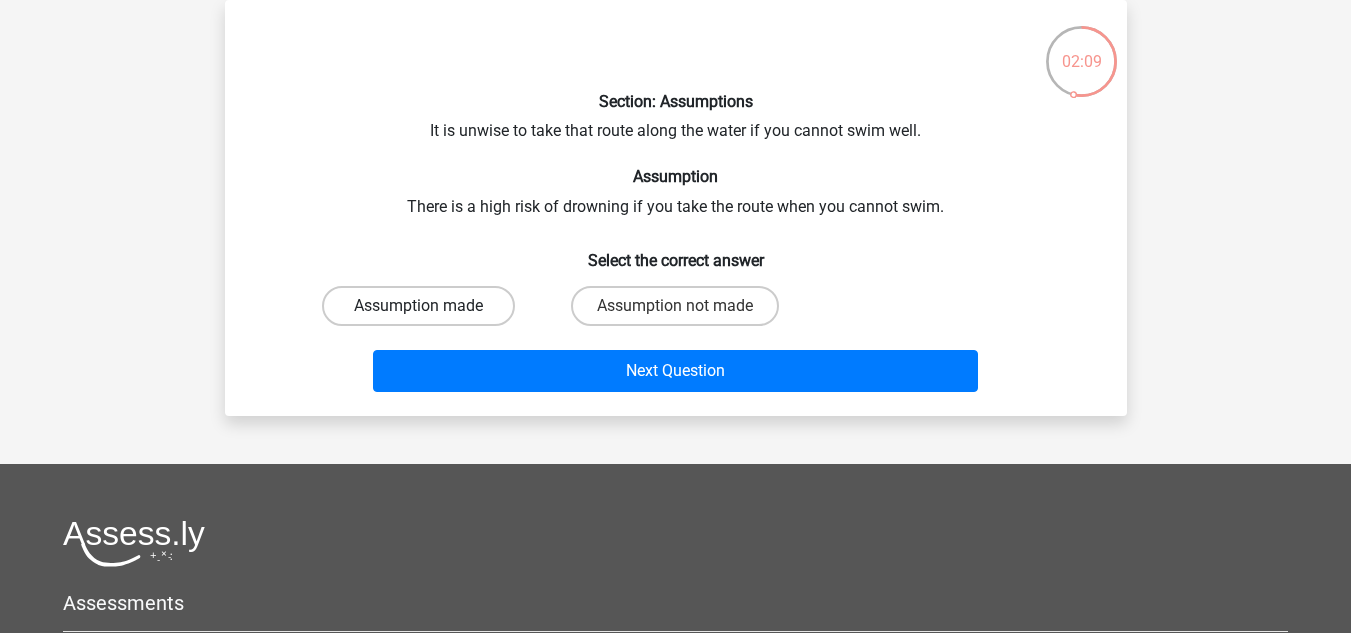click on "Assumption made" at bounding box center (418, 306) 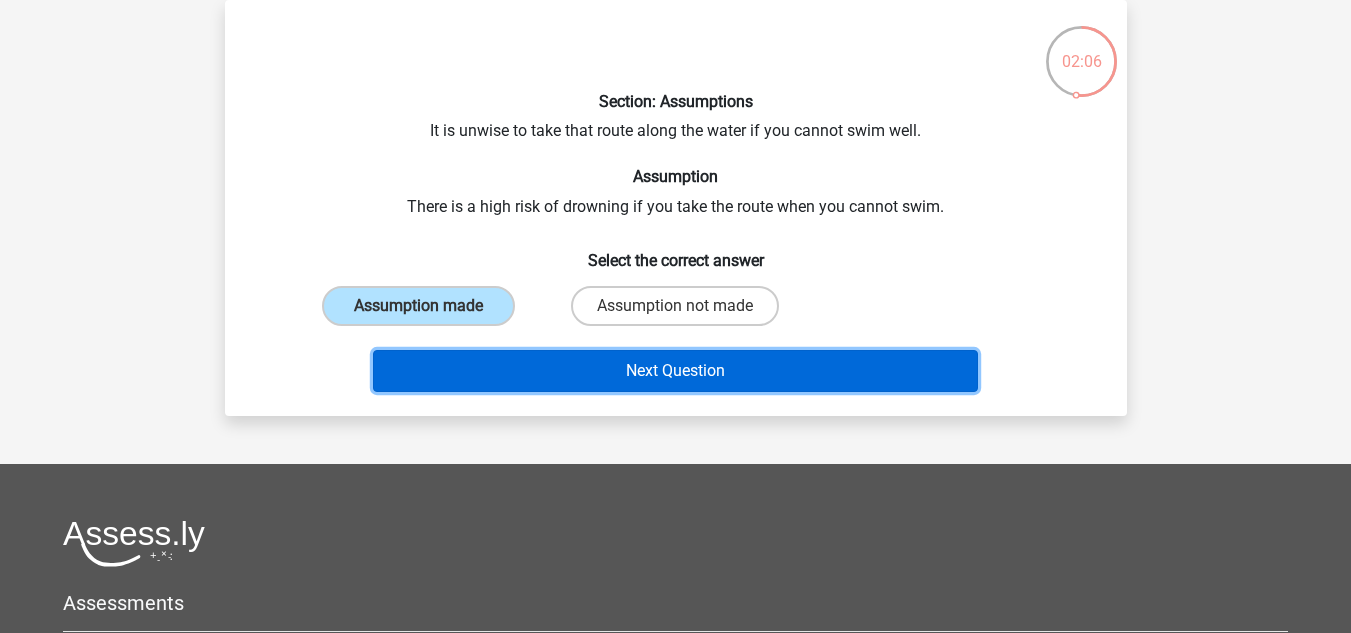 click on "Next Question" at bounding box center (675, 371) 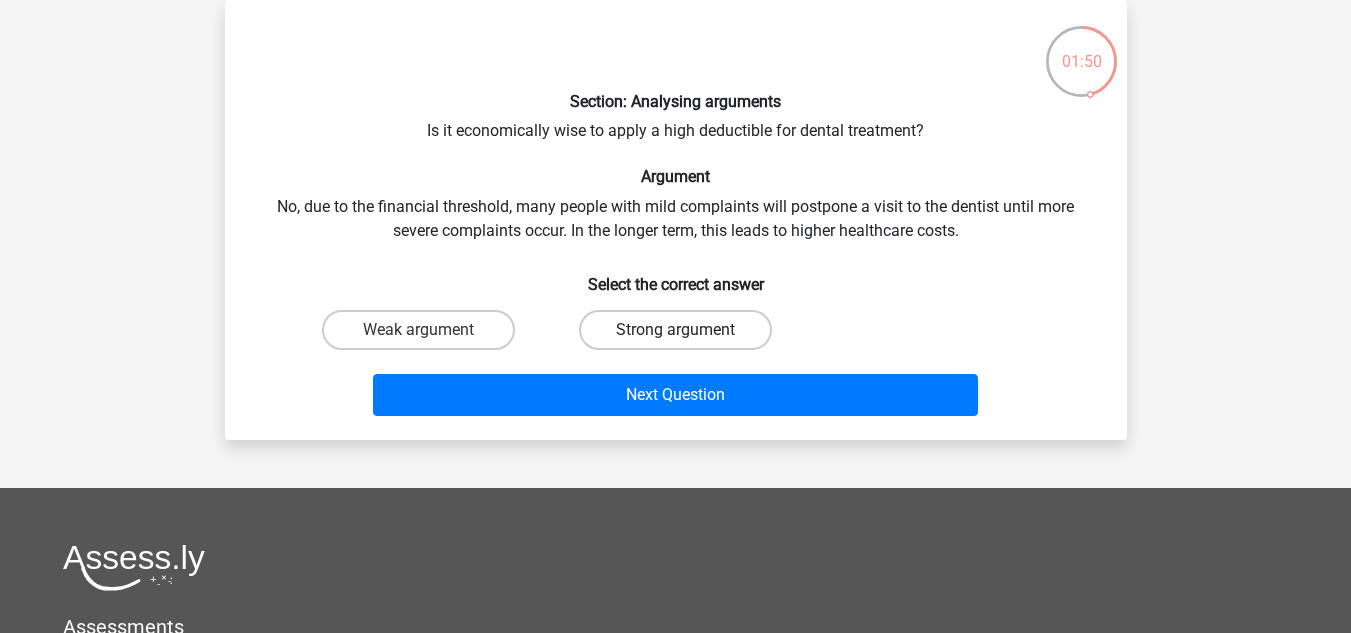 click on "Strong argument" at bounding box center (675, 330) 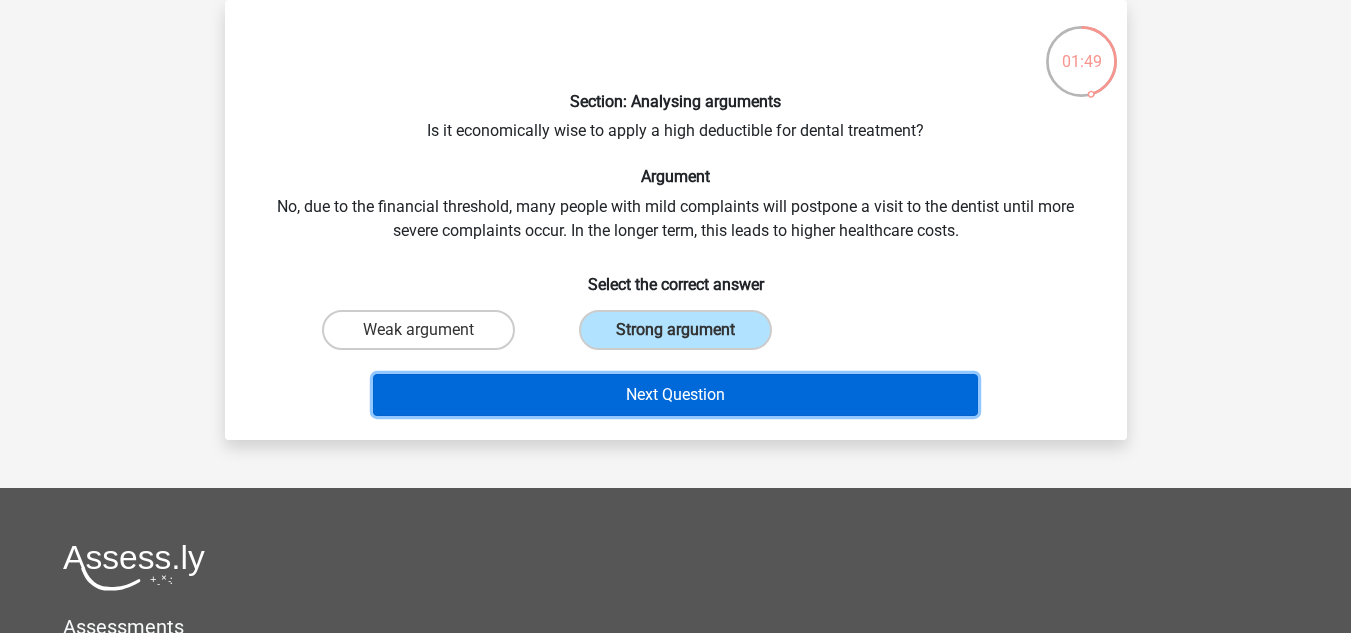 click on "Next Question" at bounding box center [675, 395] 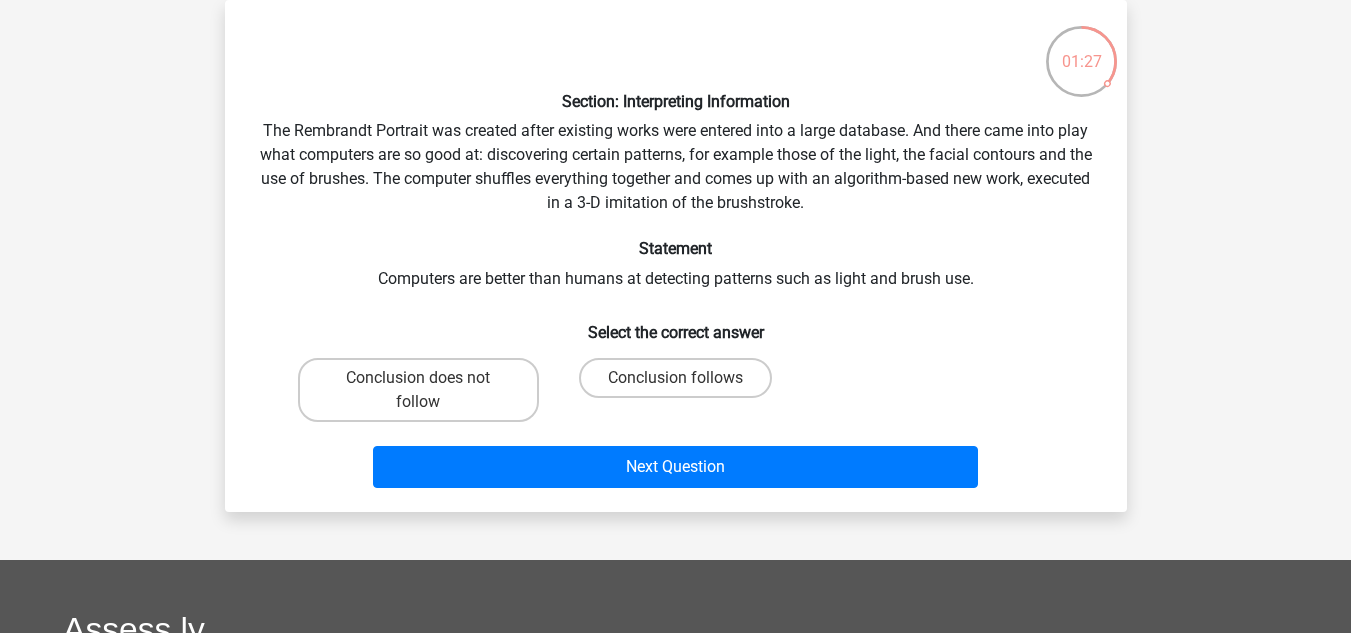 click on "Conclusion follows" at bounding box center [675, 378] 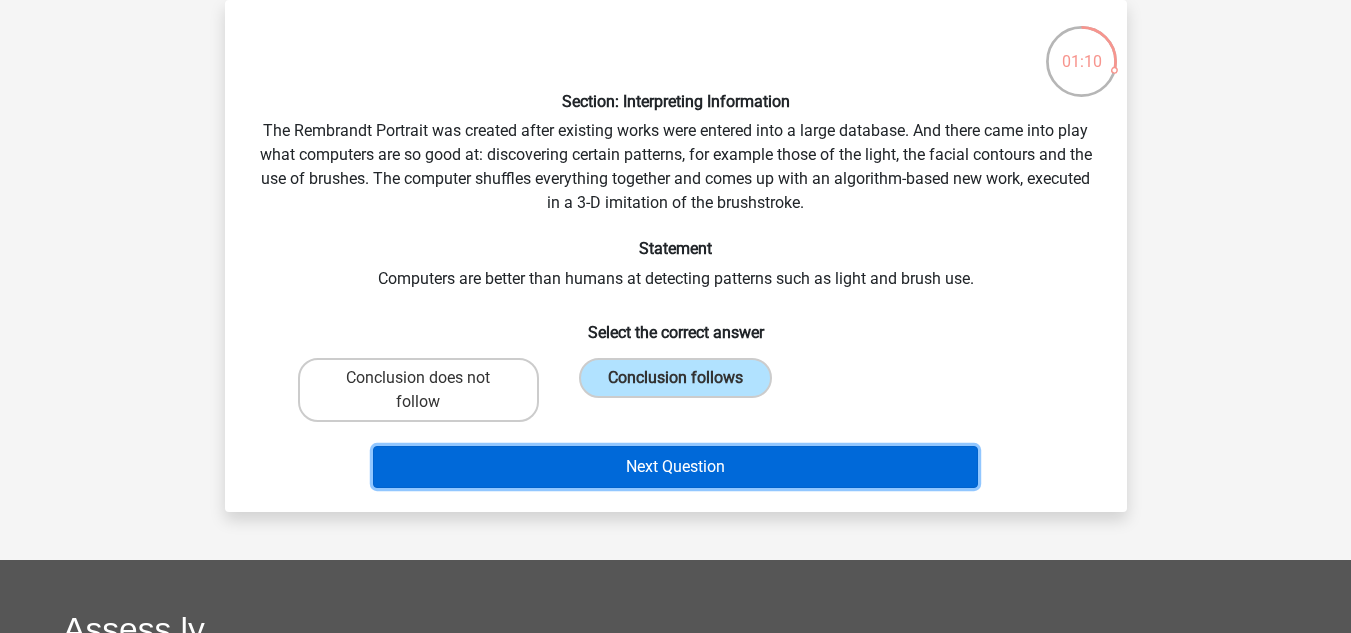 click on "Next Question" at bounding box center (675, 467) 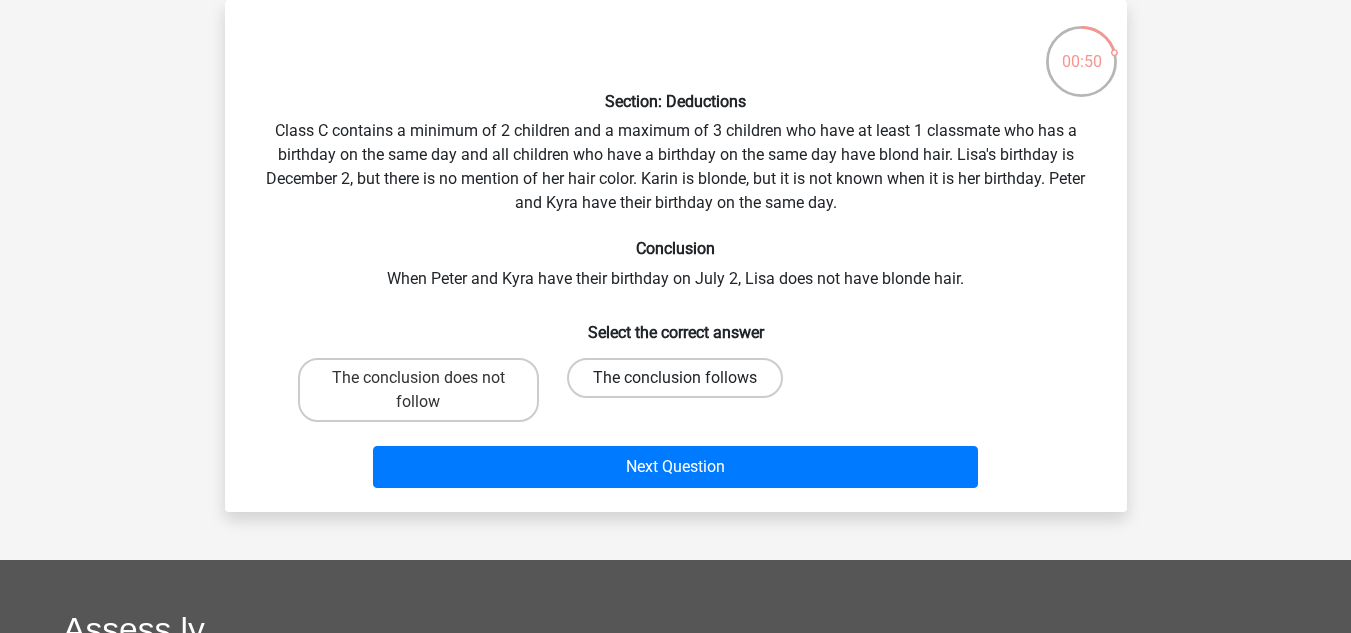 click on "The conclusion follows" at bounding box center [675, 378] 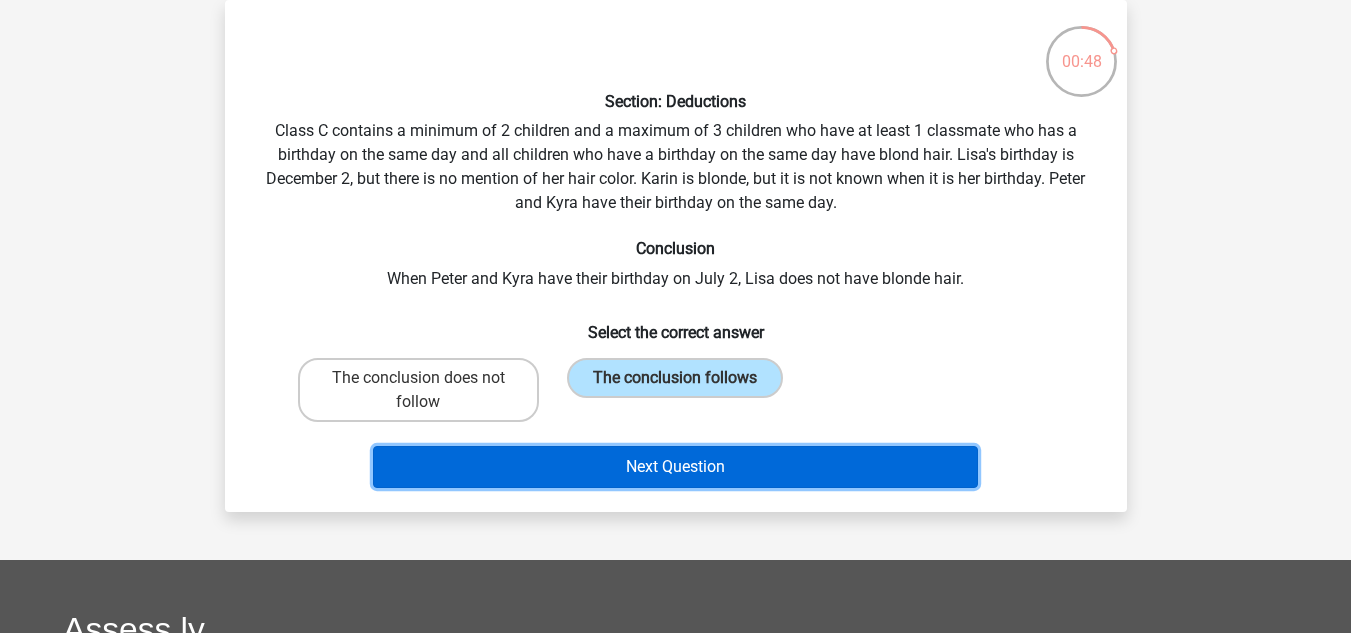 click on "Next Question" at bounding box center (675, 467) 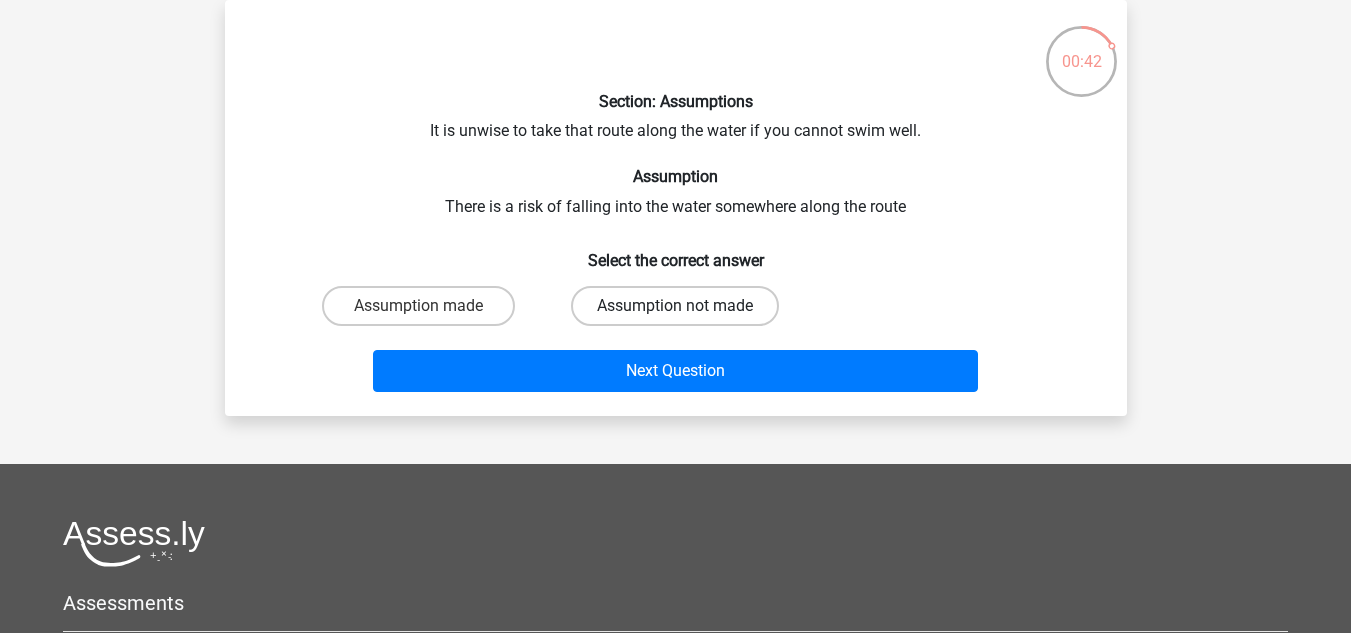 click on "Assumption not made" at bounding box center (675, 306) 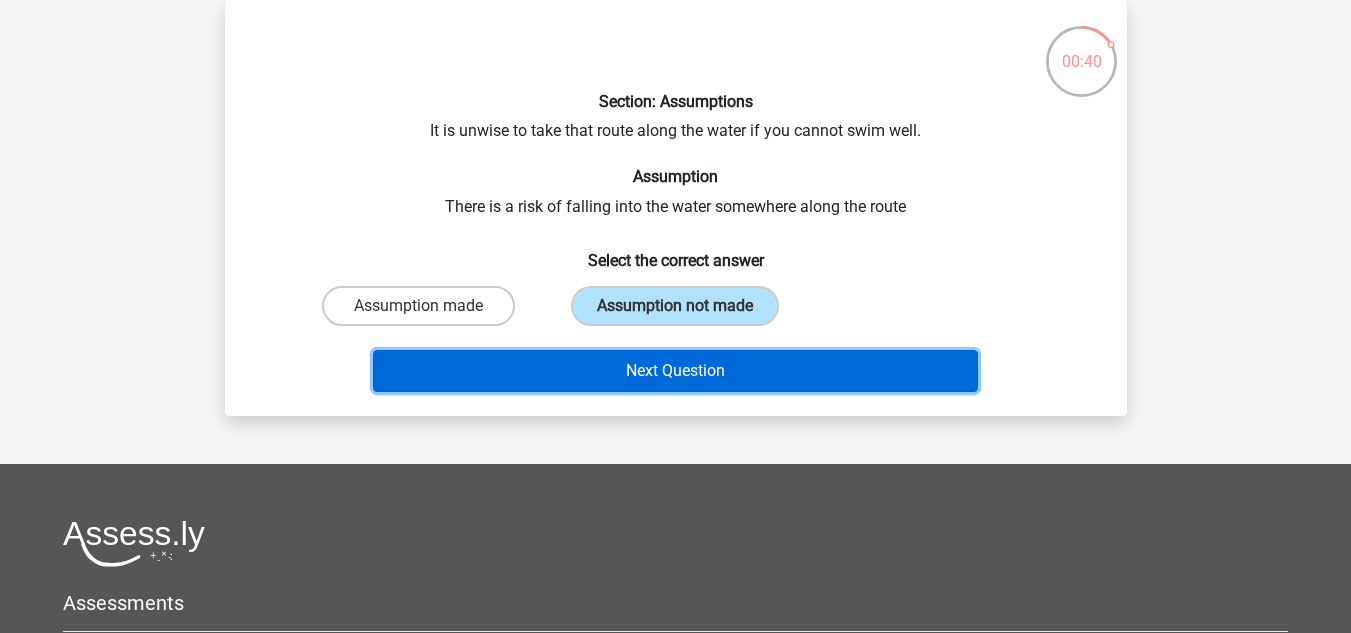 click on "Next Question" at bounding box center [675, 371] 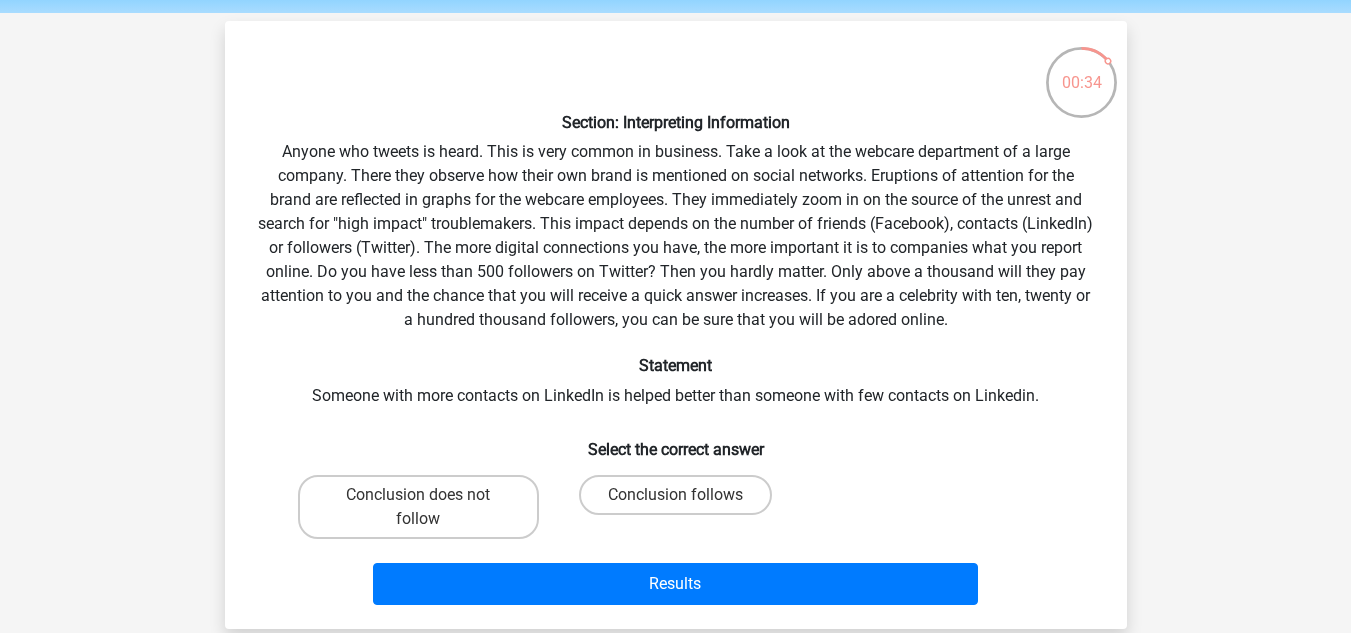 scroll, scrollTop: 62, scrollLeft: 0, axis: vertical 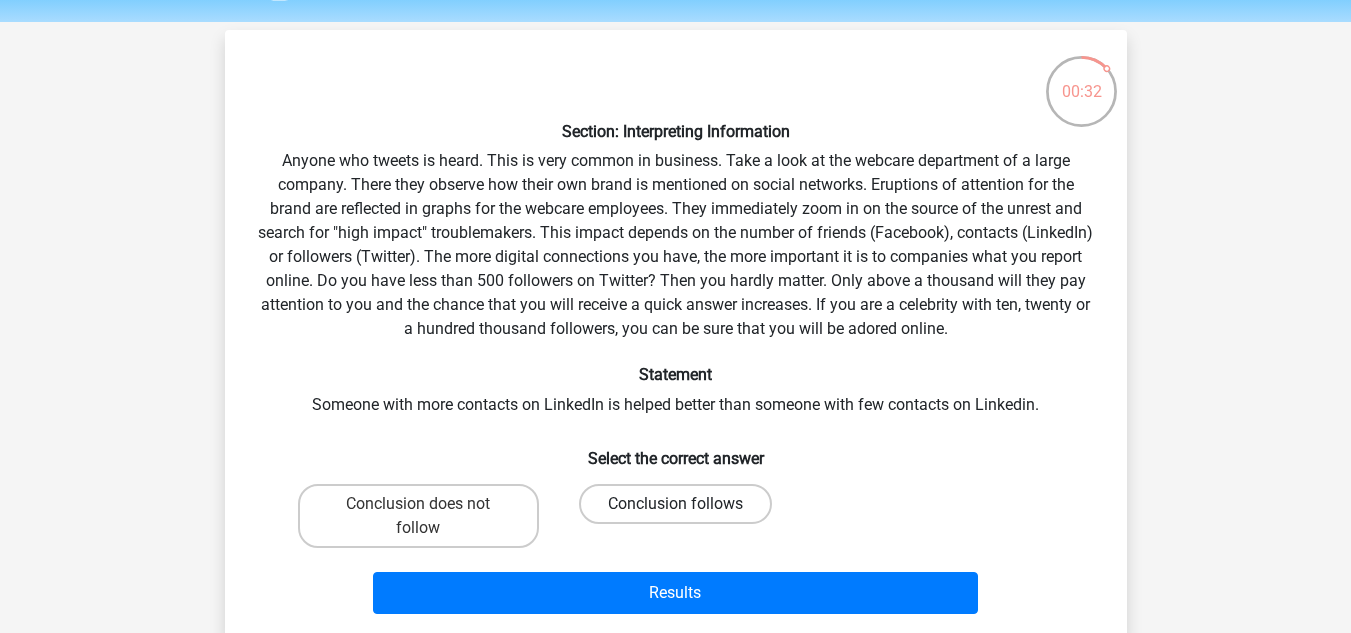 click on "Conclusion follows" at bounding box center [675, 504] 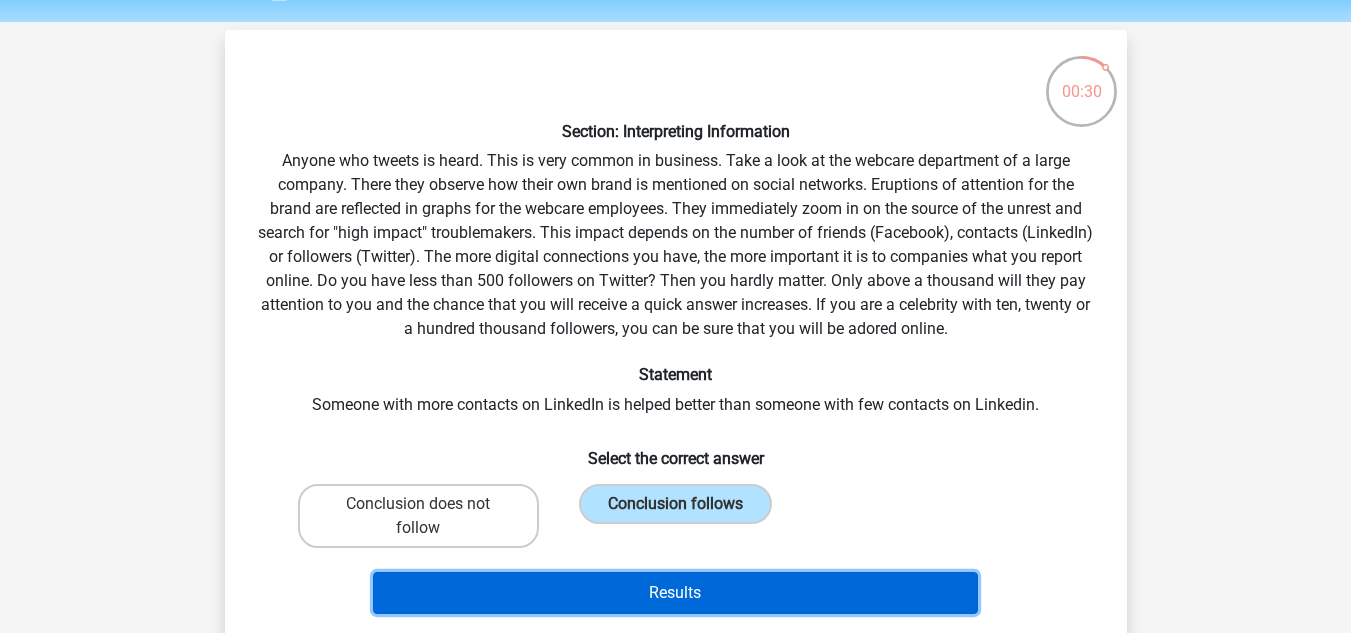 click on "Results" at bounding box center (675, 593) 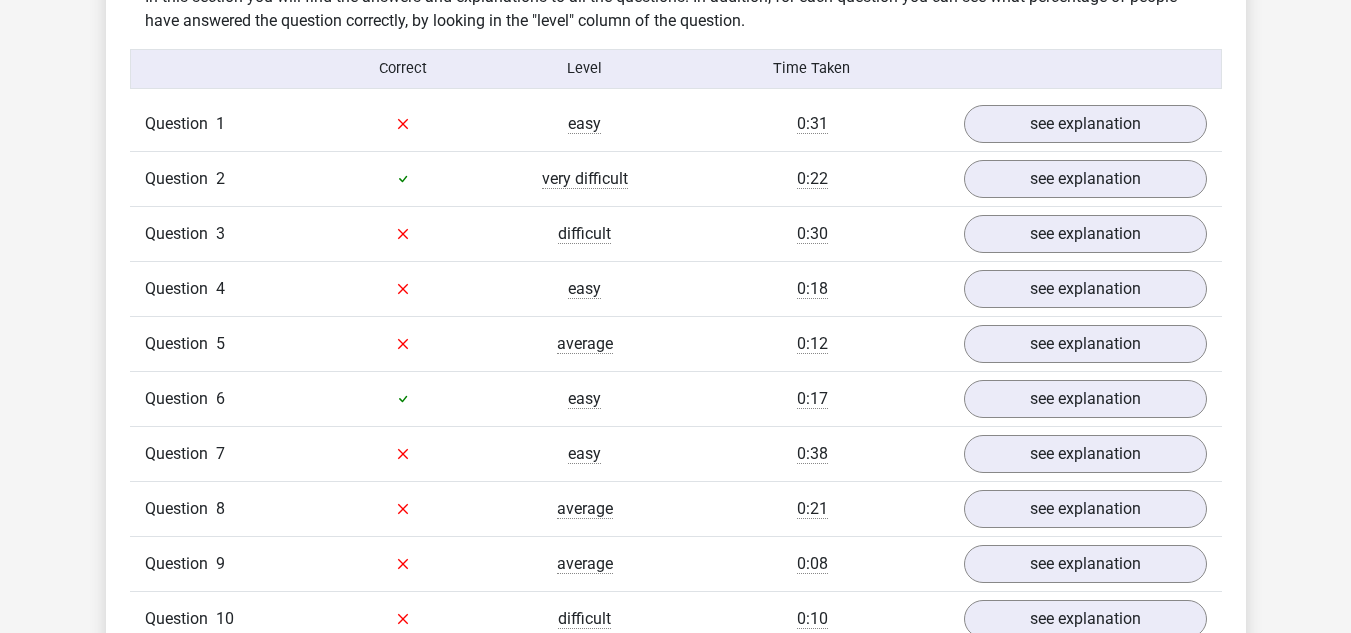 scroll, scrollTop: 1275, scrollLeft: 0, axis: vertical 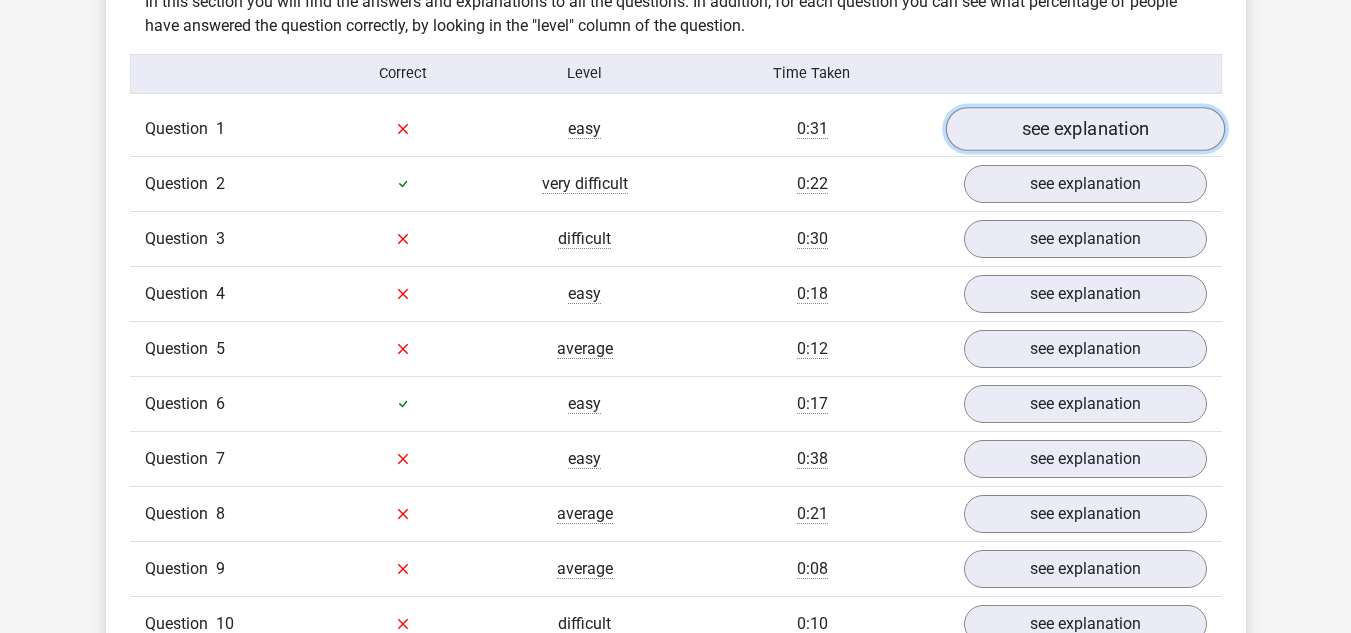 click on "see explanation" at bounding box center (1084, 129) 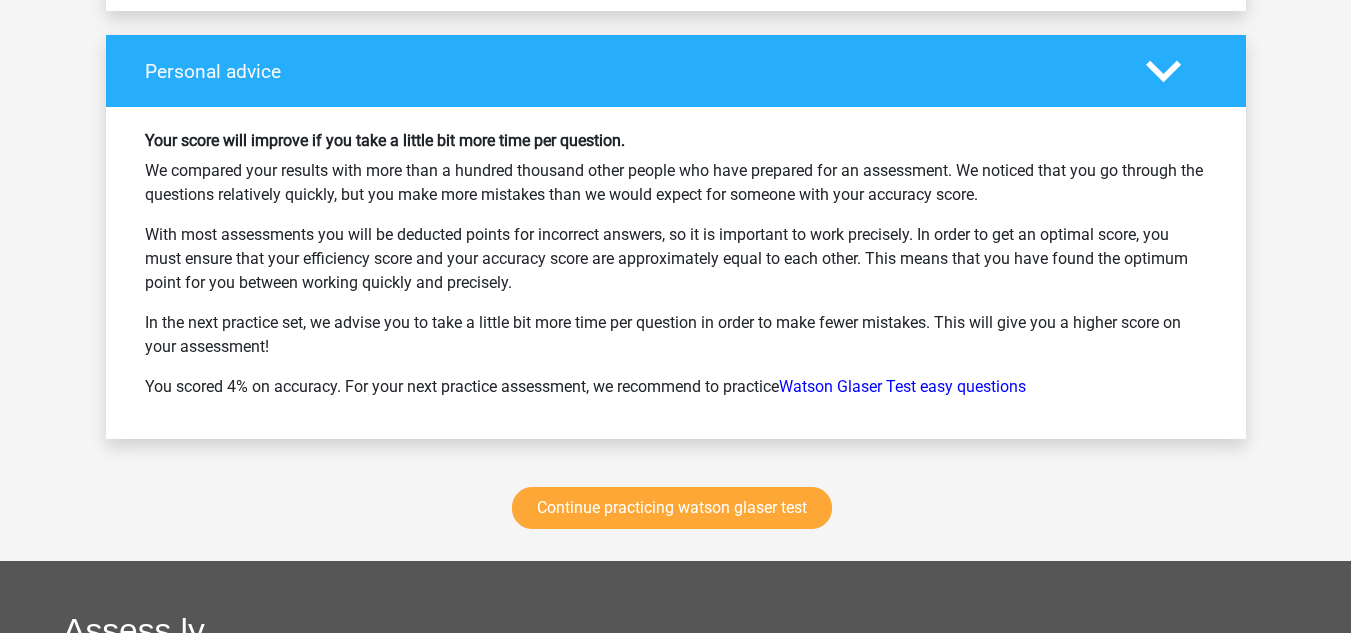 scroll, scrollTop: 3448, scrollLeft: 0, axis: vertical 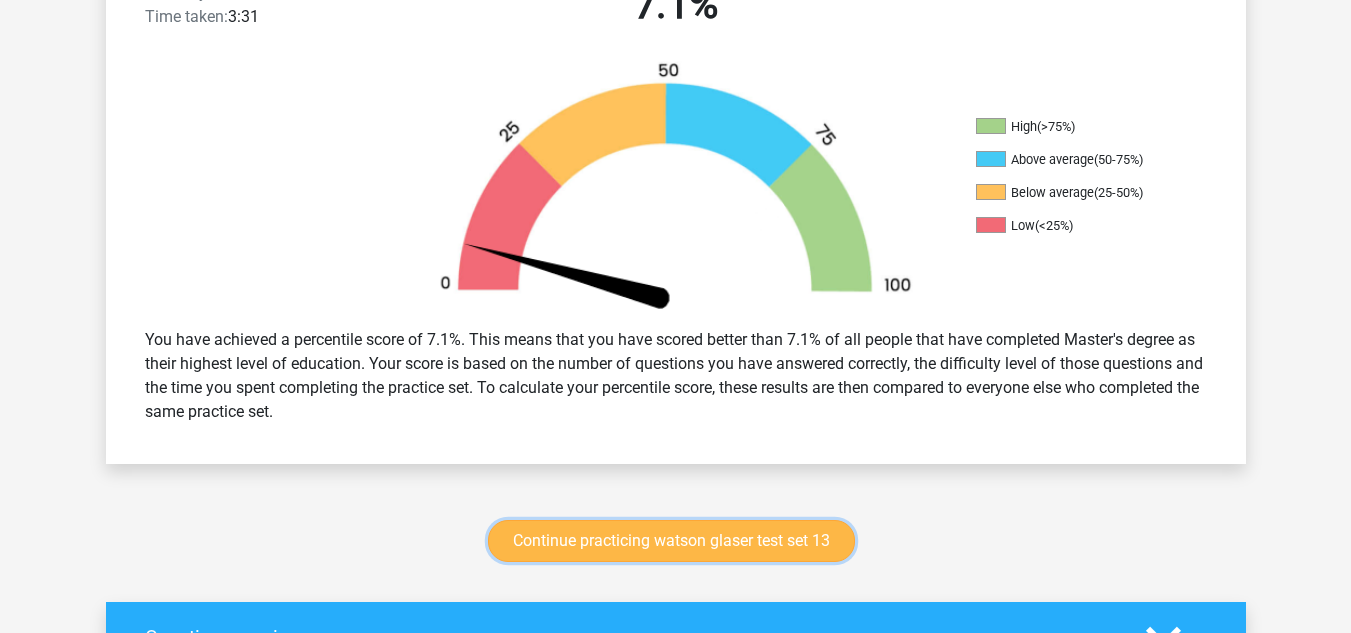 click on "Continue practicing watson glaser test set 13" at bounding box center [671, 541] 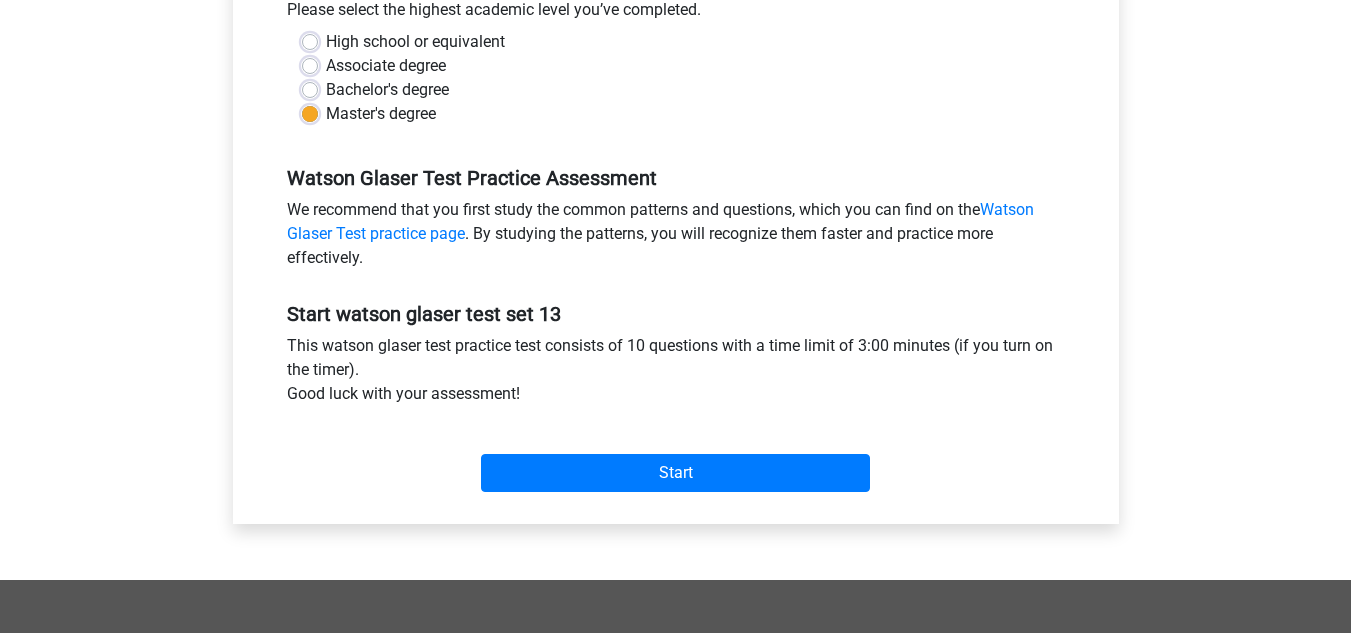 scroll, scrollTop: 475, scrollLeft: 0, axis: vertical 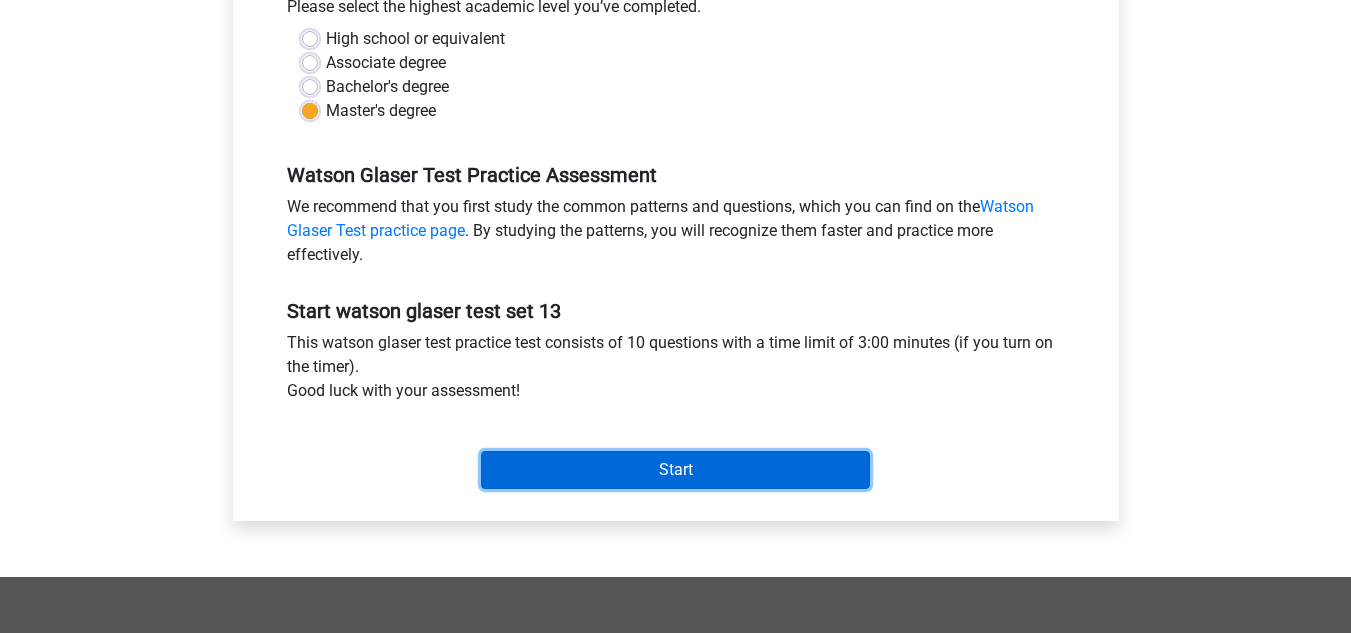 click on "Start" at bounding box center [675, 470] 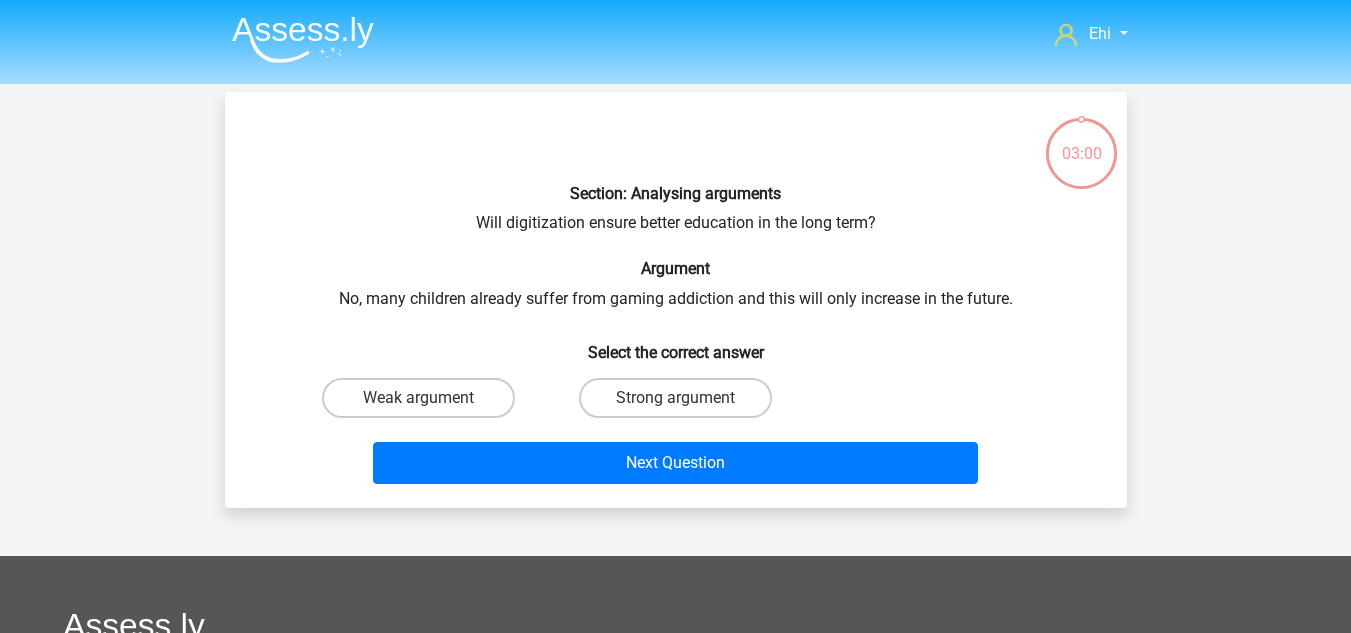 scroll, scrollTop: 0, scrollLeft: 0, axis: both 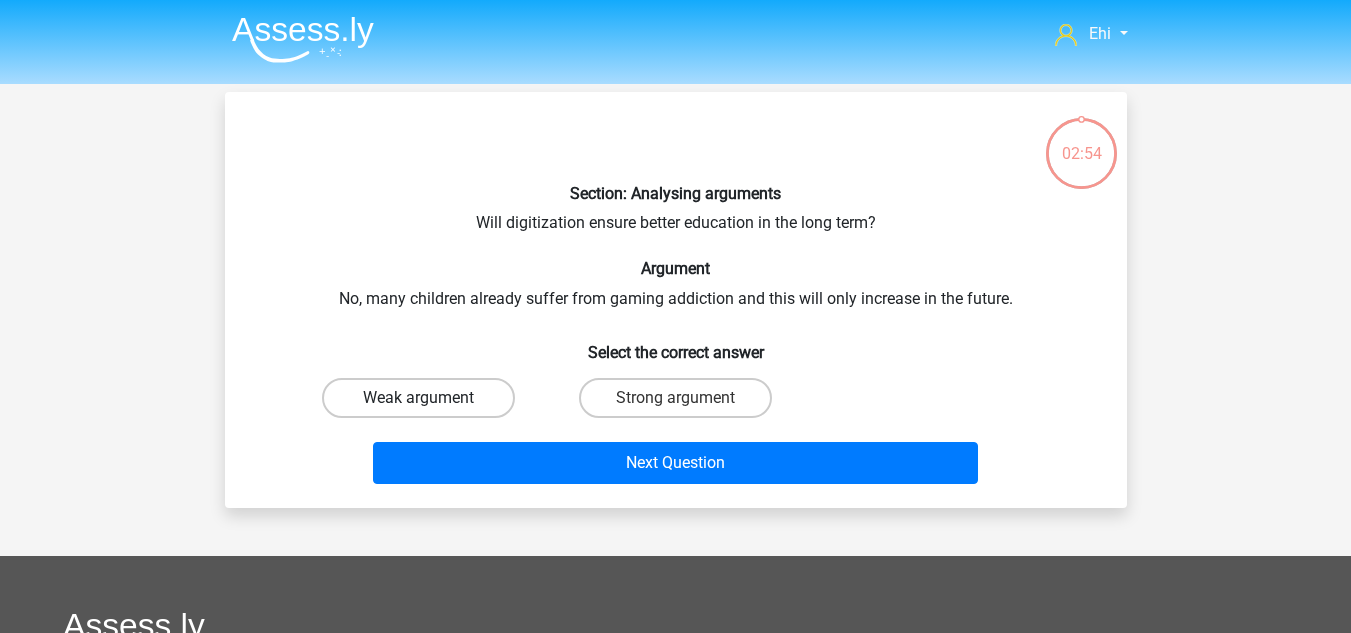click on "Weak argument" at bounding box center [418, 398] 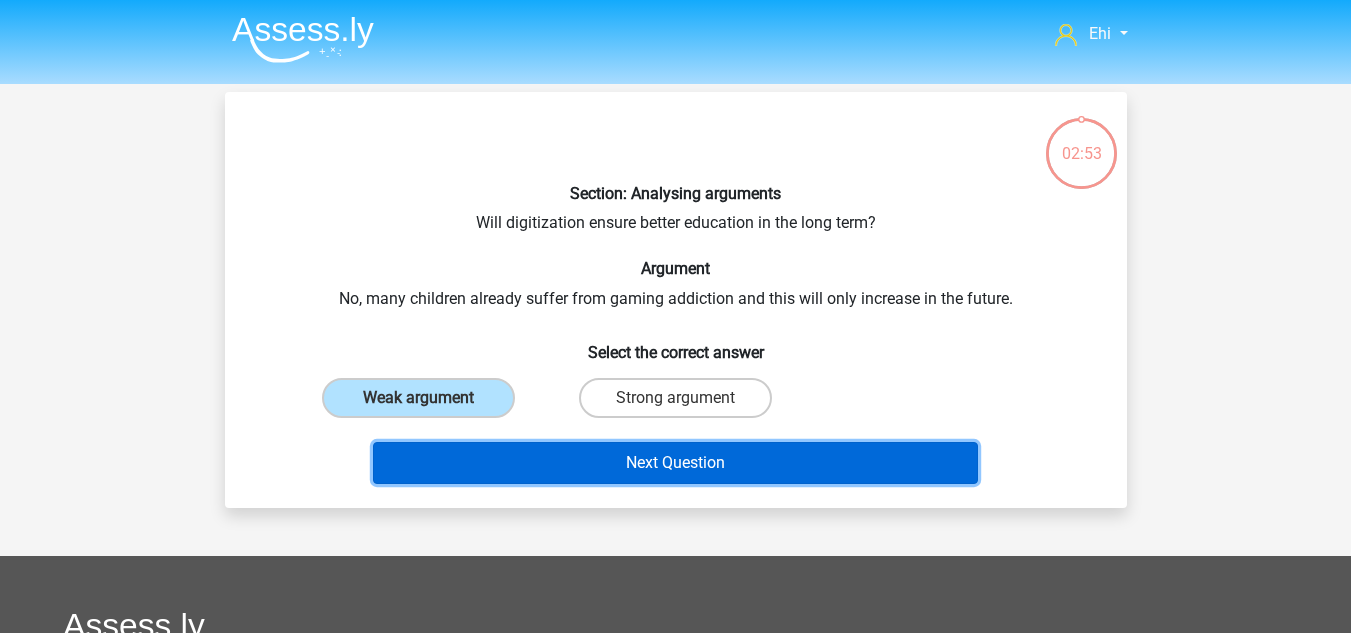 click on "Next Question" at bounding box center [675, 463] 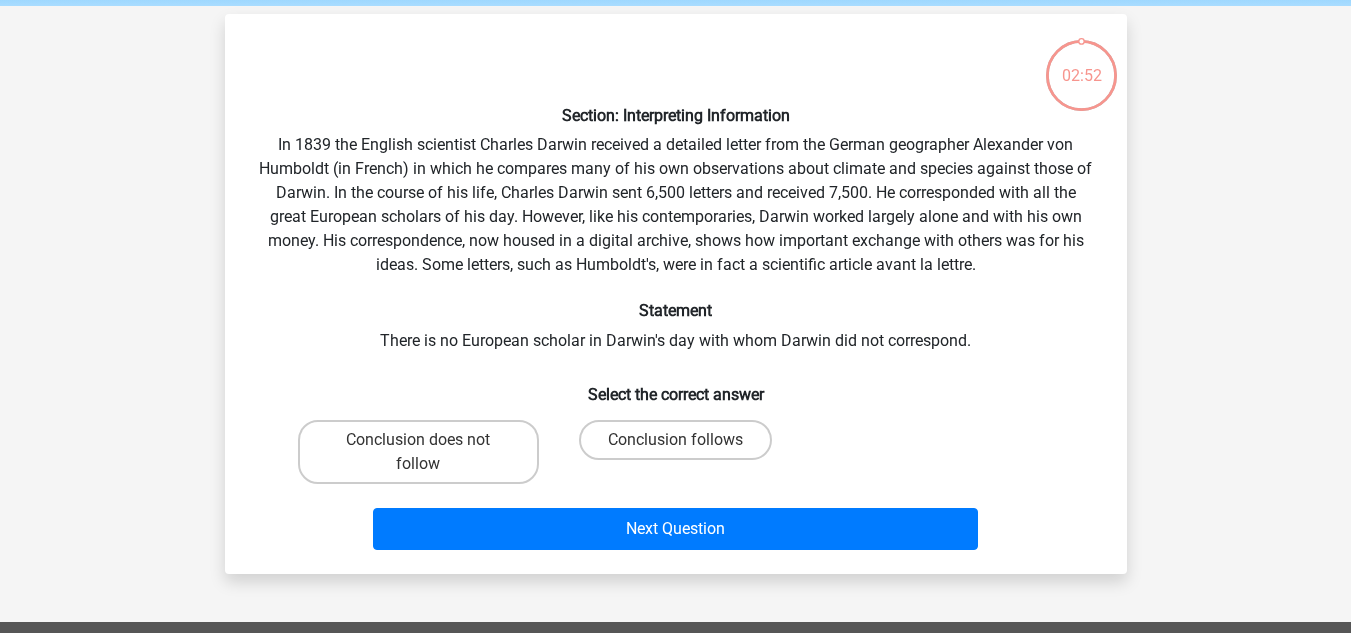 scroll, scrollTop: 92, scrollLeft: 0, axis: vertical 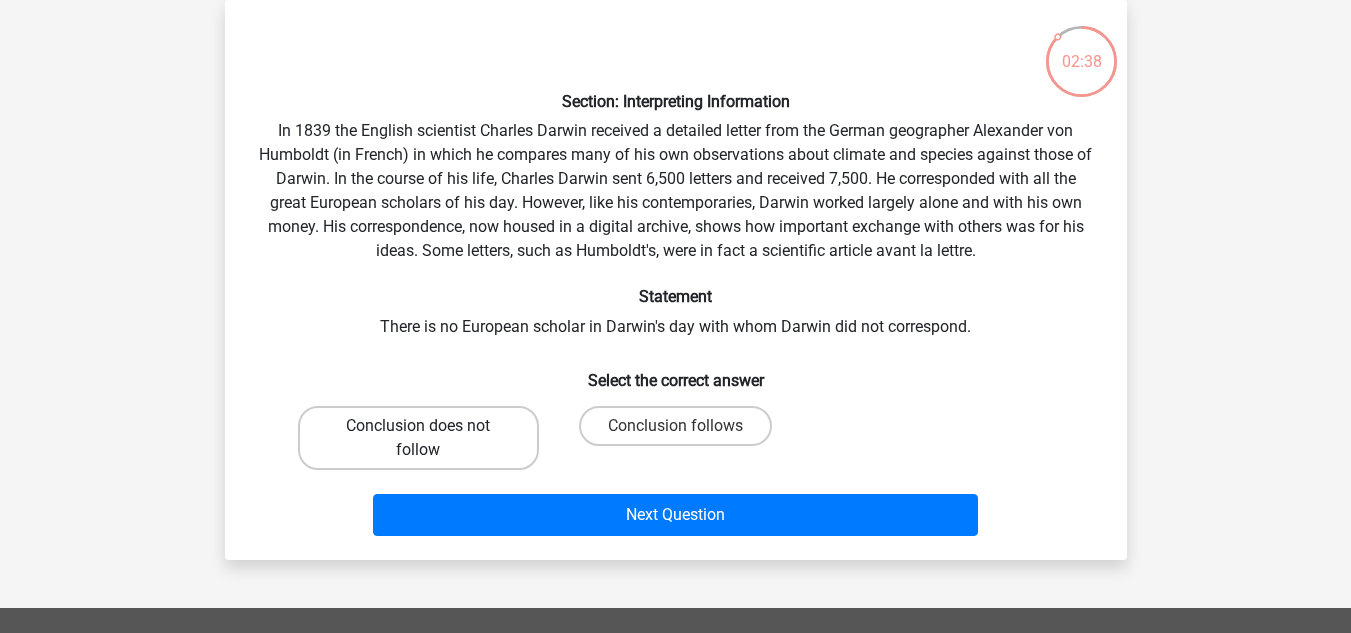 click on "Conclusion does not follow" at bounding box center (418, 438) 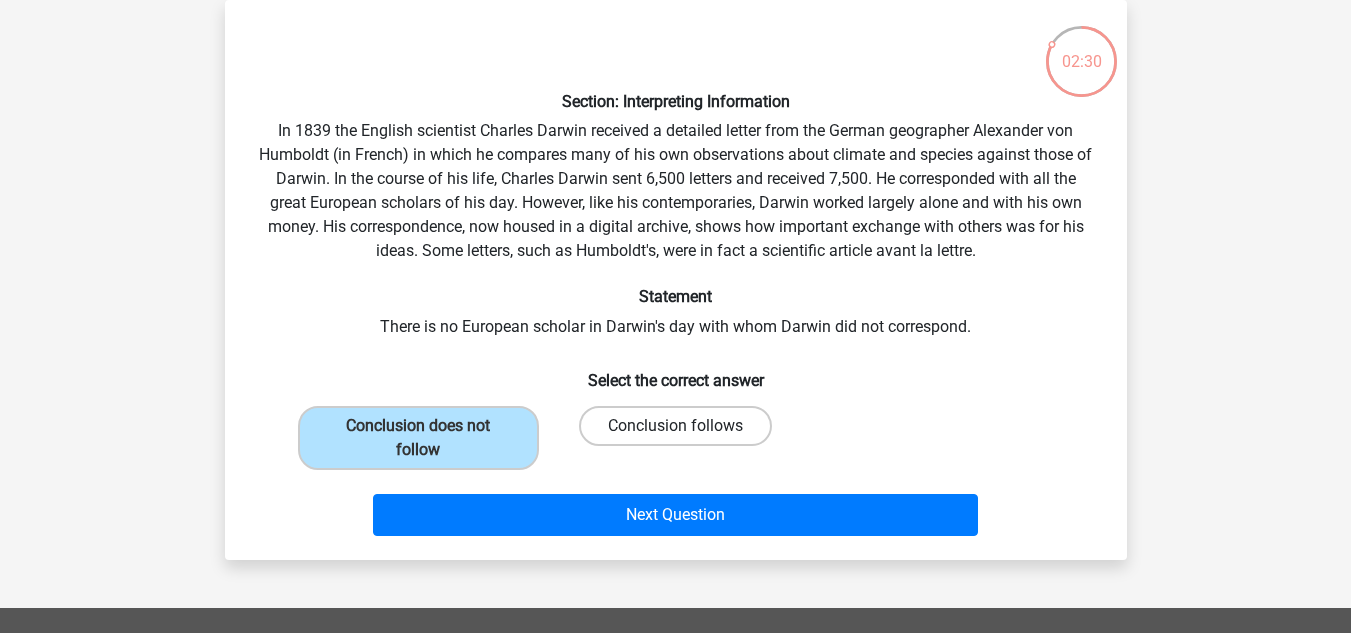click on "Conclusion follows" at bounding box center [675, 426] 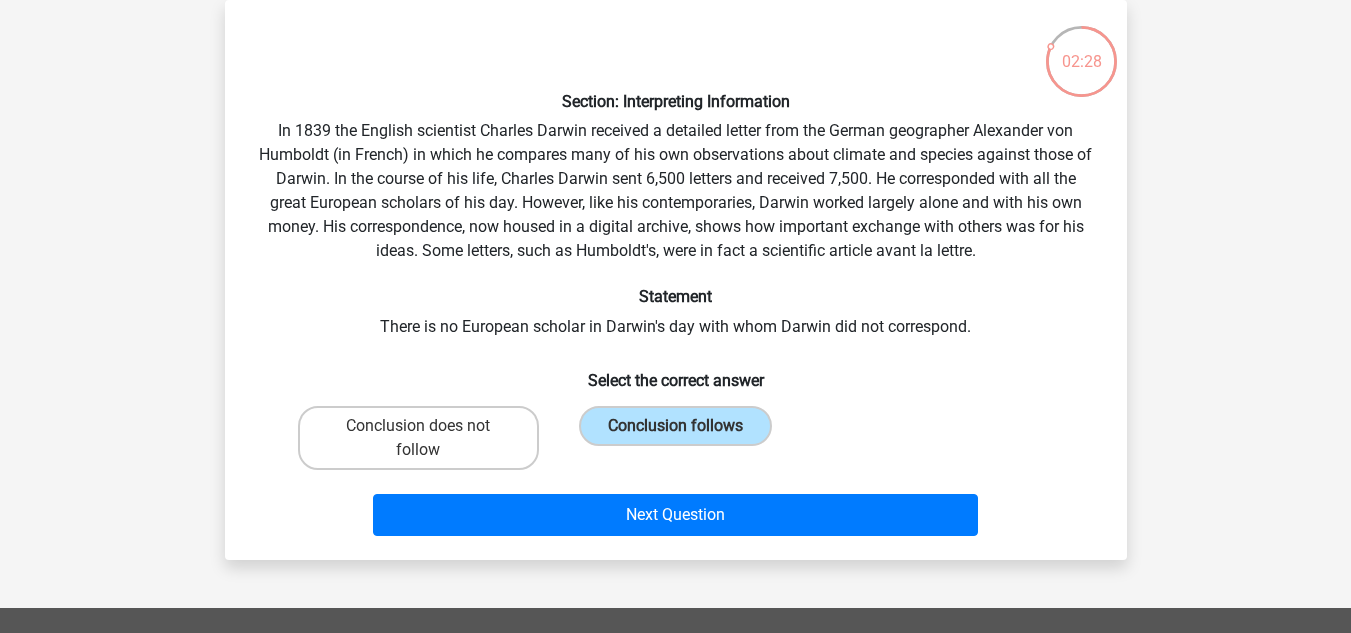 click on "Next Question" at bounding box center [676, 519] 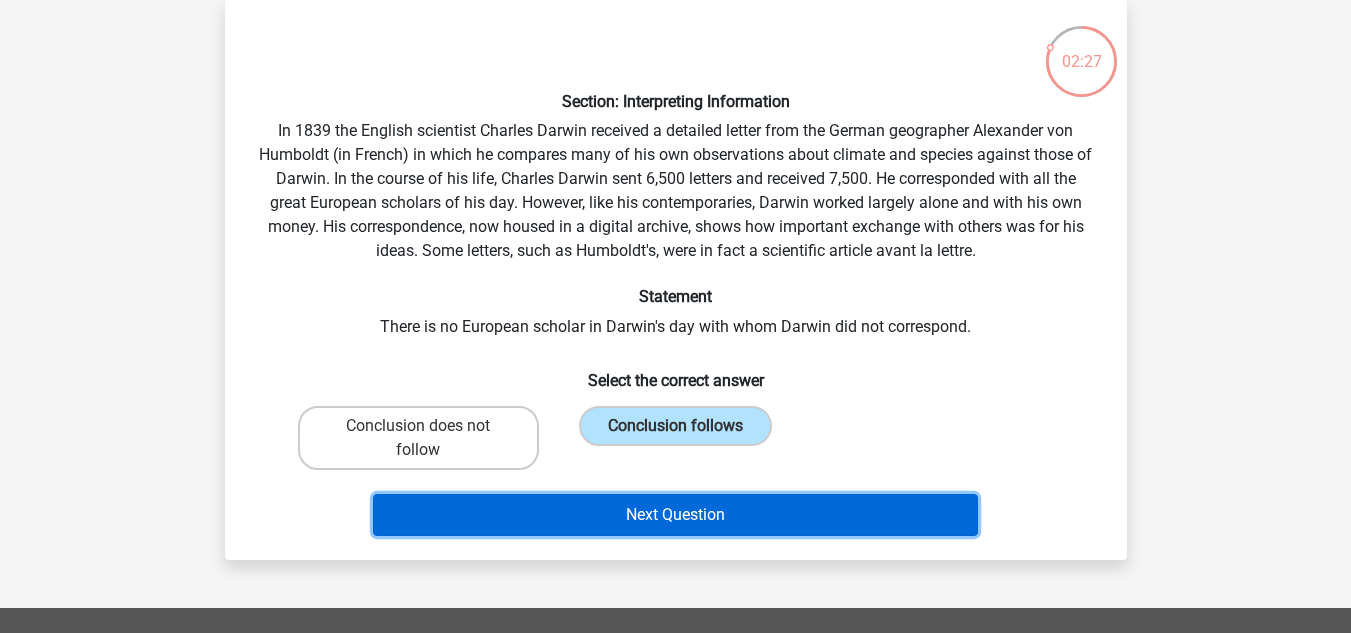 click on "Next Question" at bounding box center (675, 515) 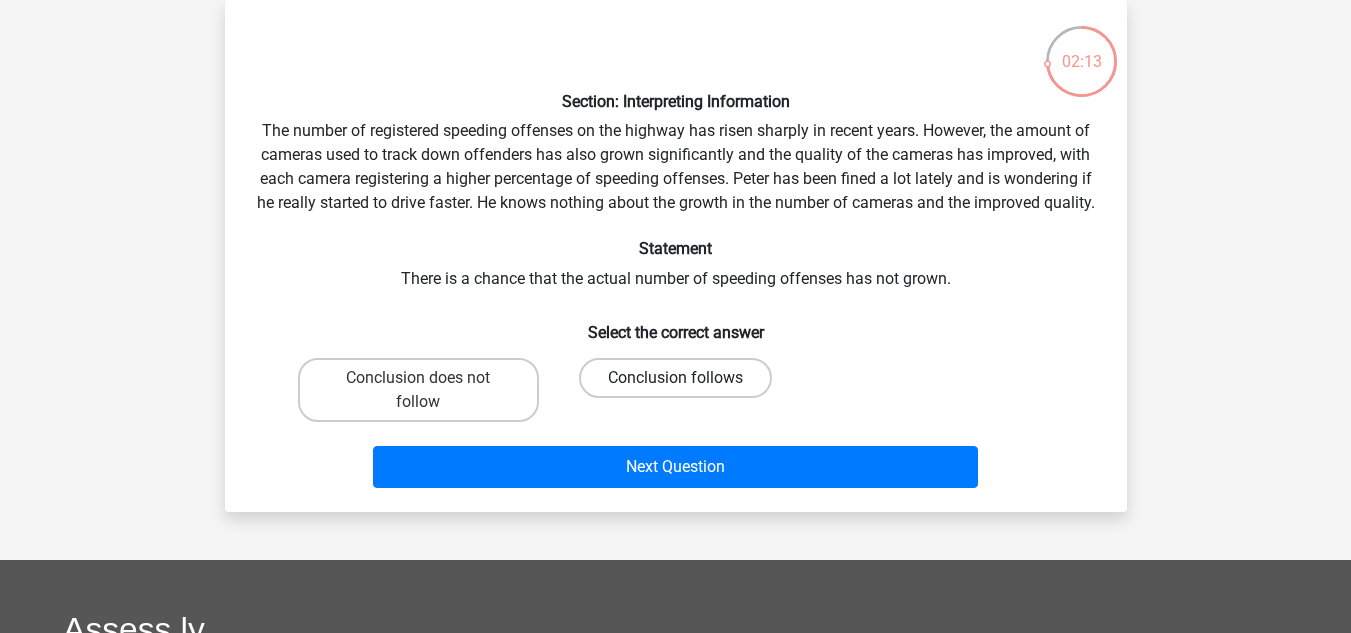 click on "Conclusion follows" at bounding box center (675, 378) 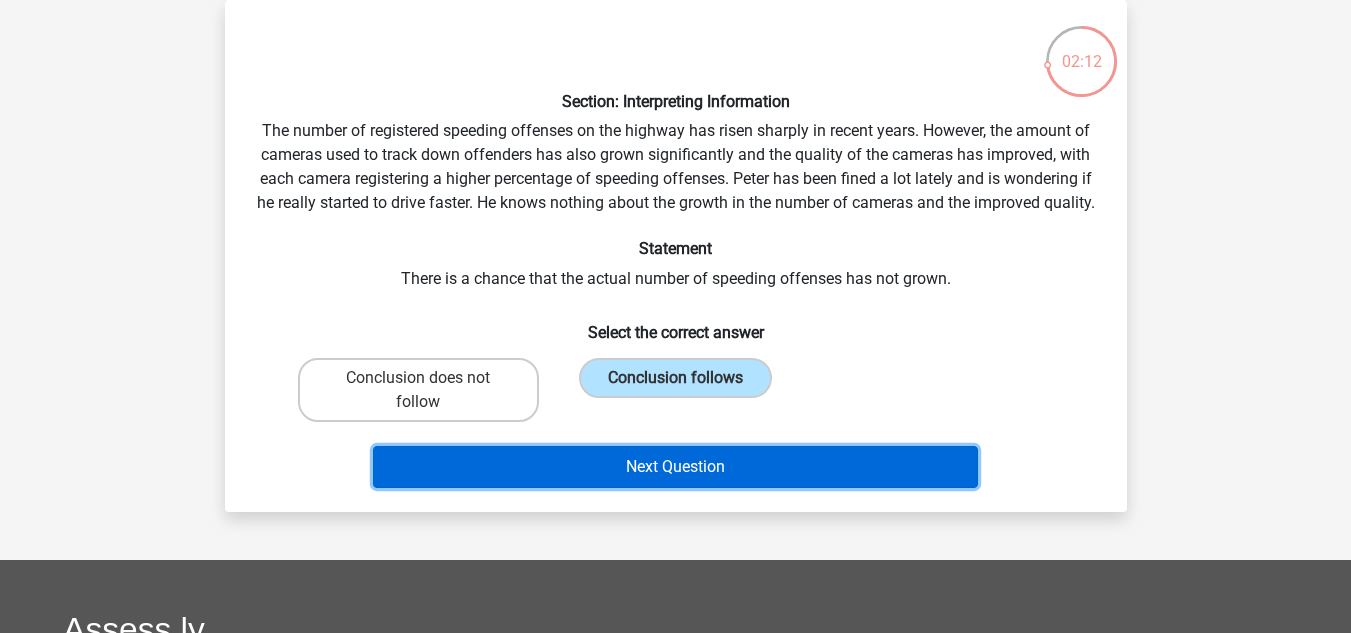 click on "Next Question" at bounding box center [675, 467] 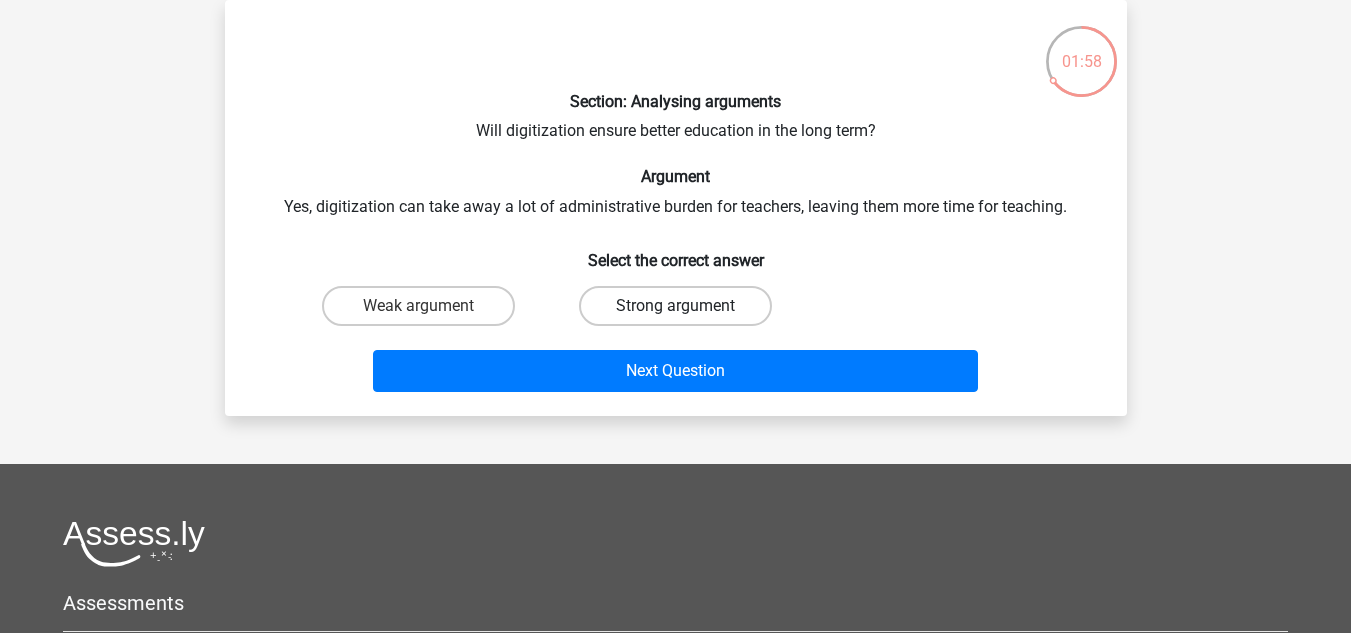 click on "Strong argument" at bounding box center [675, 306] 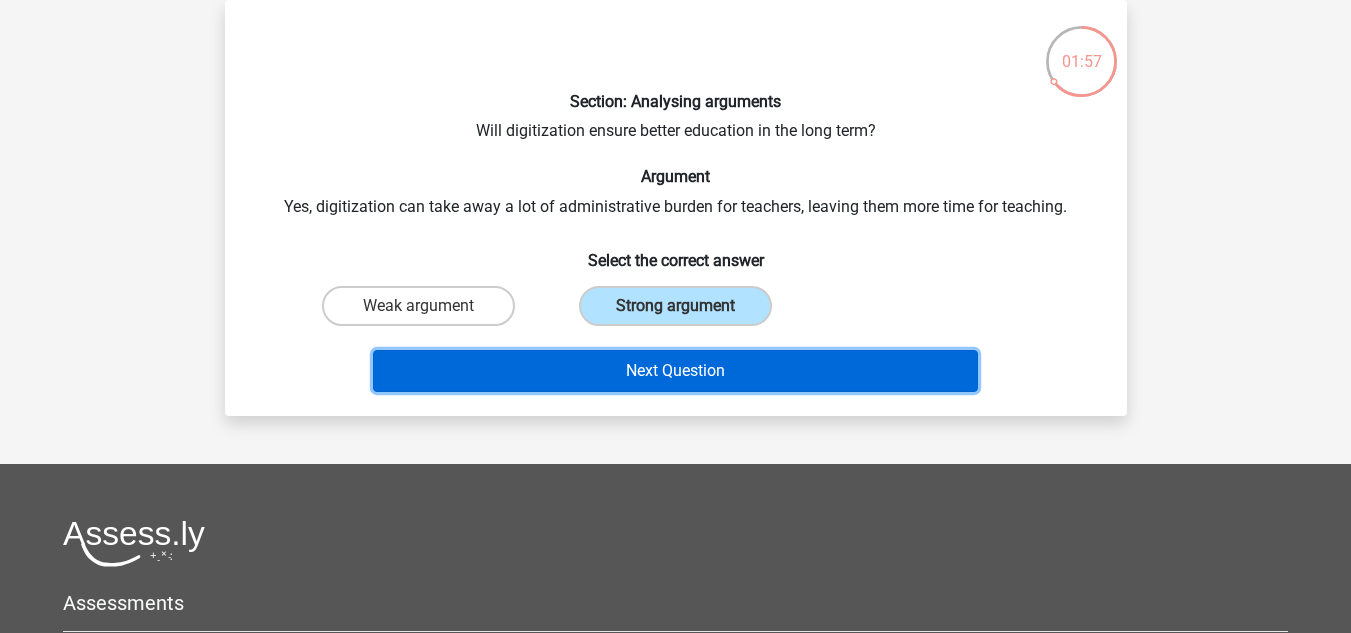 click on "Next Question" at bounding box center (675, 371) 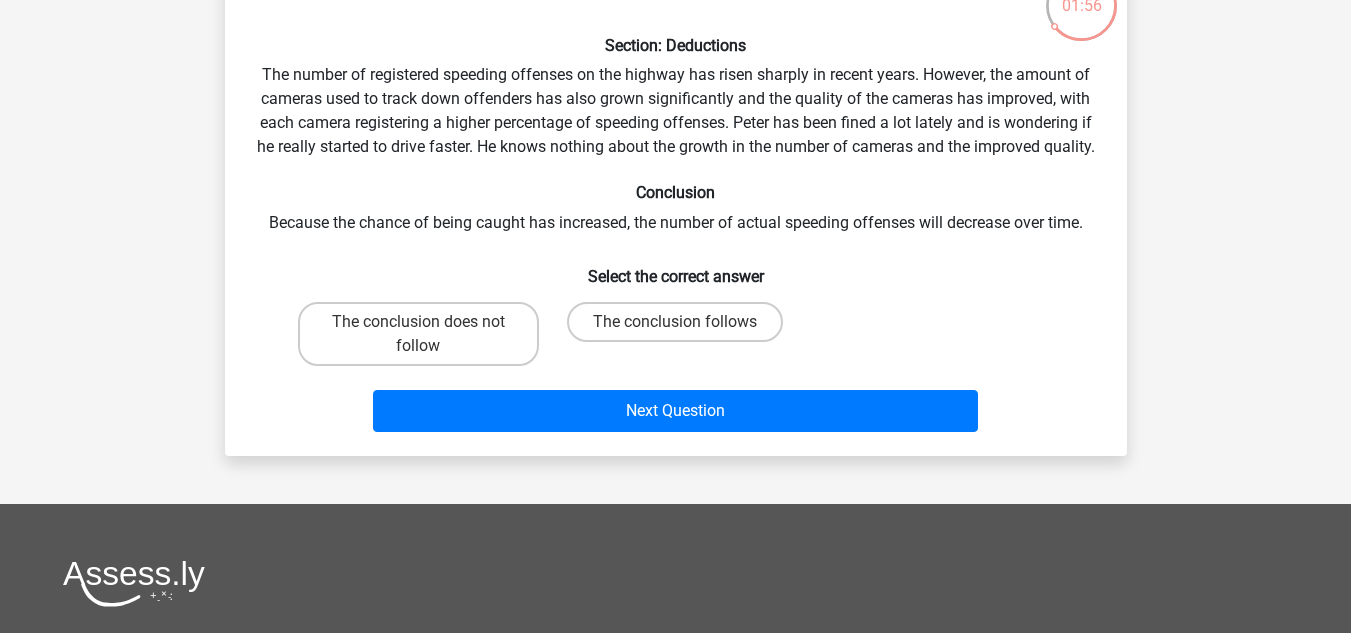 scroll, scrollTop: 149, scrollLeft: 0, axis: vertical 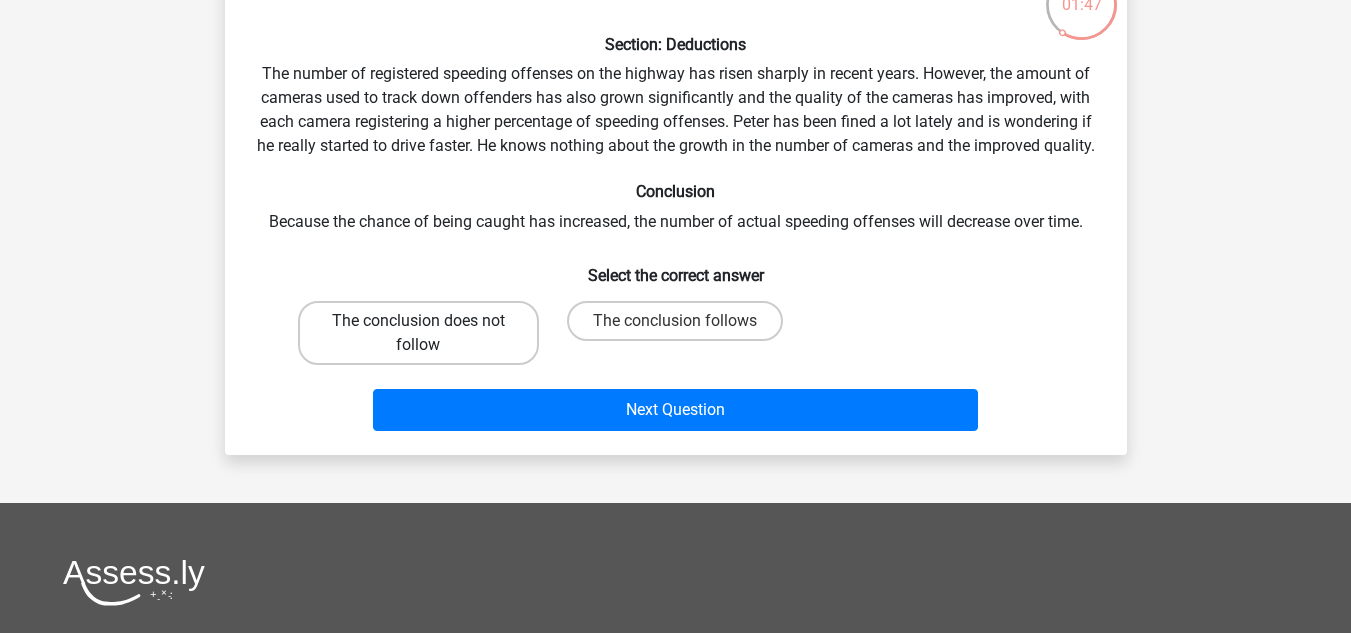 click on "The conclusion does not follow" at bounding box center (418, 333) 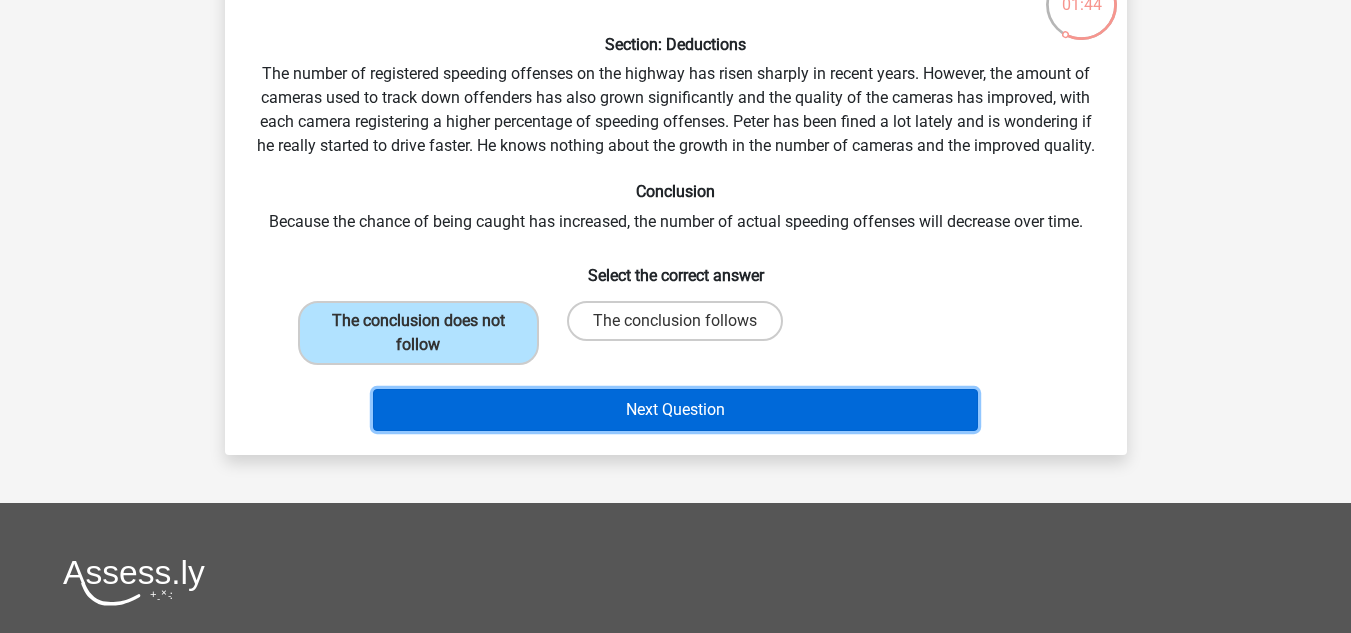 click on "Next Question" at bounding box center [675, 410] 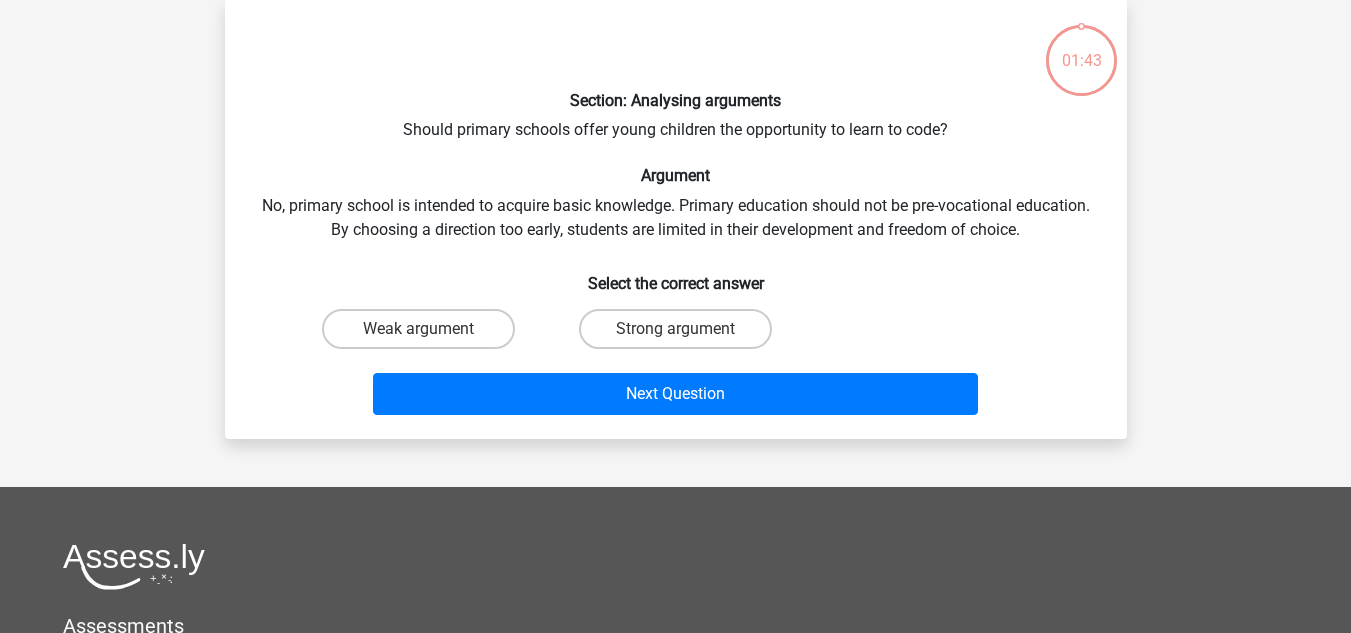 scroll, scrollTop: 92, scrollLeft: 0, axis: vertical 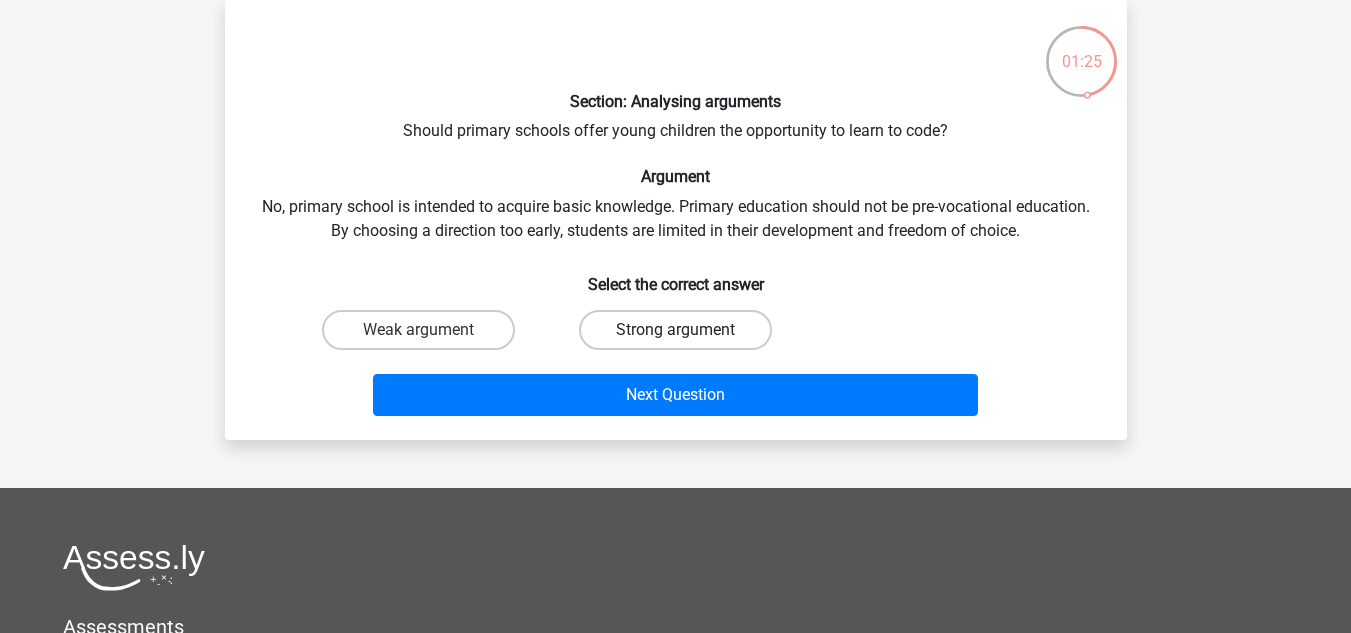 click on "Strong argument" at bounding box center (675, 330) 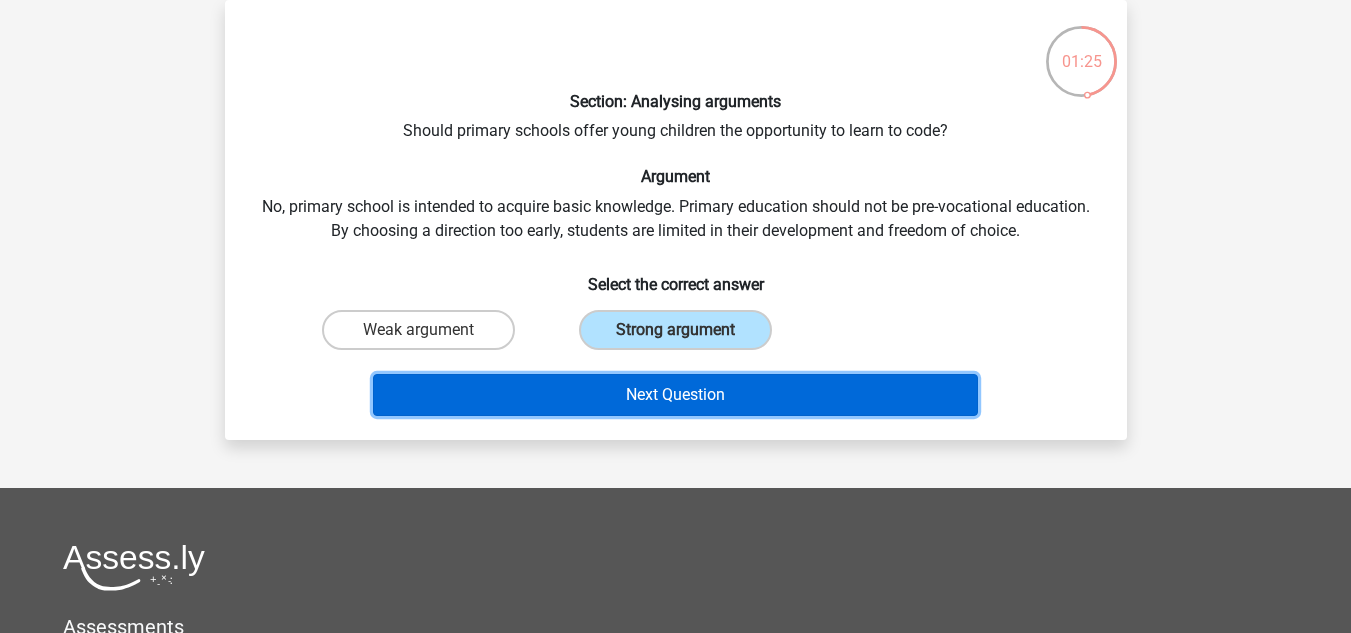 click on "Next Question" at bounding box center [675, 395] 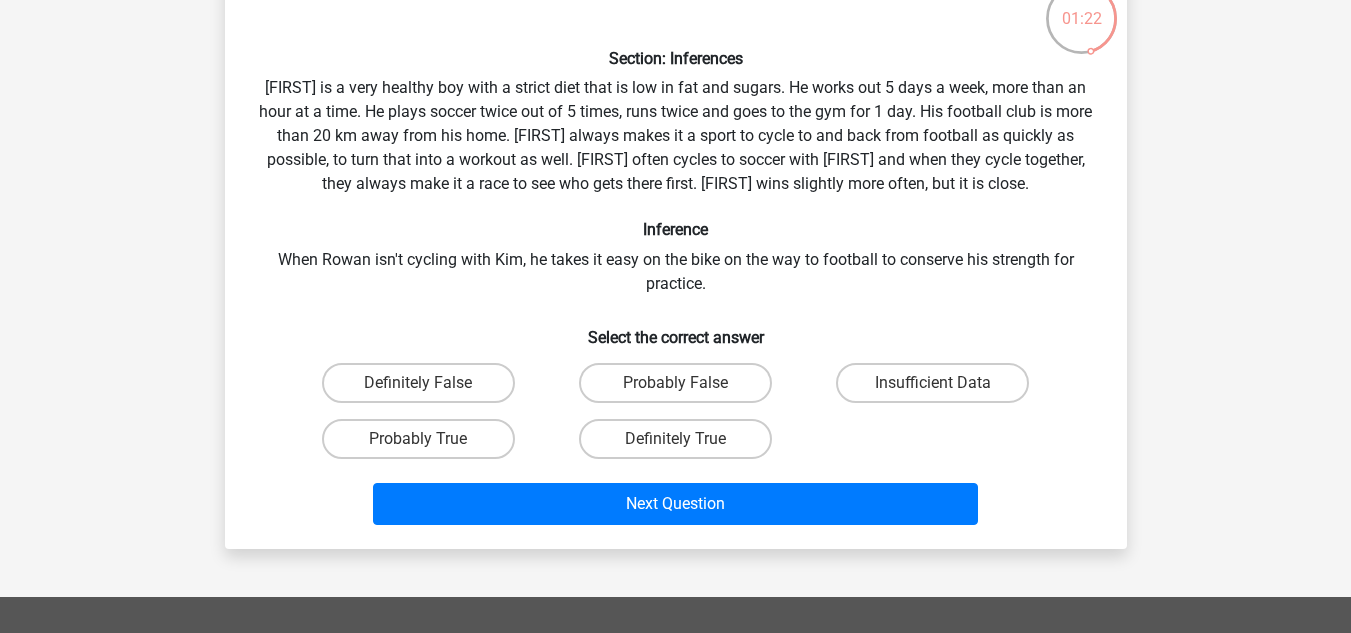 scroll, scrollTop: 169, scrollLeft: 0, axis: vertical 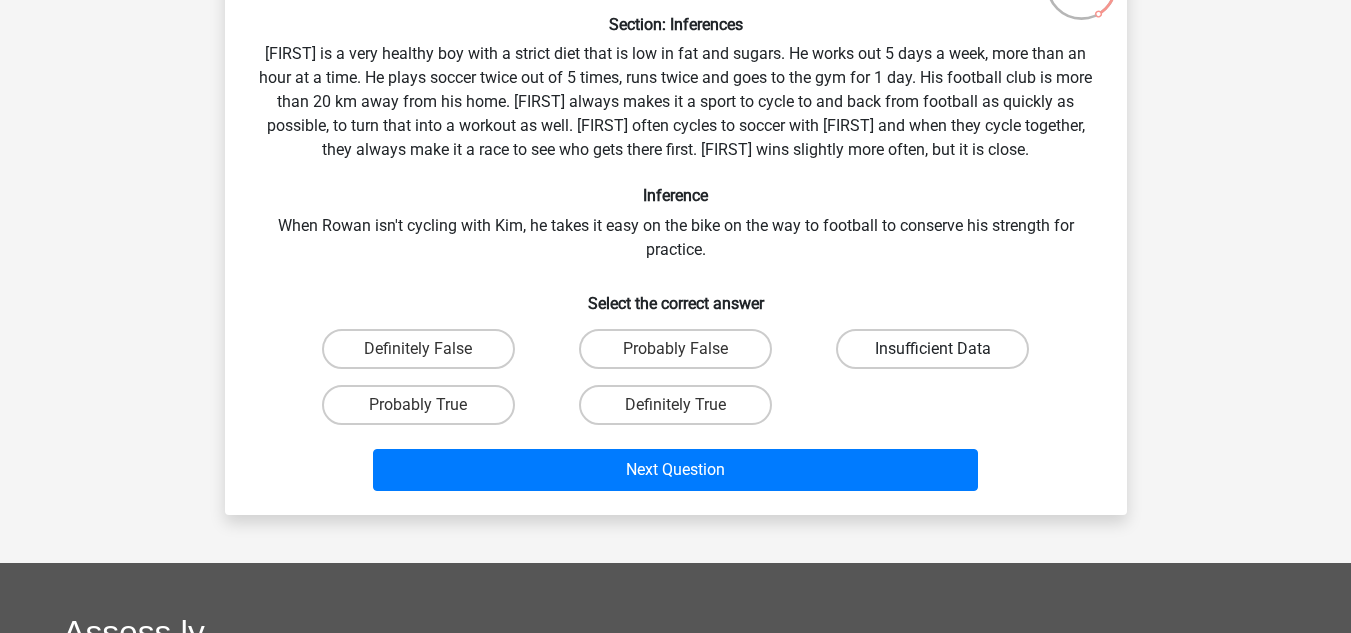 click on "Insufficient Data" at bounding box center (932, 349) 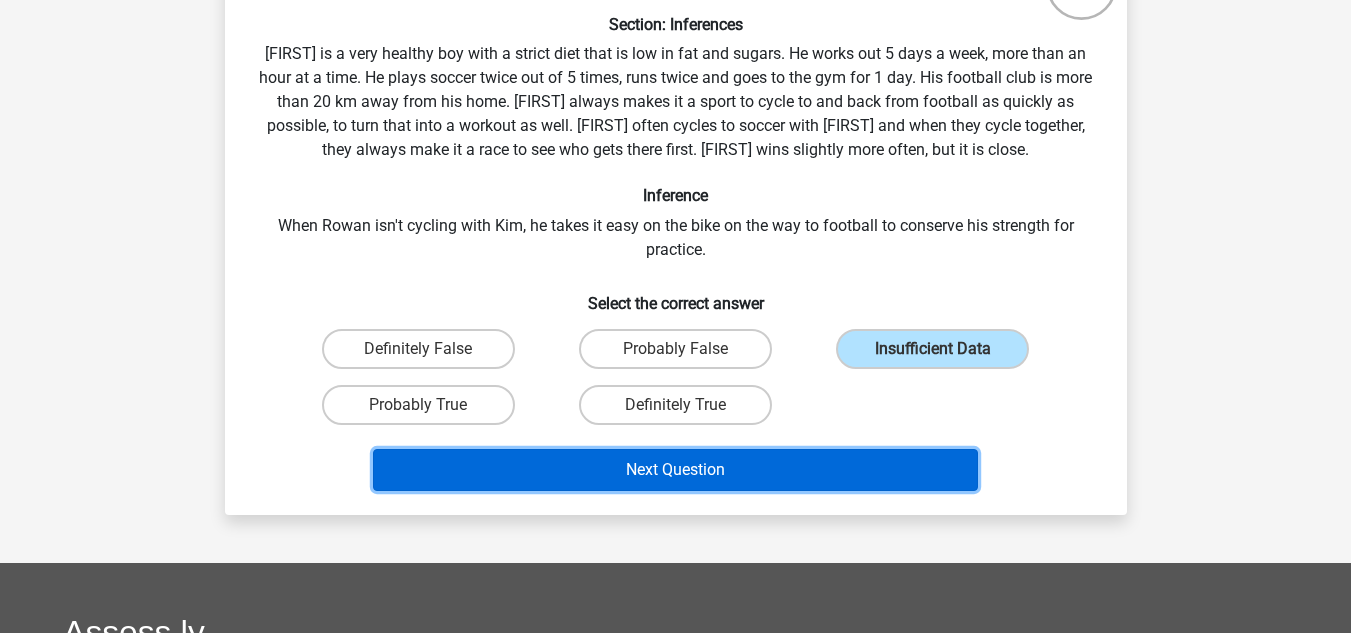 click on "Next Question" at bounding box center (675, 470) 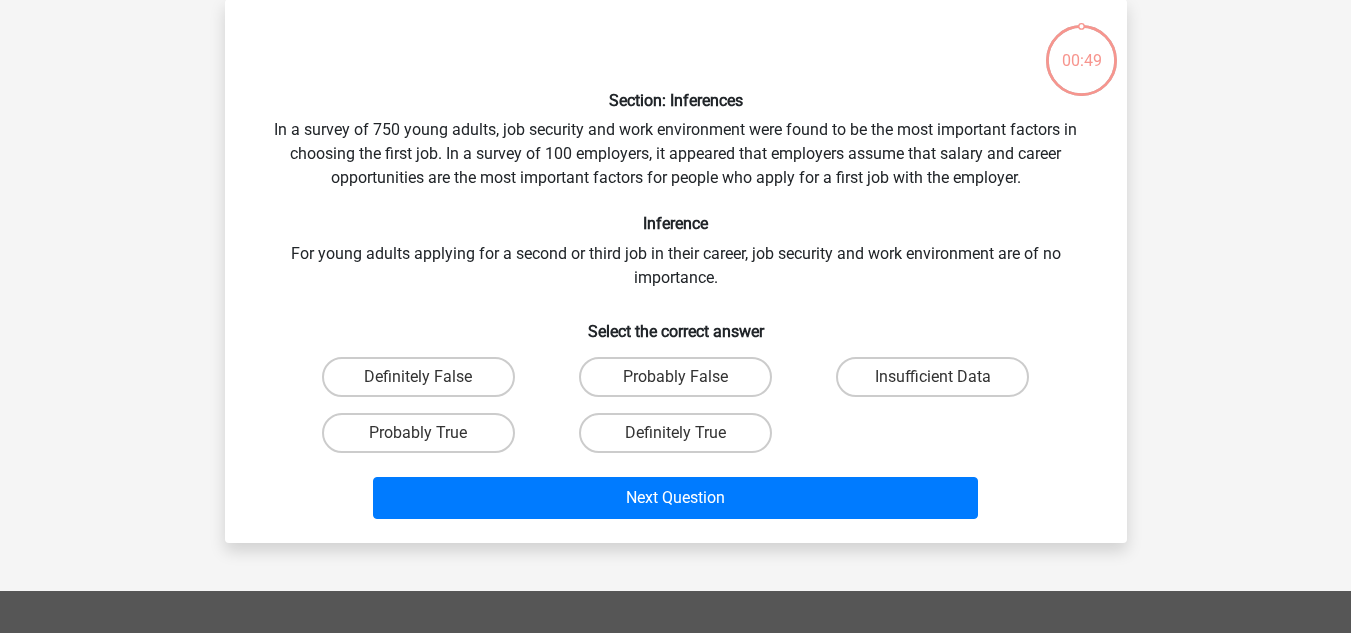 scroll, scrollTop: 92, scrollLeft: 0, axis: vertical 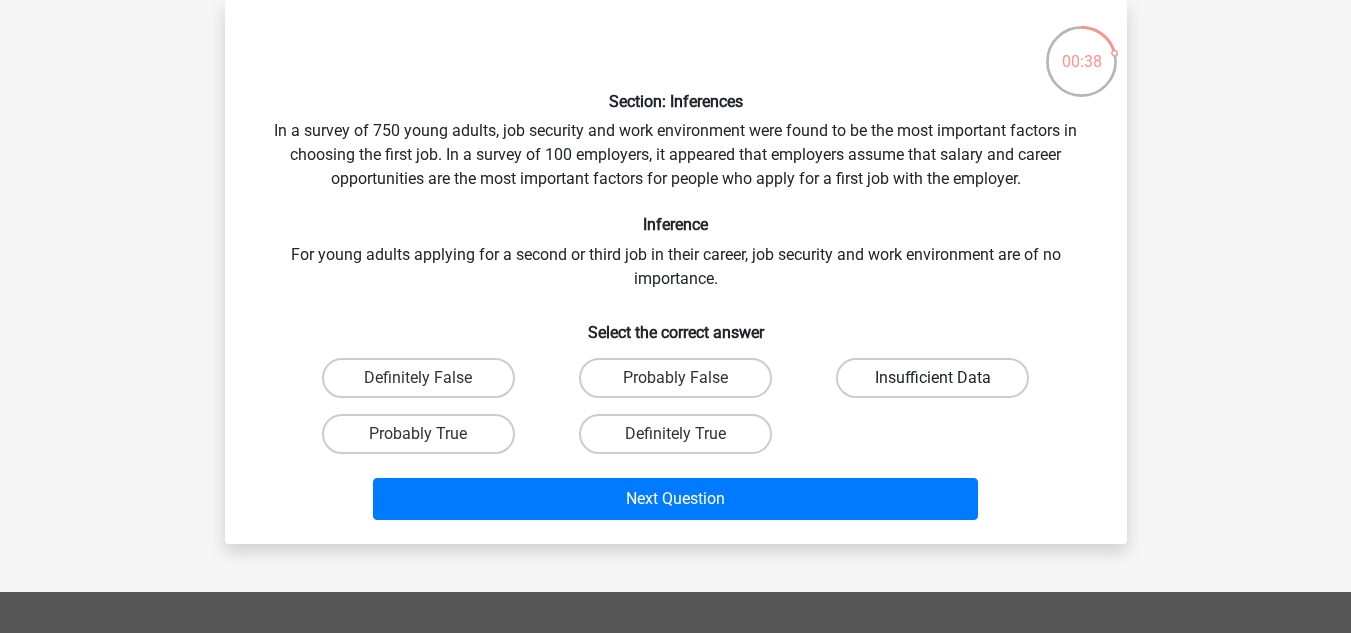 click on "Insufficient Data" at bounding box center [932, 378] 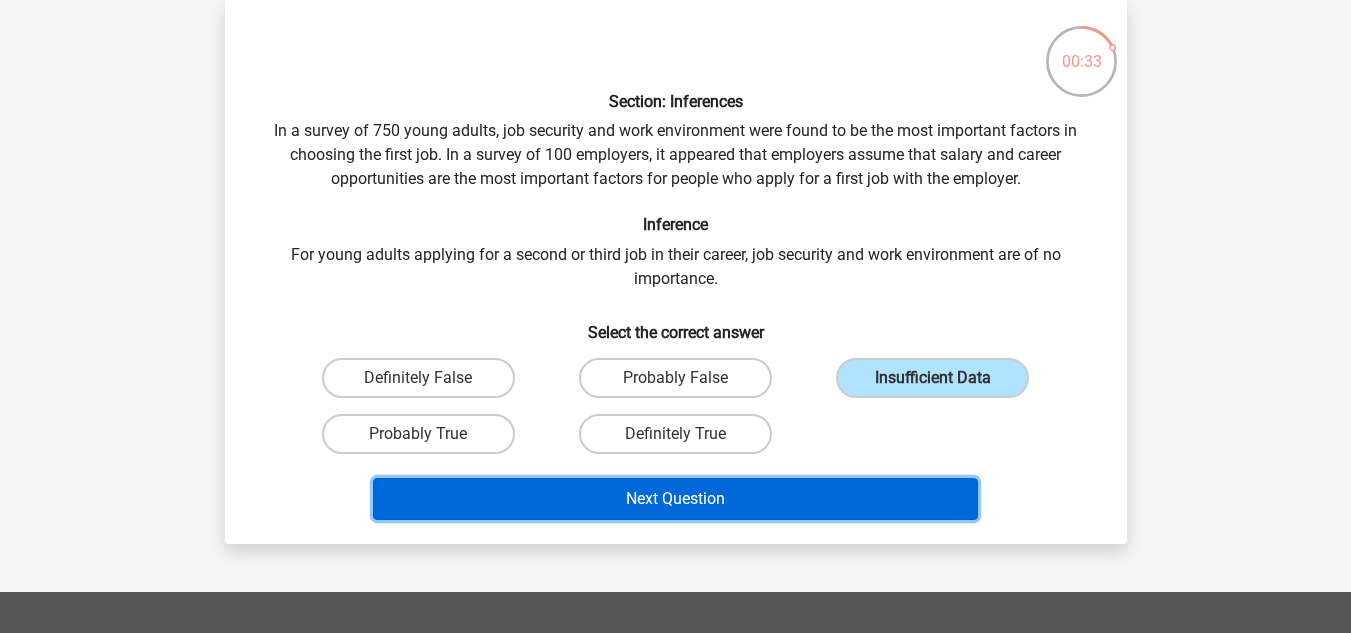 click on "Next Question" at bounding box center (675, 499) 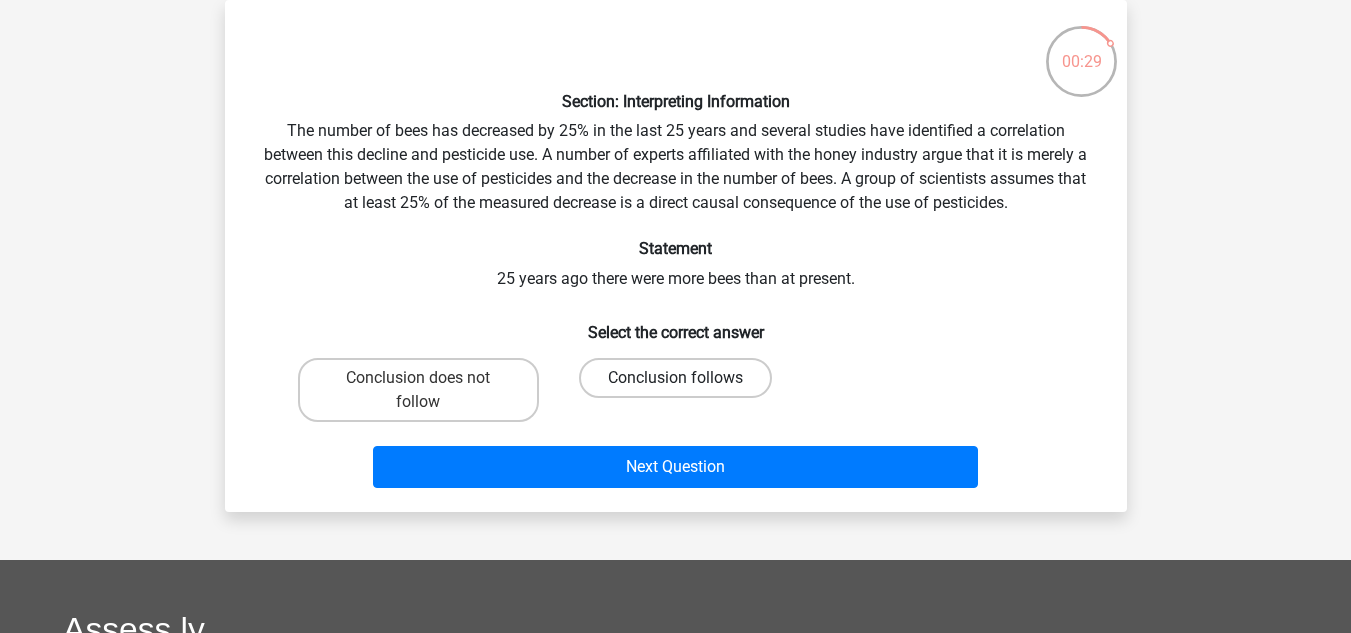 click on "Conclusion follows" at bounding box center (675, 378) 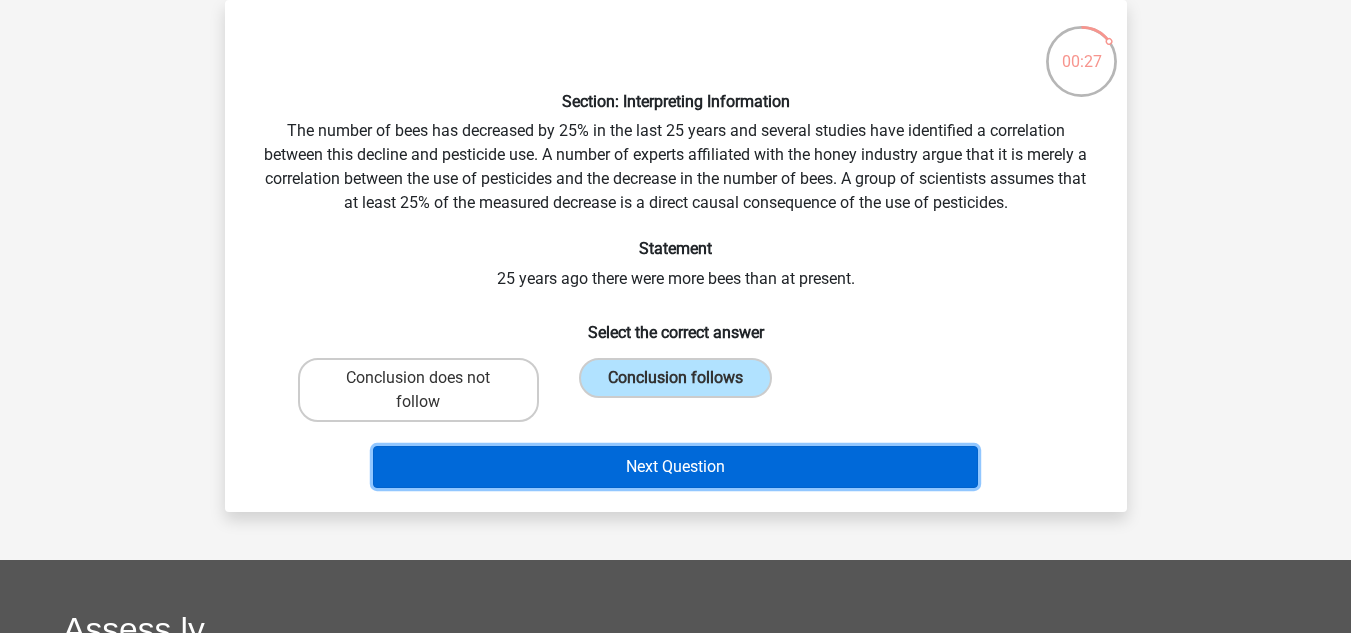 click on "Next Question" at bounding box center (675, 467) 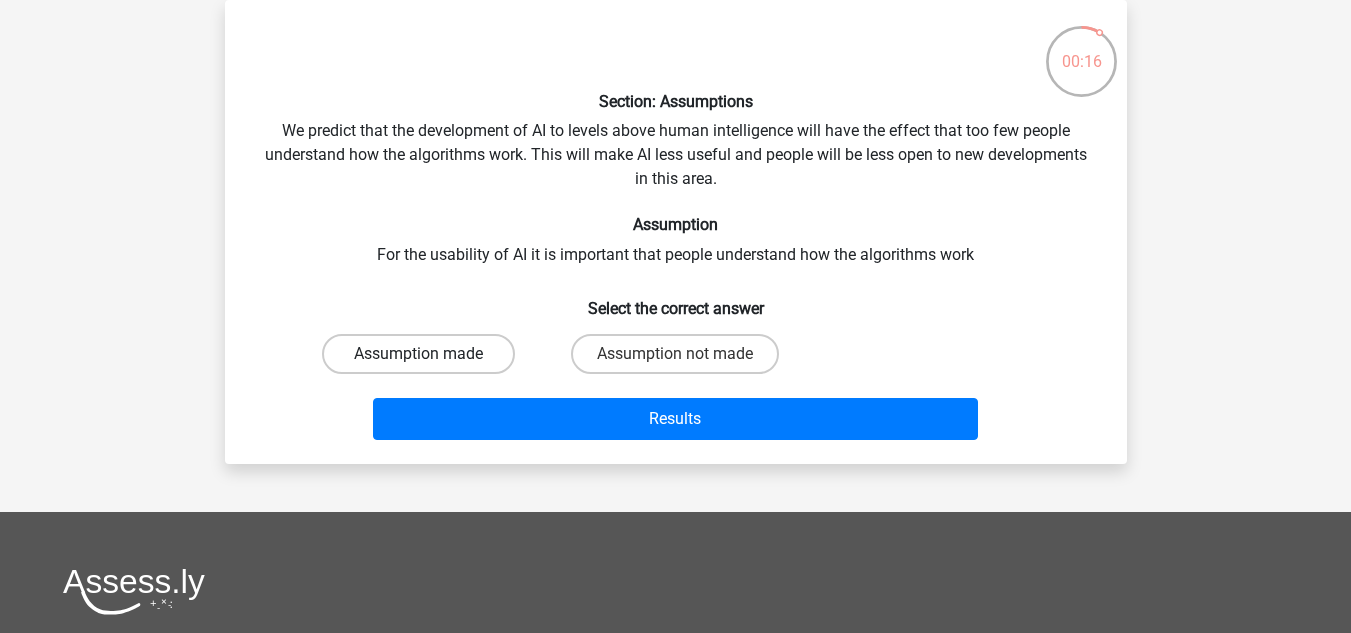 click on "Assumption made" at bounding box center (418, 354) 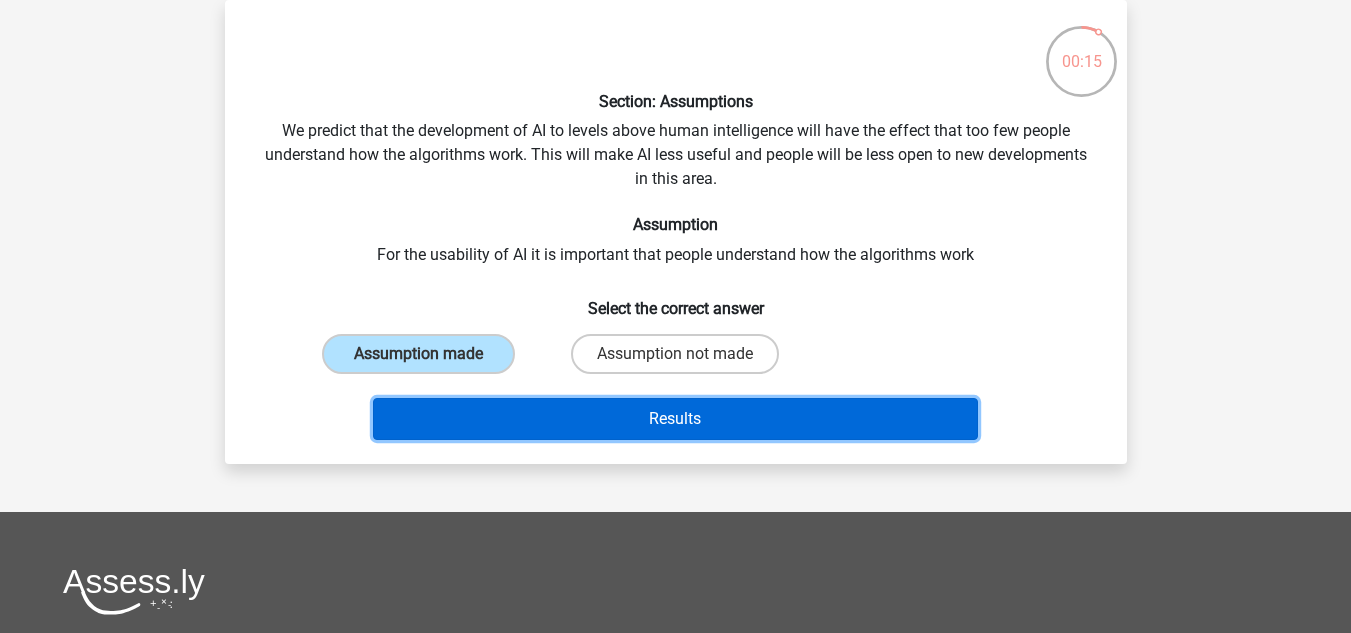 click on "Results" at bounding box center (675, 419) 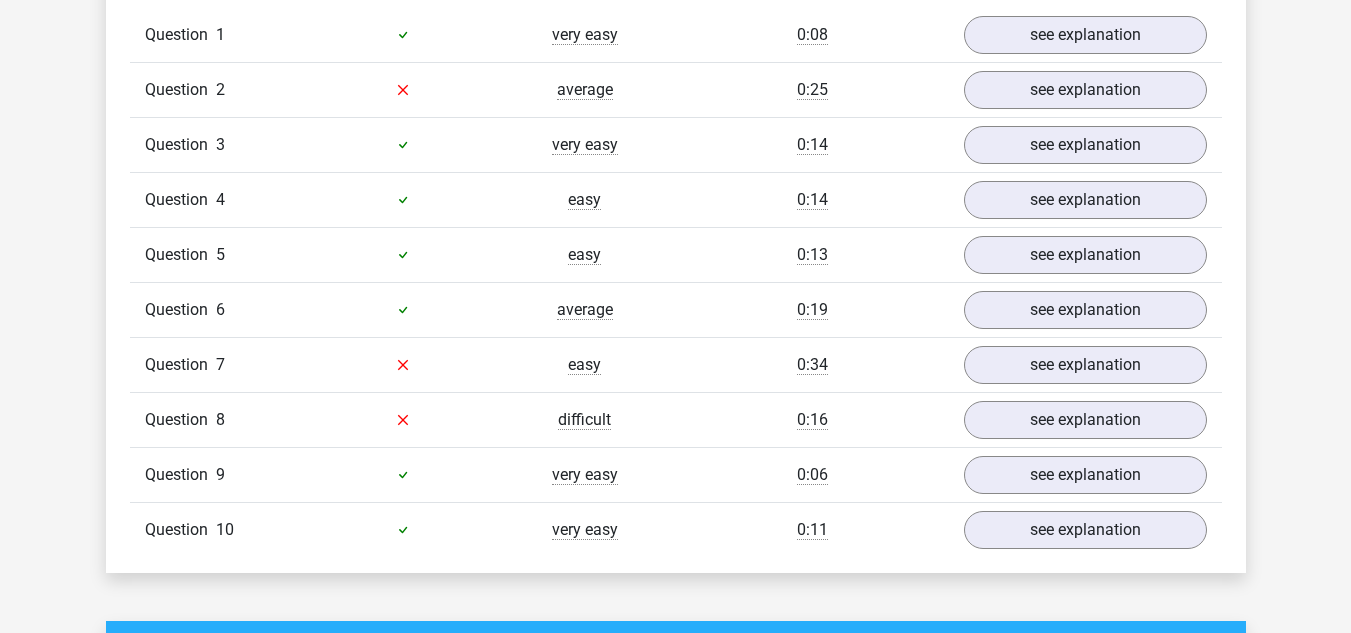 scroll, scrollTop: 1372, scrollLeft: 0, axis: vertical 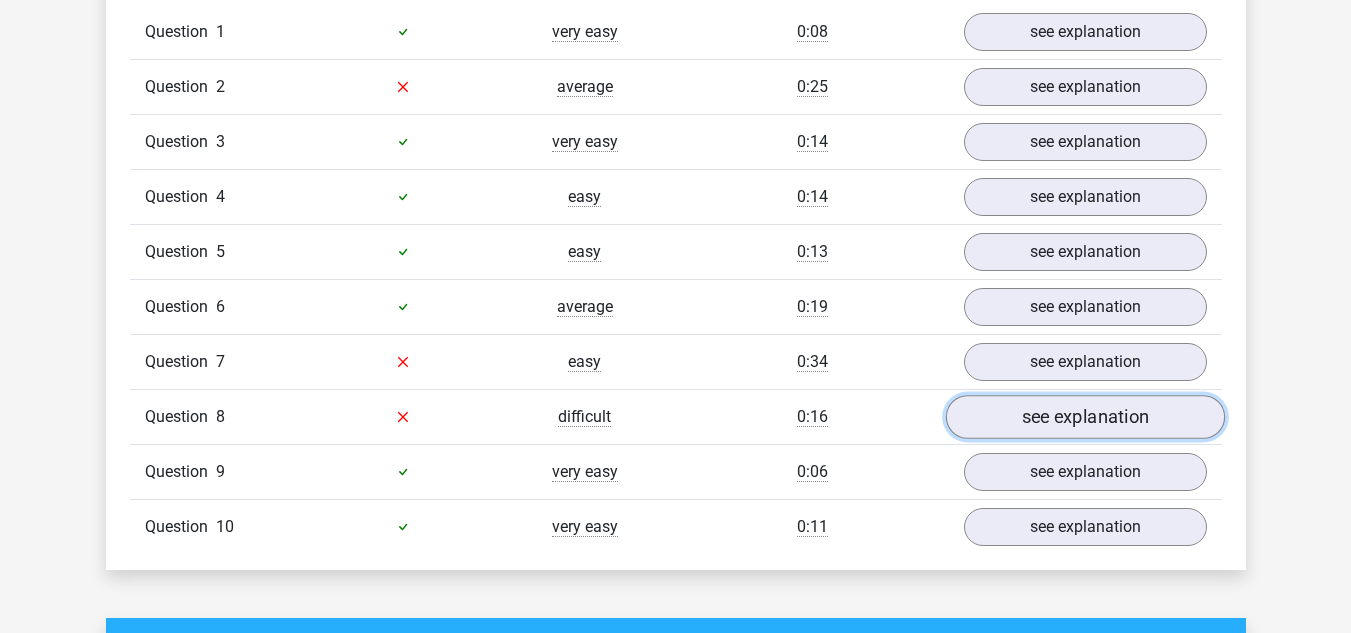 click on "see explanation" at bounding box center (1084, 417) 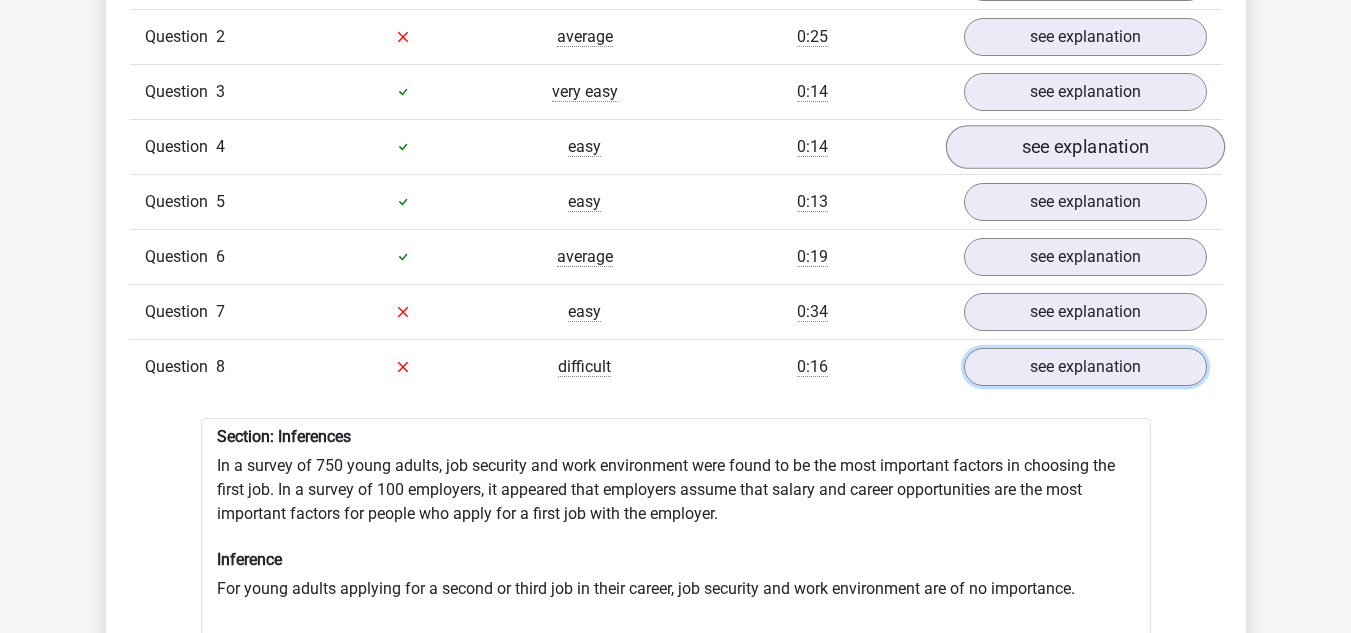 scroll, scrollTop: 1477, scrollLeft: 0, axis: vertical 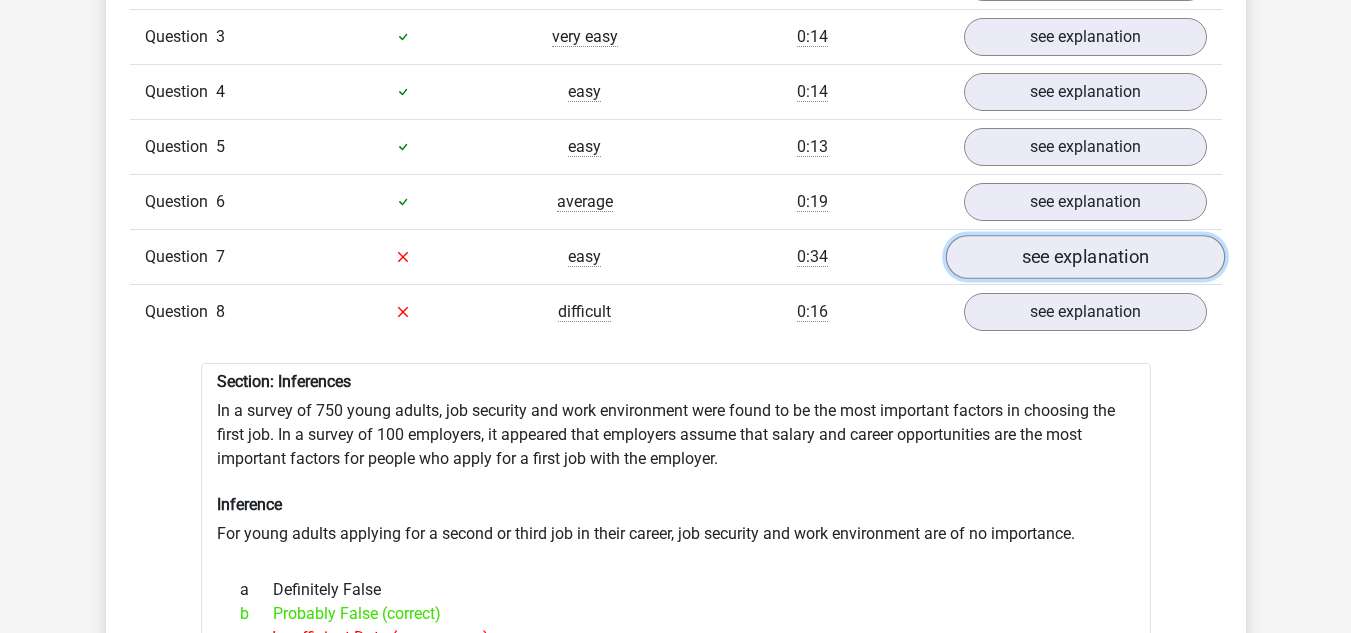 click on "see explanation" at bounding box center [1084, 257] 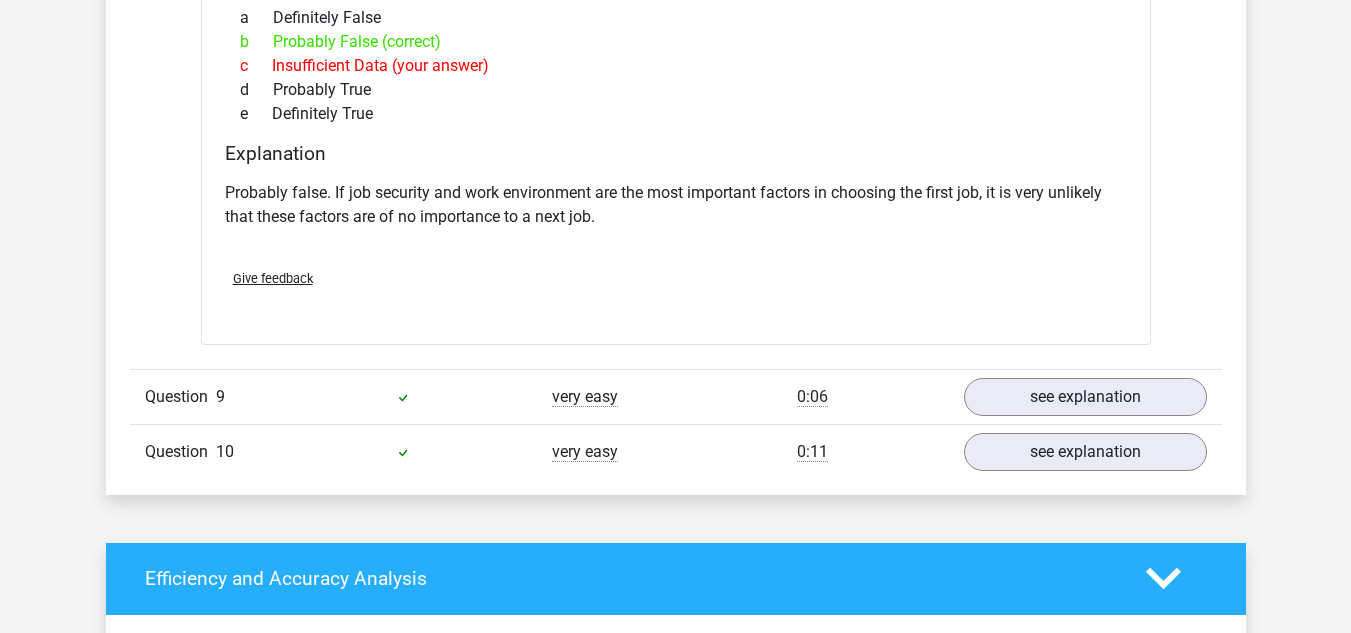 scroll, scrollTop: 2678, scrollLeft: 0, axis: vertical 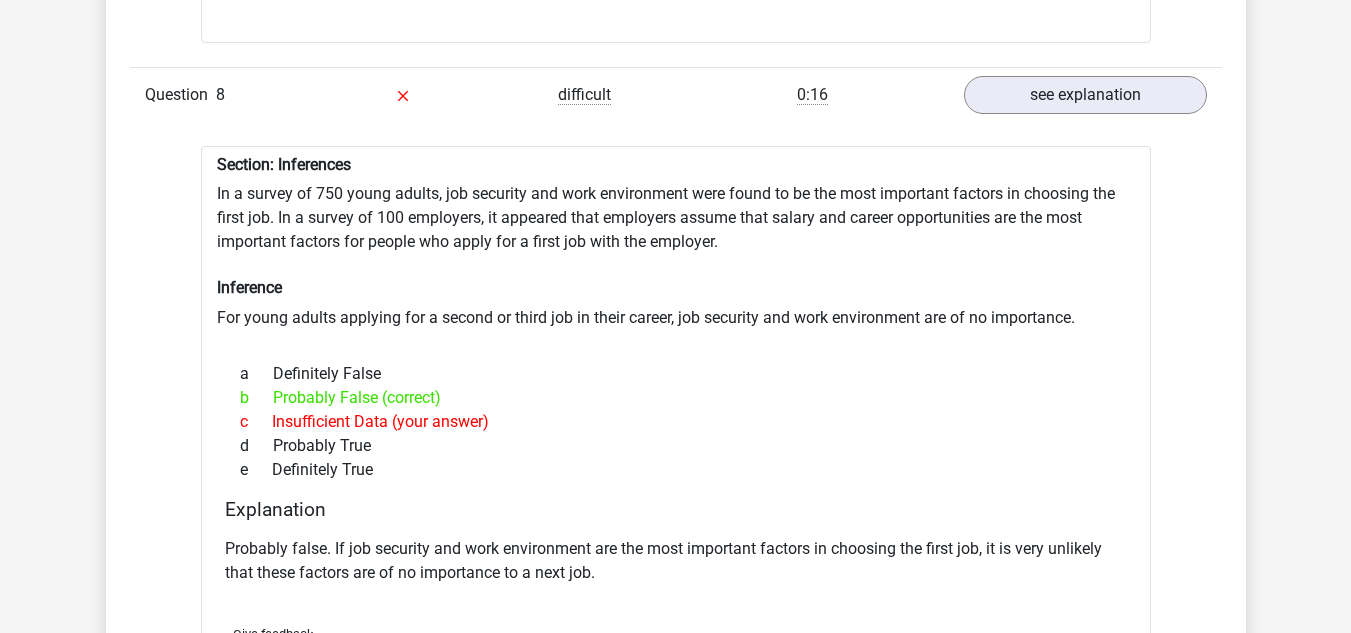 click on "d
Probably True" at bounding box center (676, 446) 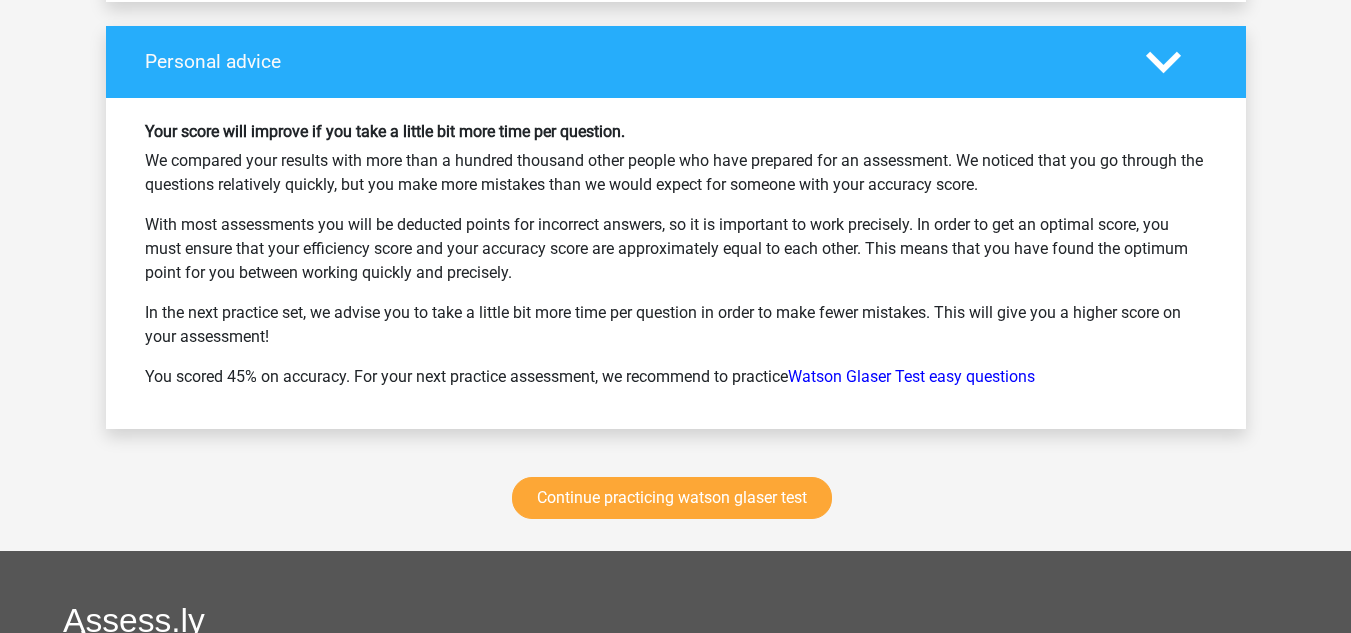 scroll, scrollTop: 3869, scrollLeft: 0, axis: vertical 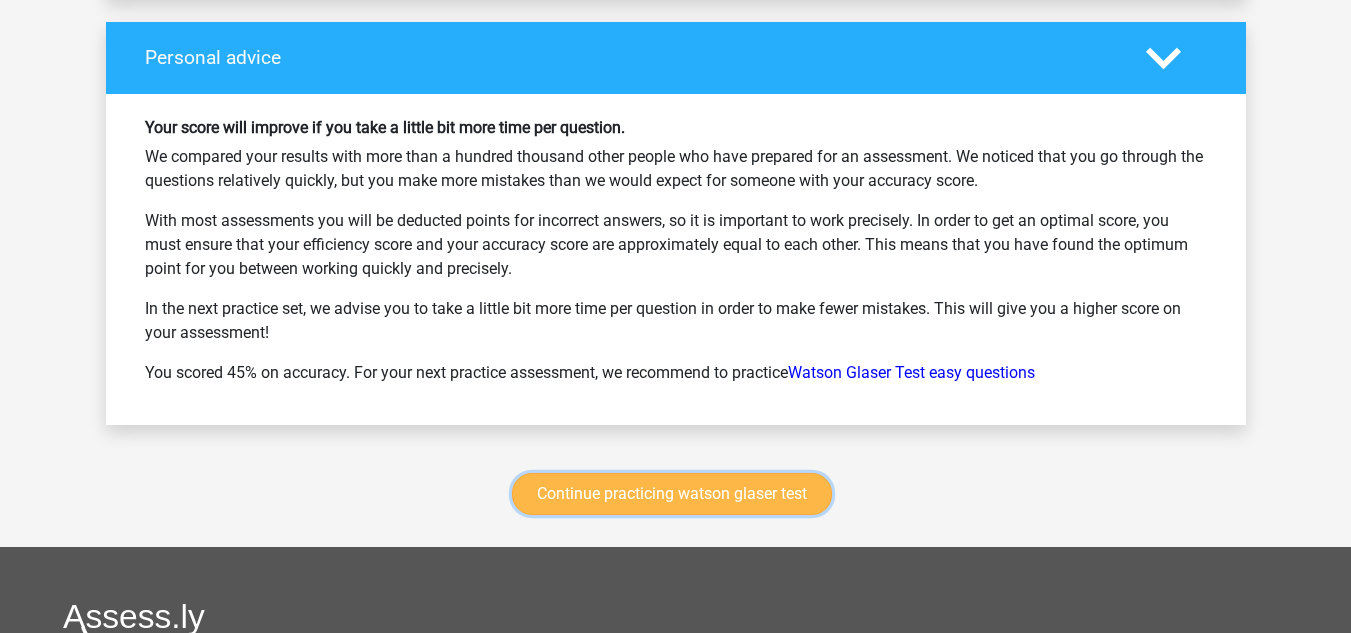 click on "Continue practicing watson glaser test" at bounding box center (672, 494) 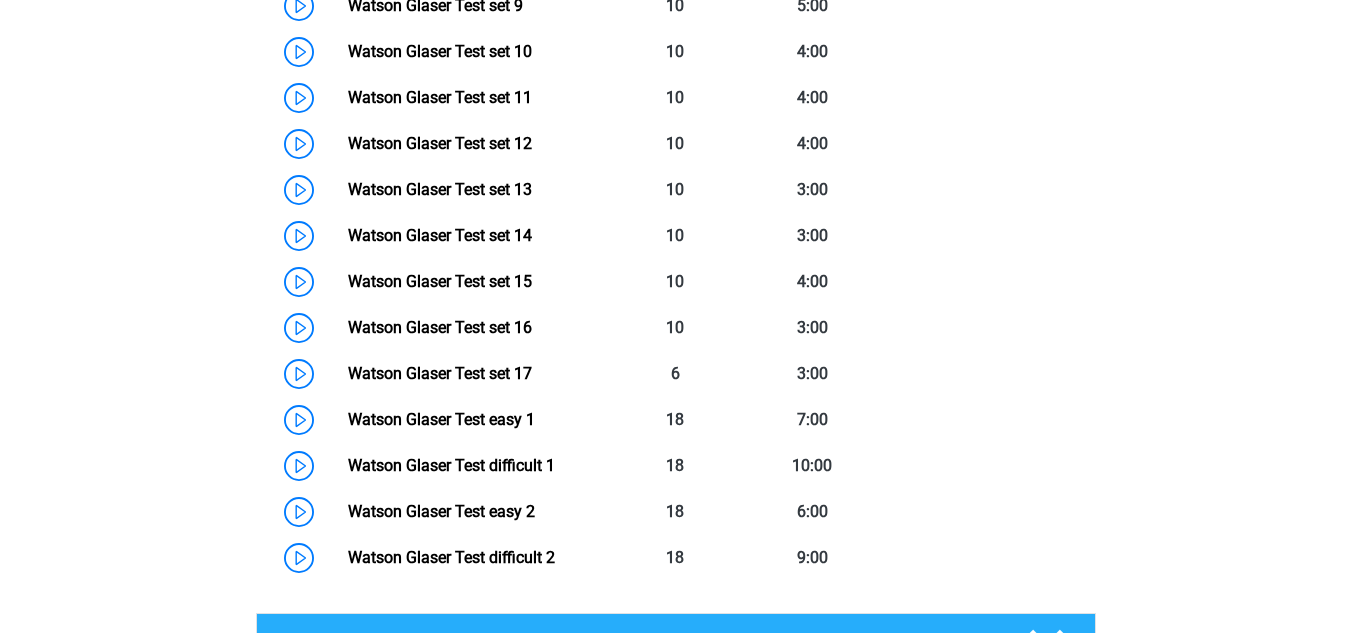 scroll, scrollTop: 1394, scrollLeft: 0, axis: vertical 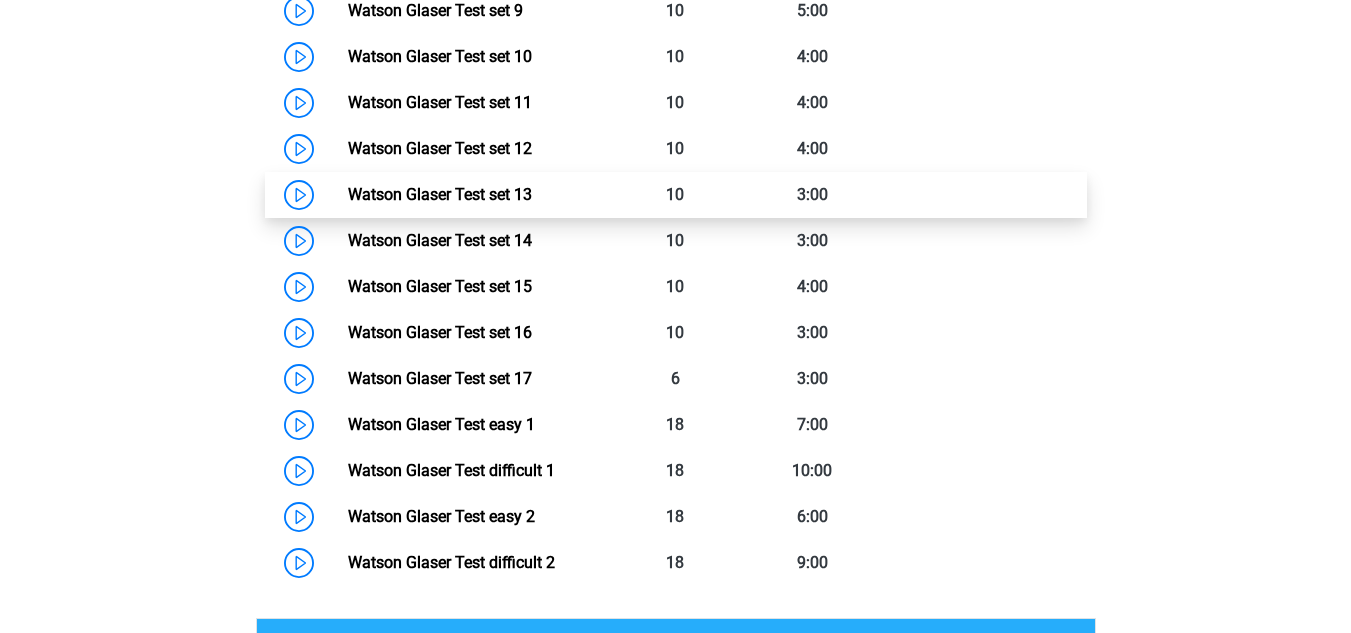 click on "Watson Glaser Test
set 13" at bounding box center [440, 194] 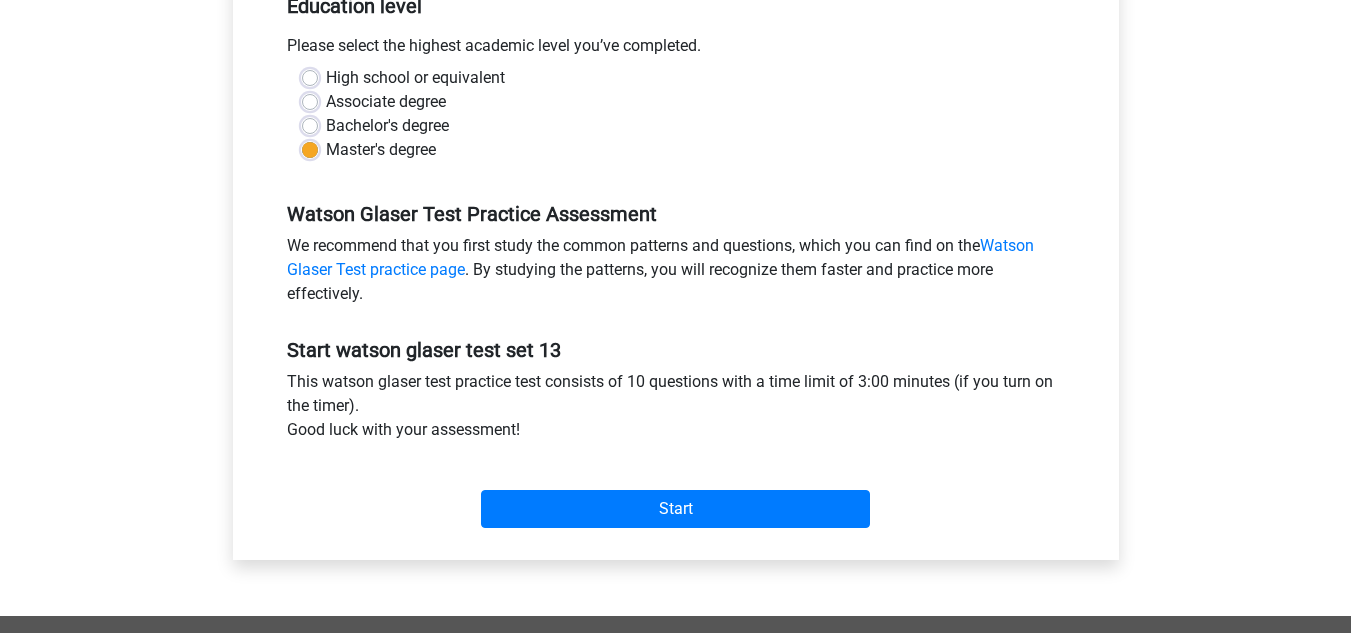 scroll, scrollTop: 490, scrollLeft: 0, axis: vertical 